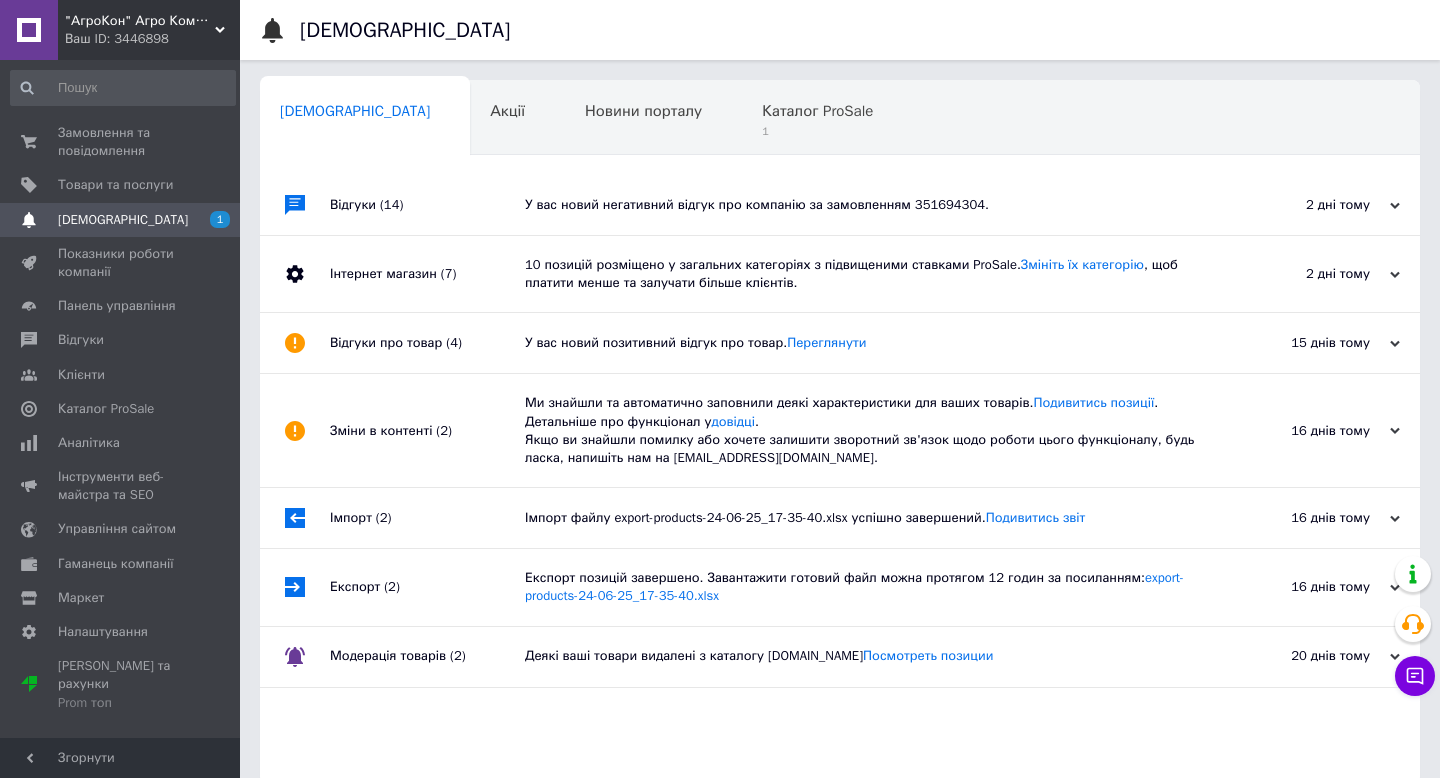 scroll, scrollTop: 0, scrollLeft: 0, axis: both 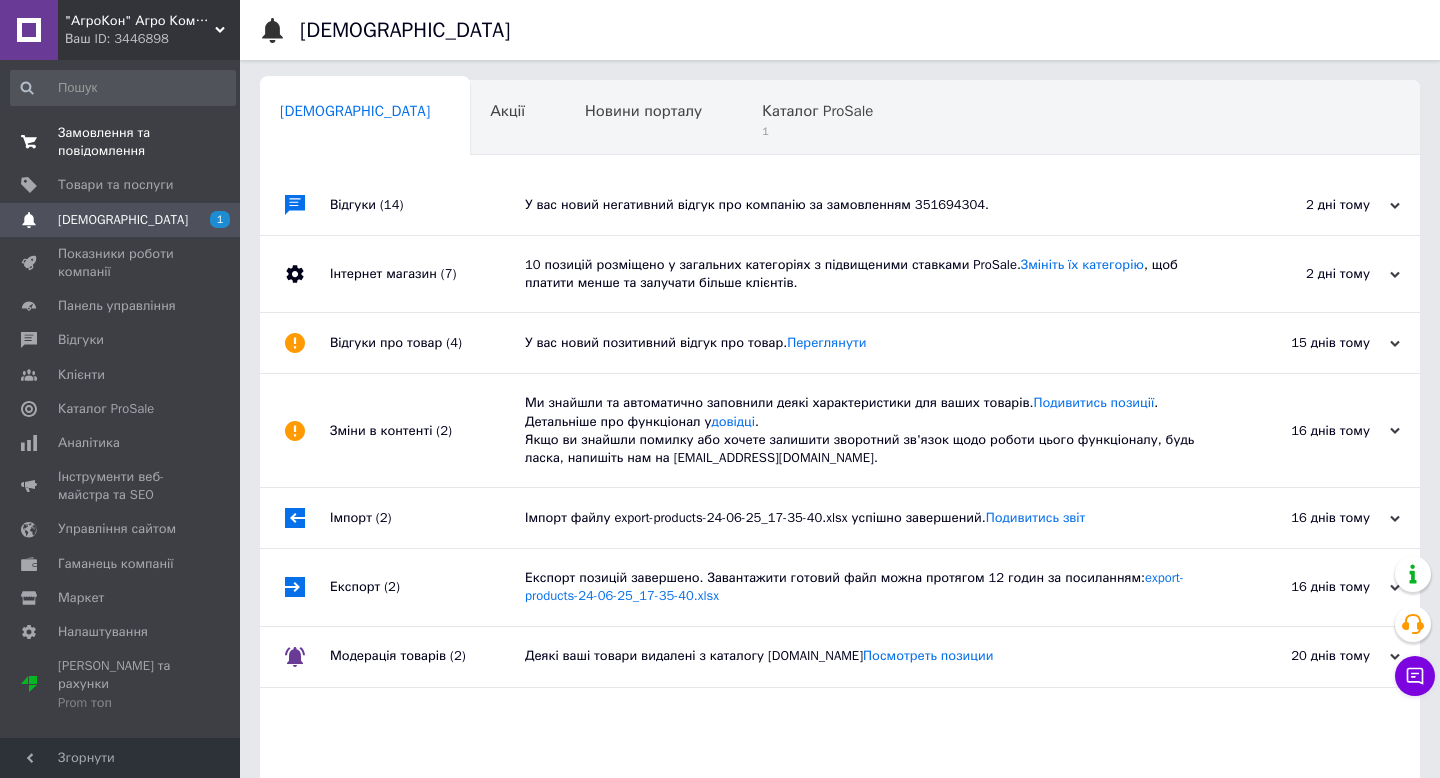 click on "Замовлення та повідомлення" at bounding box center (121, 142) 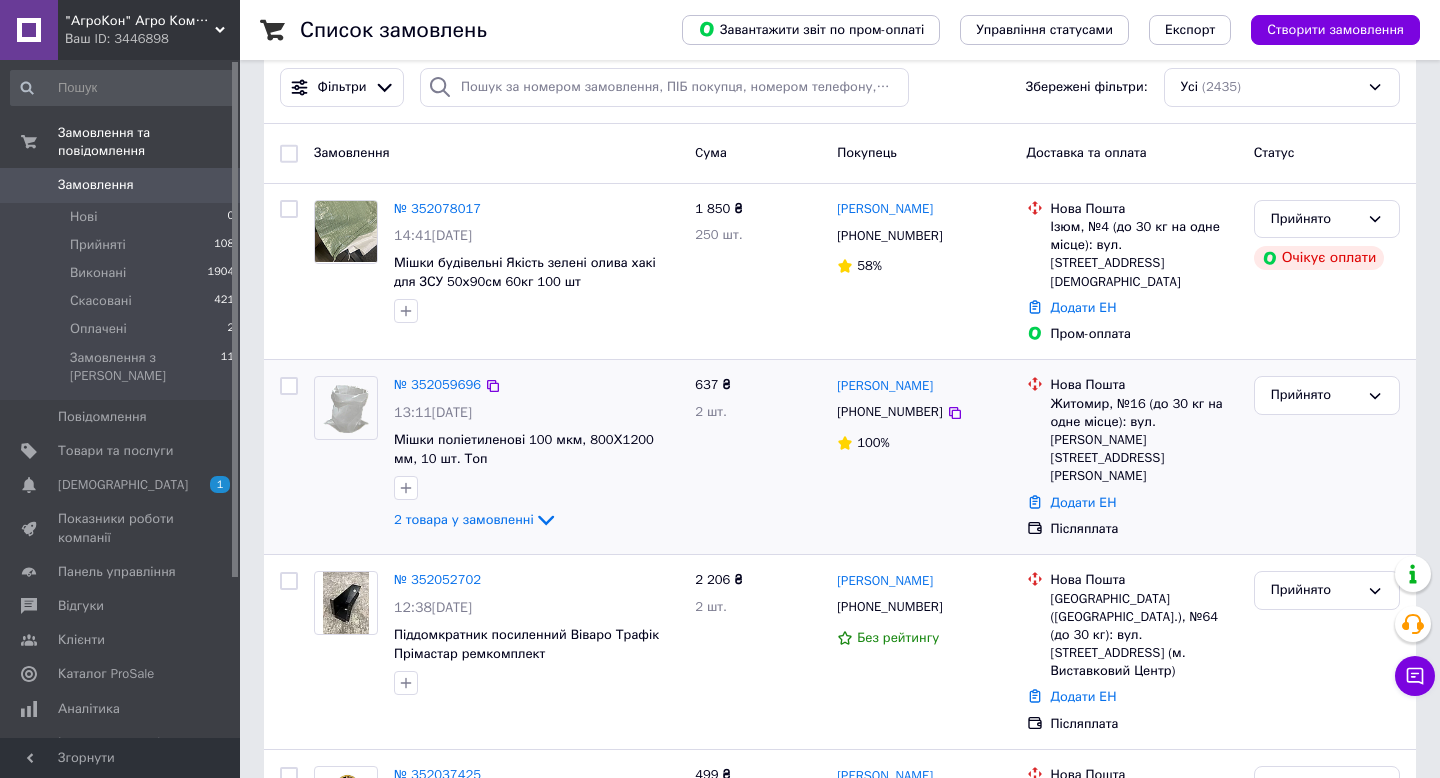 scroll, scrollTop: 206, scrollLeft: 0, axis: vertical 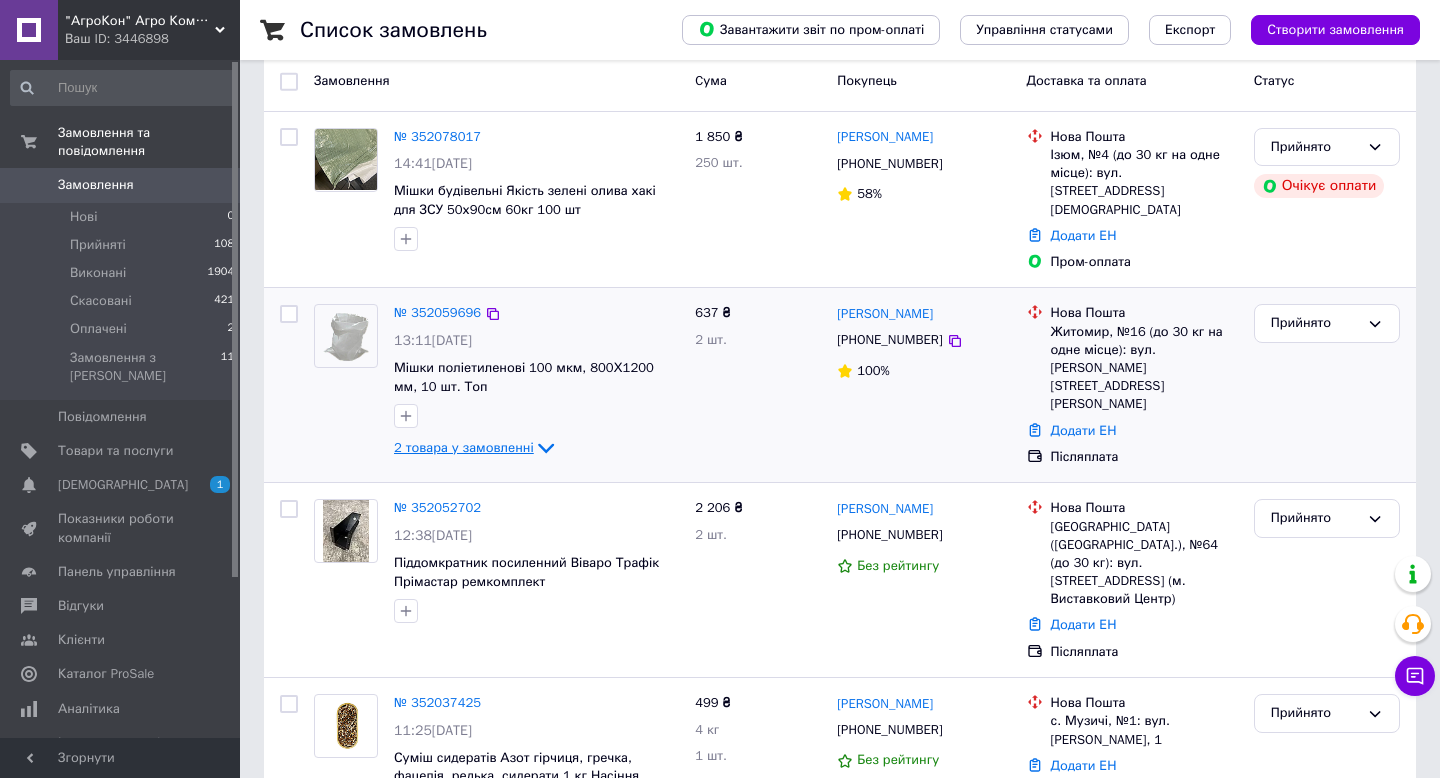click on "2 товара у замовленні" at bounding box center (464, 447) 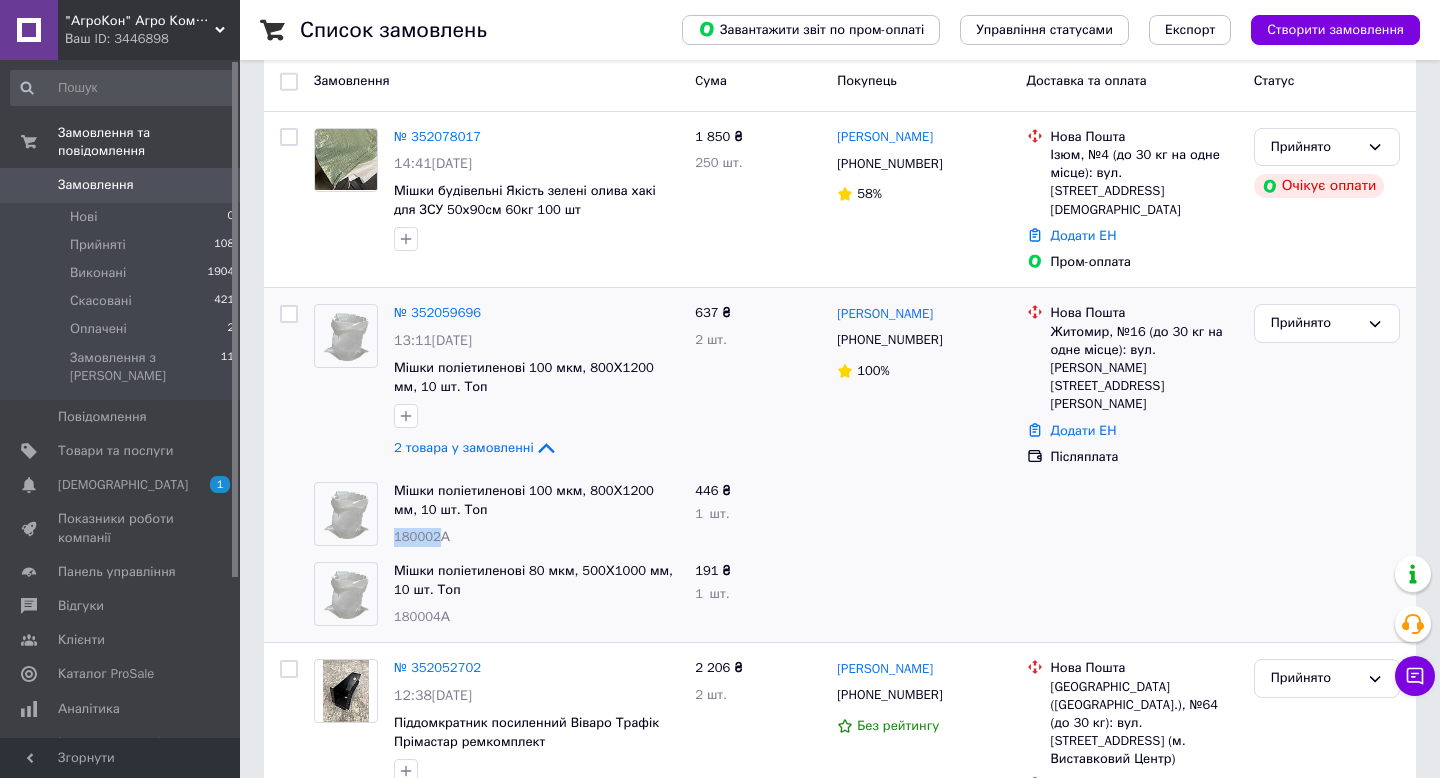 drag, startPoint x: 439, startPoint y: 529, endPoint x: 394, endPoint y: 529, distance: 45 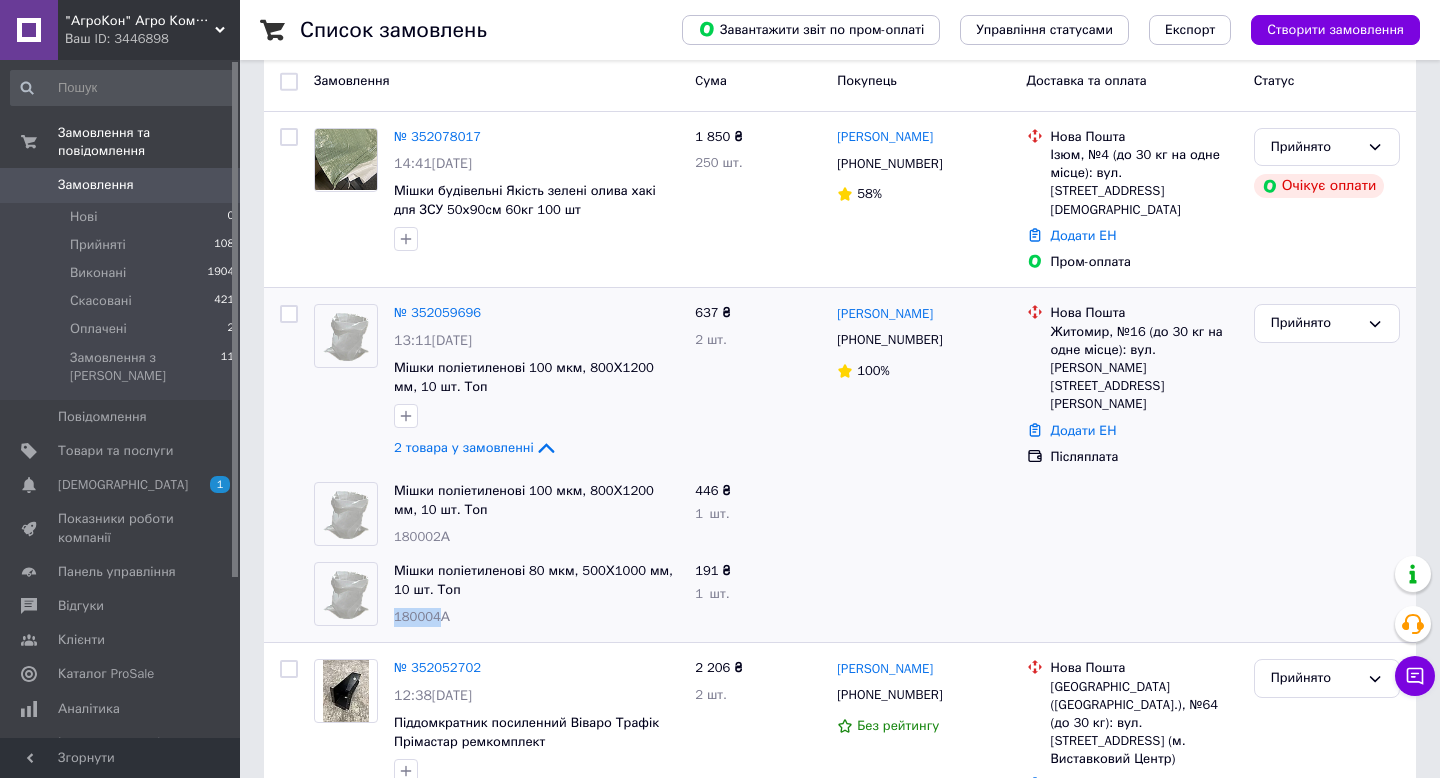 drag, startPoint x: 441, startPoint y: 607, endPoint x: 395, endPoint y: 603, distance: 46.173584 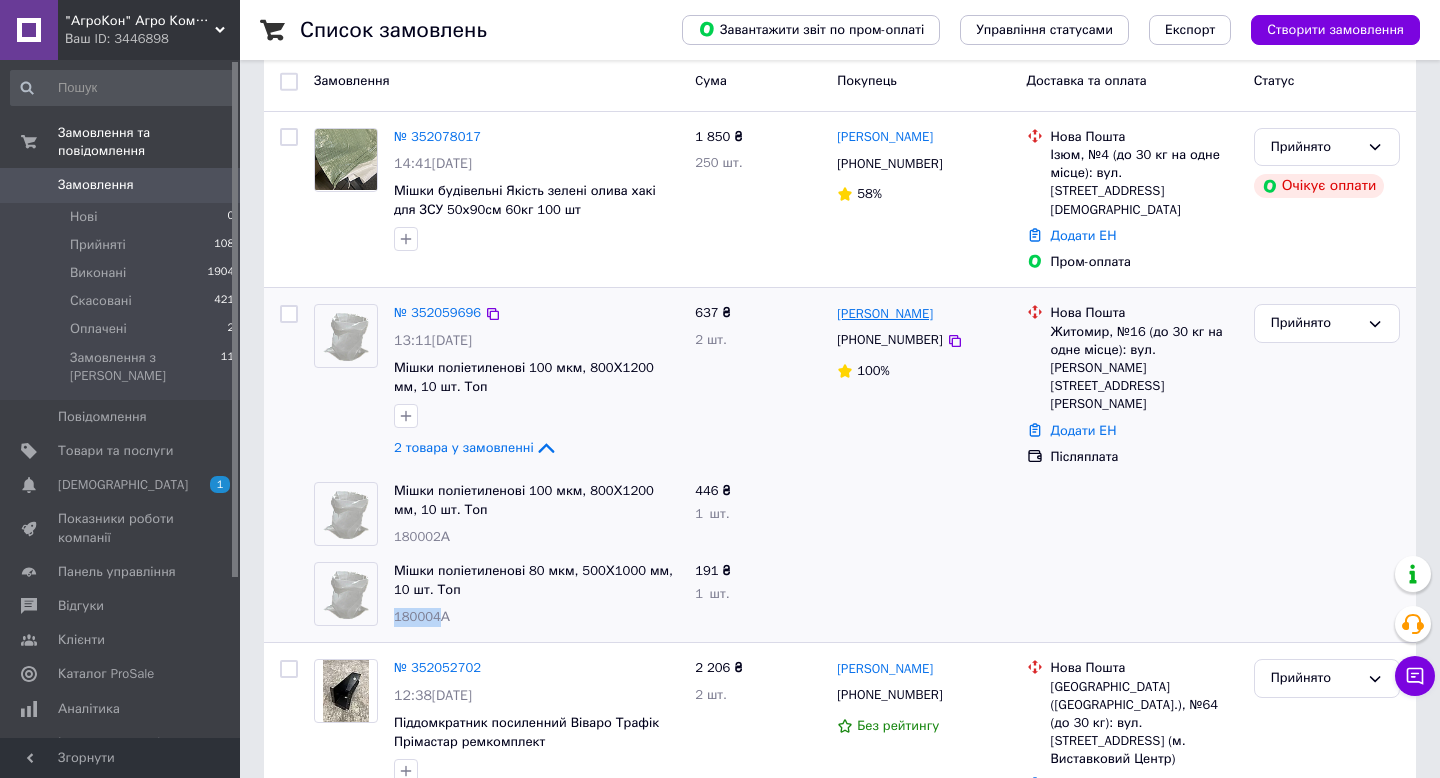 drag, startPoint x: 988, startPoint y: 310, endPoint x: 885, endPoint y: 310, distance: 103 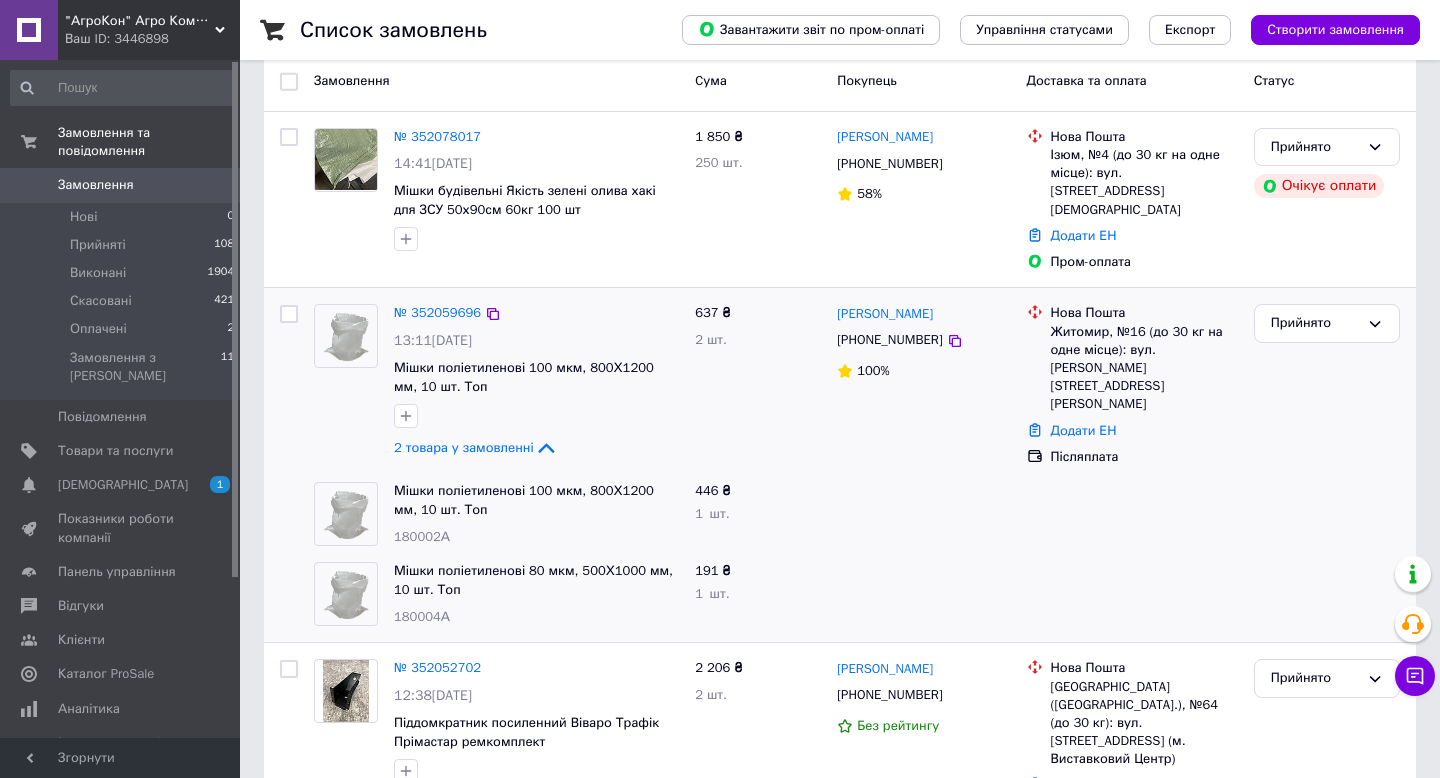click on "Житомир, №16 (до 30 кг на одне місце): вул. Рихліка Євгена, 11А" at bounding box center [1144, 368] 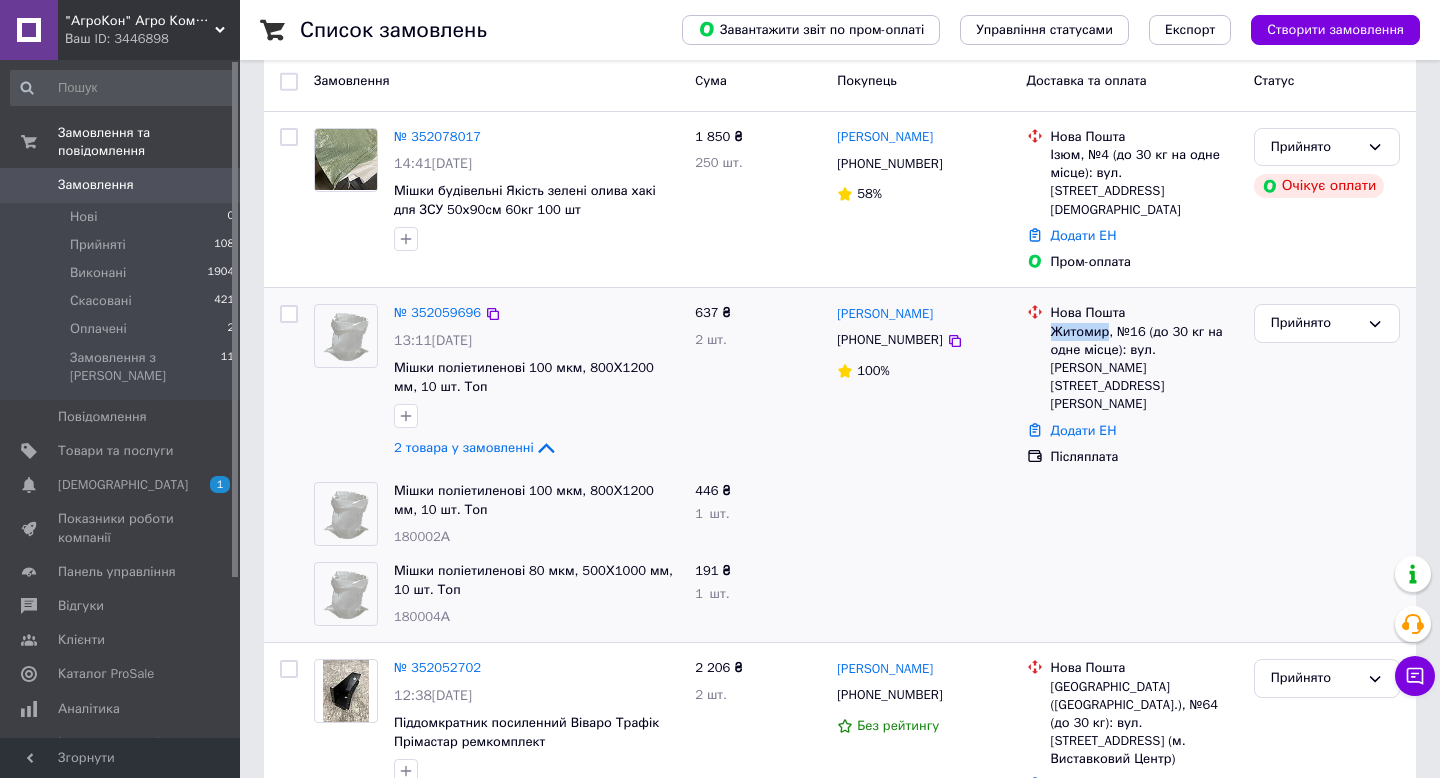 click on "Житомир, №16 (до 30 кг на одне місце): вул. Рихліка Євгена, 11А" at bounding box center [1144, 368] 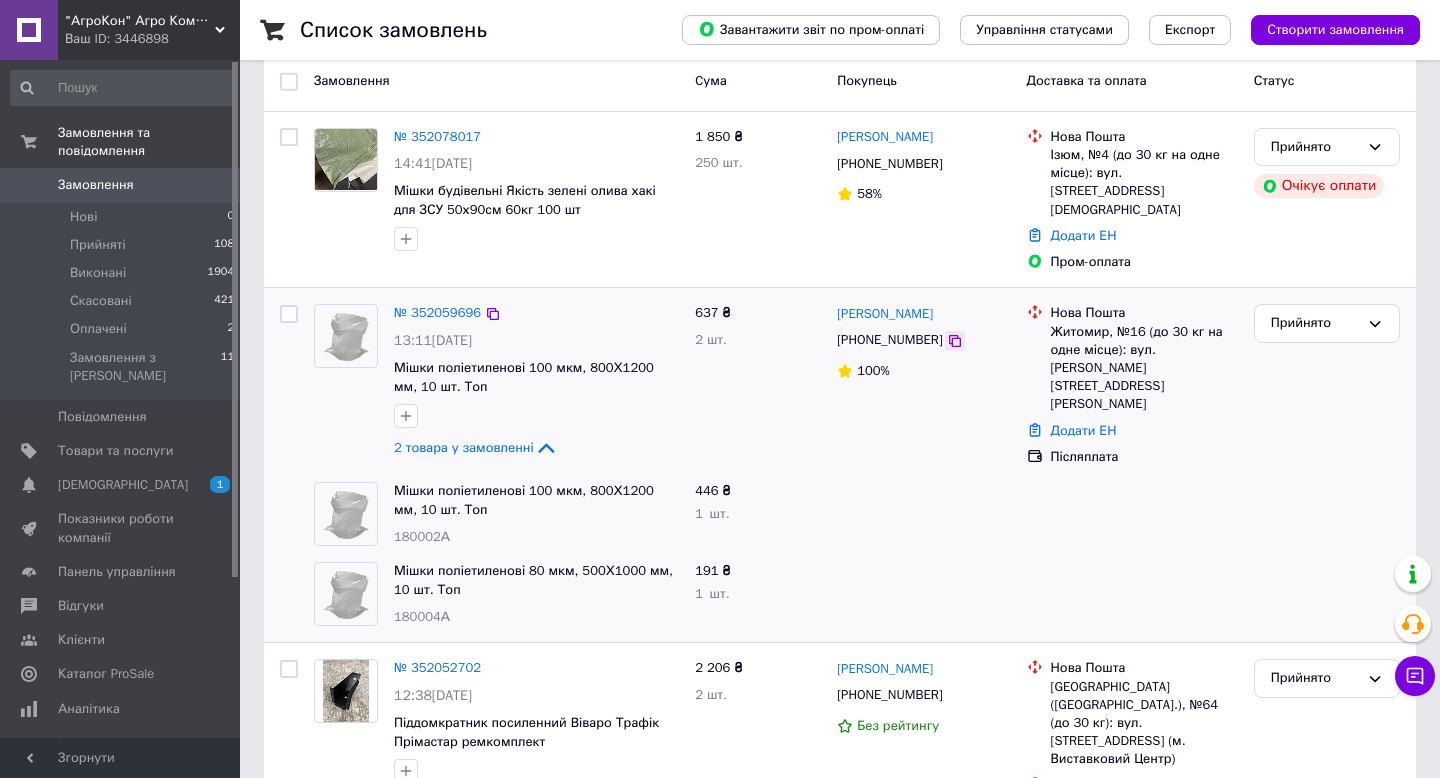 click 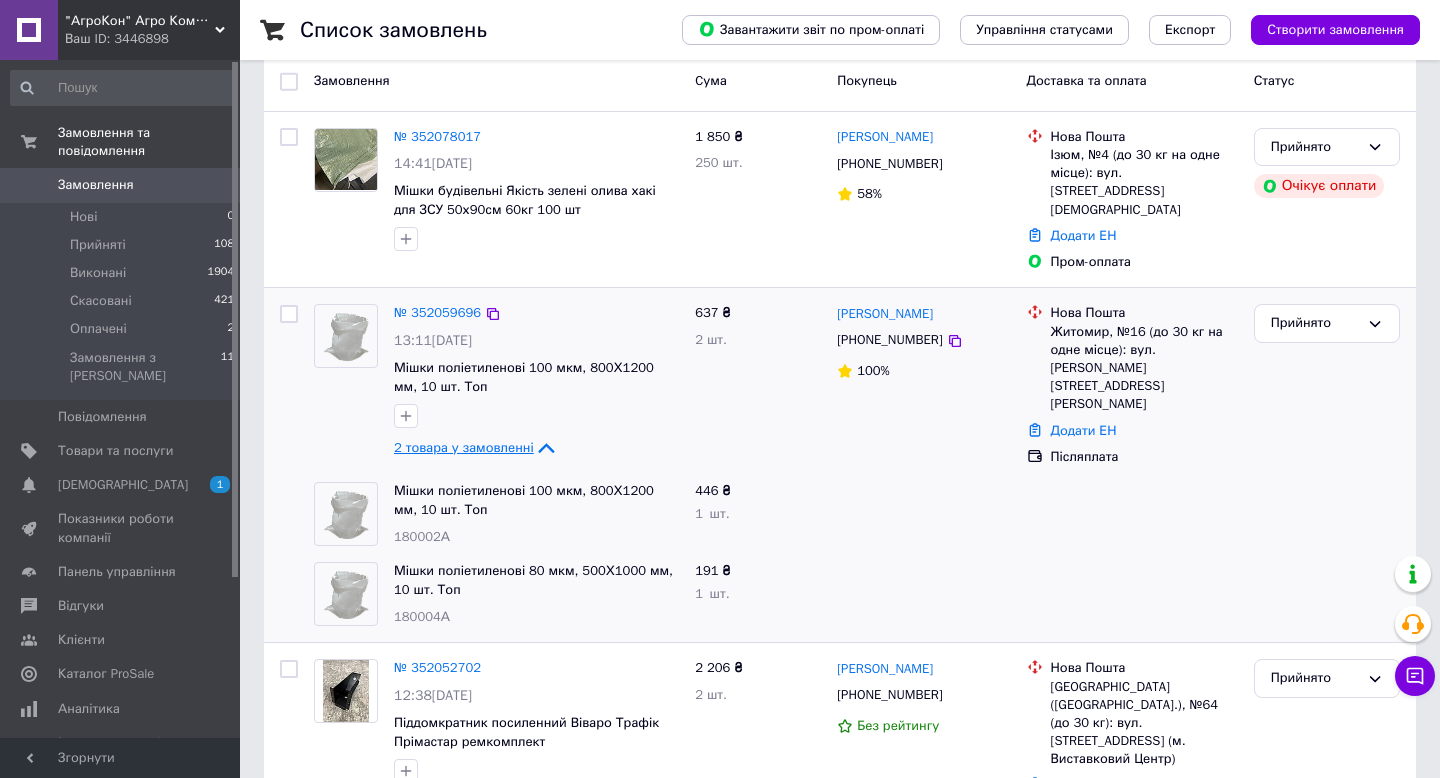 click on "2 товара у замовленні" at bounding box center [464, 447] 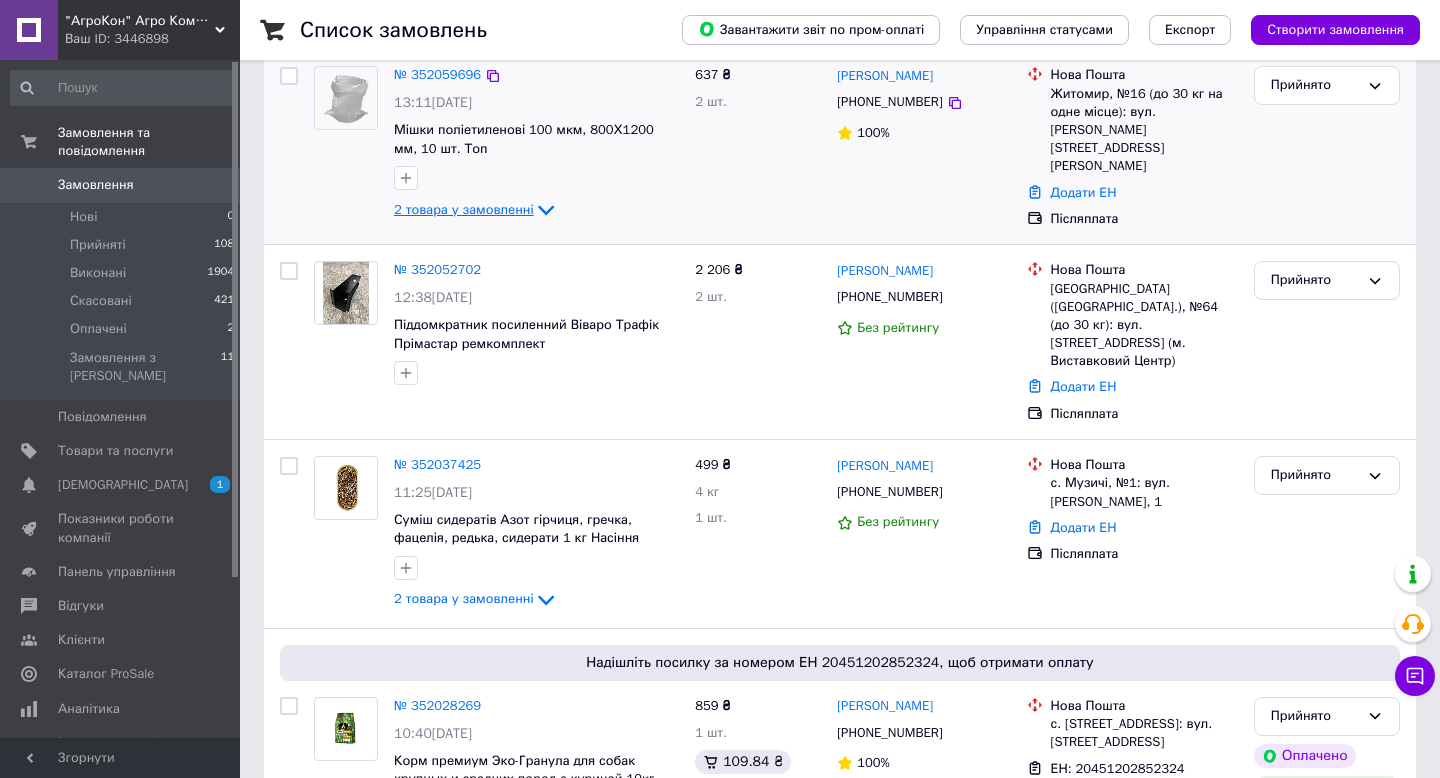 scroll, scrollTop: 471, scrollLeft: 0, axis: vertical 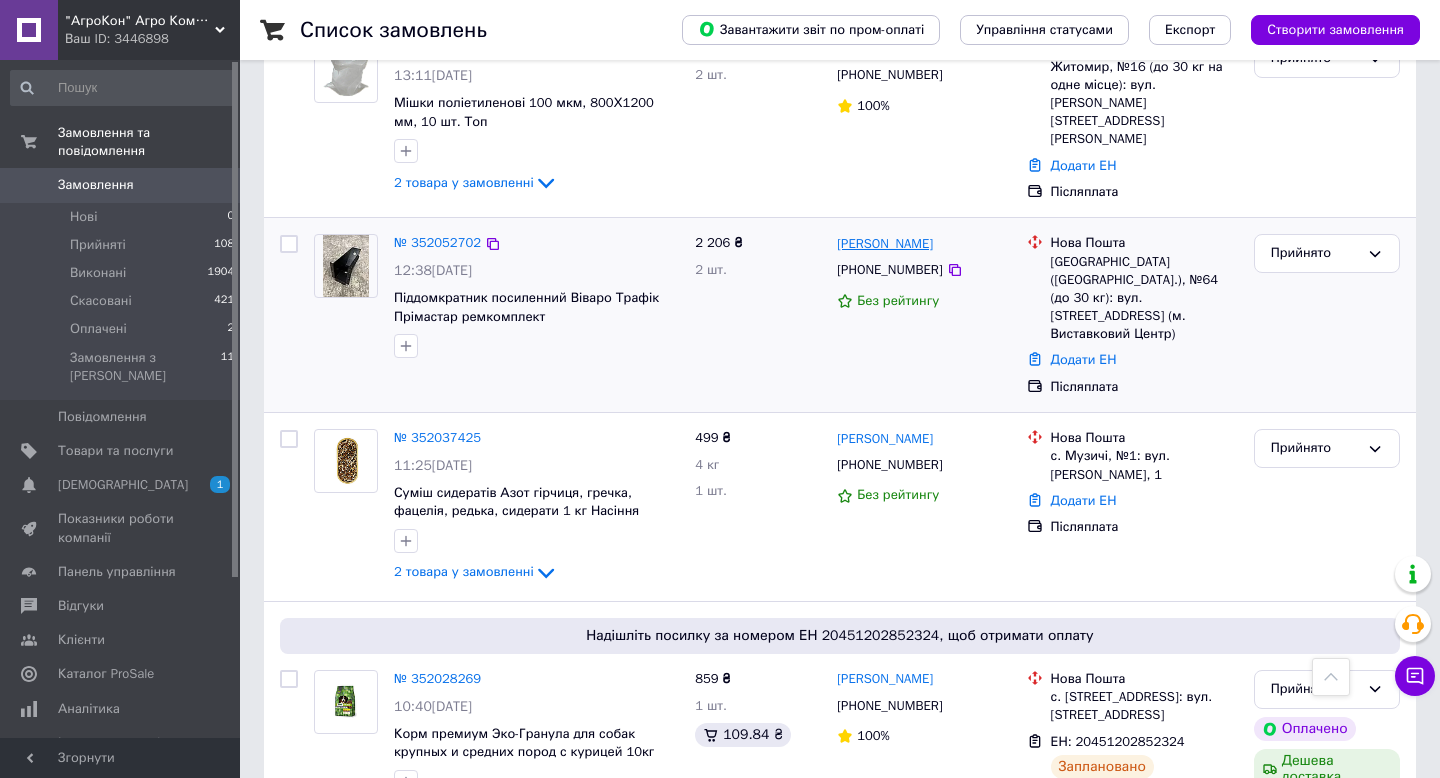 drag, startPoint x: 967, startPoint y: 237, endPoint x: 891, endPoint y: 237, distance: 76 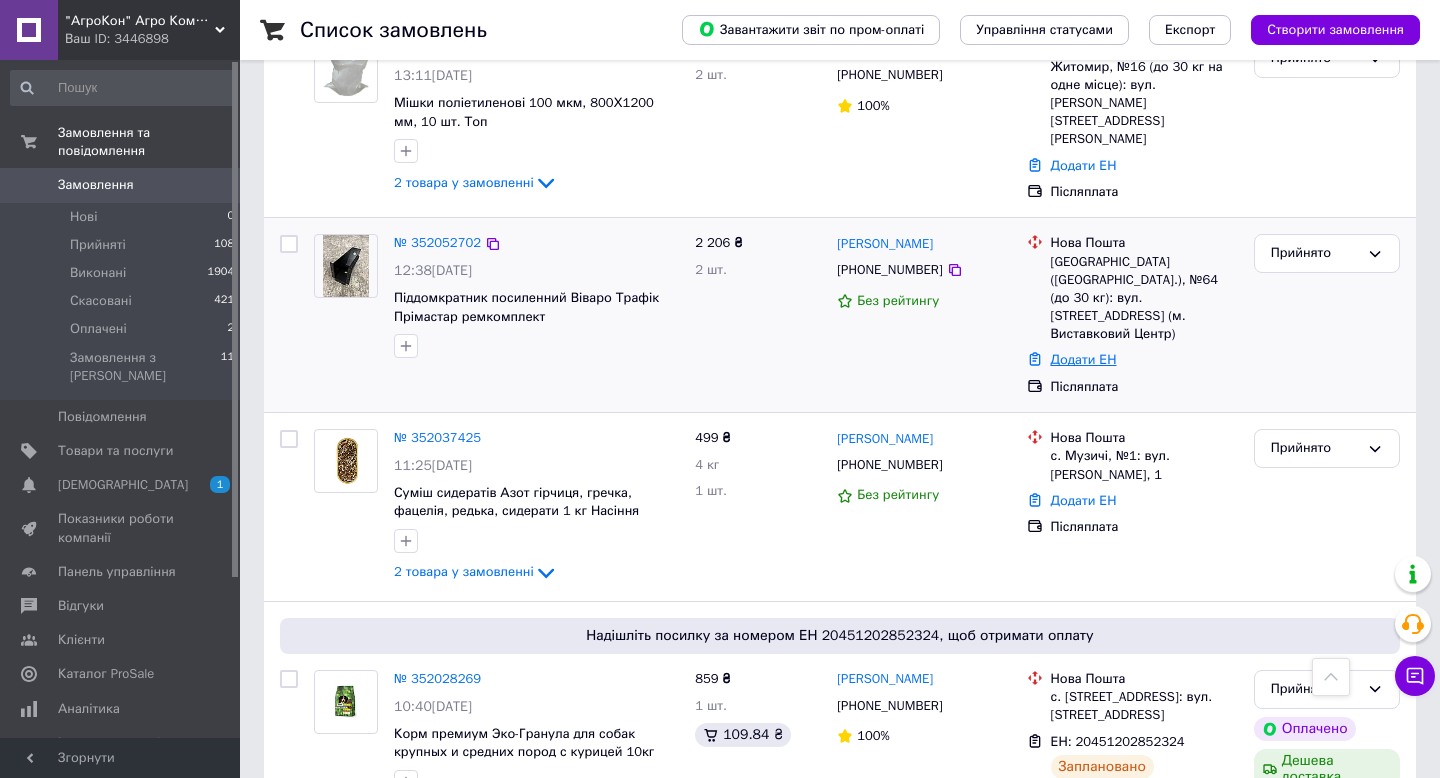 click on "Додати ЕН" at bounding box center [1084, 359] 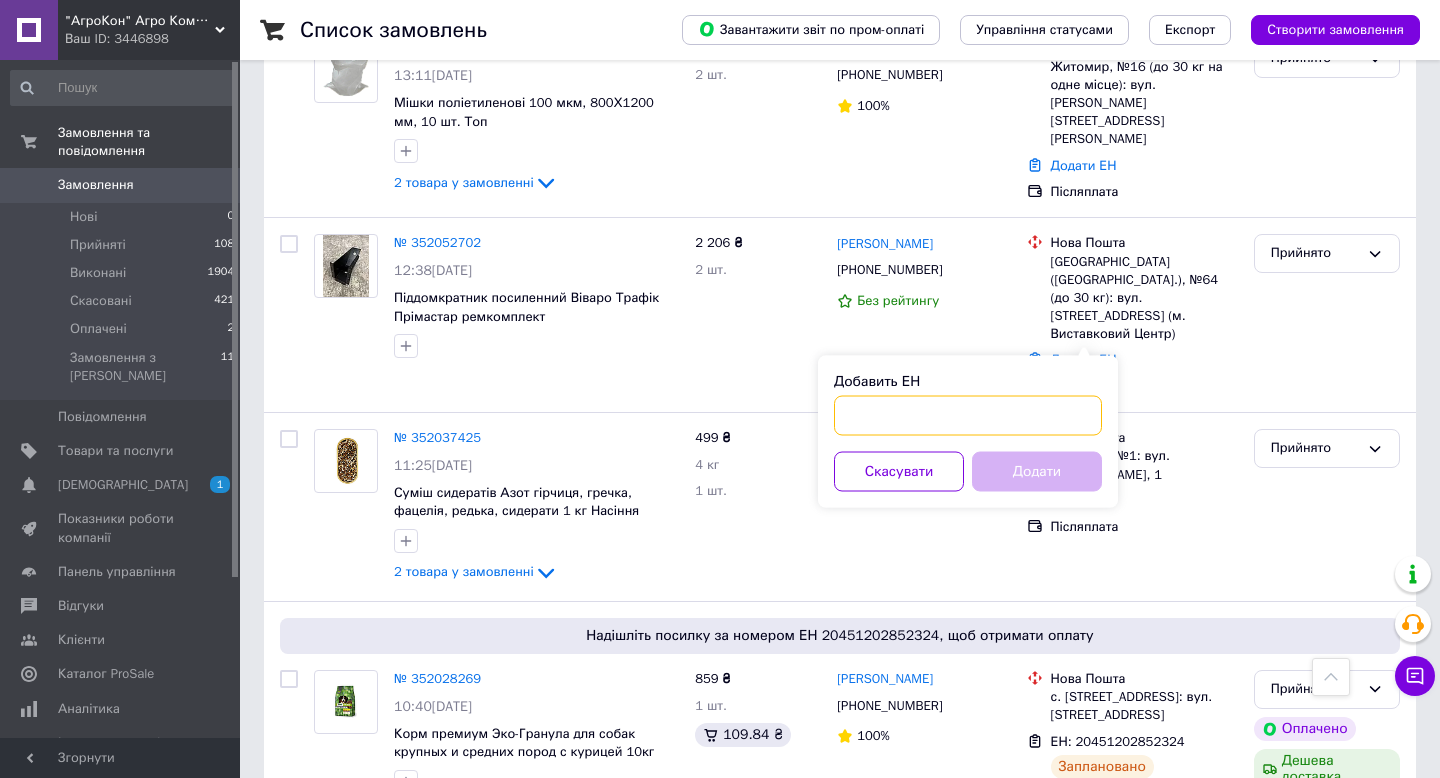 click on "Добавить ЕН" at bounding box center [968, 416] 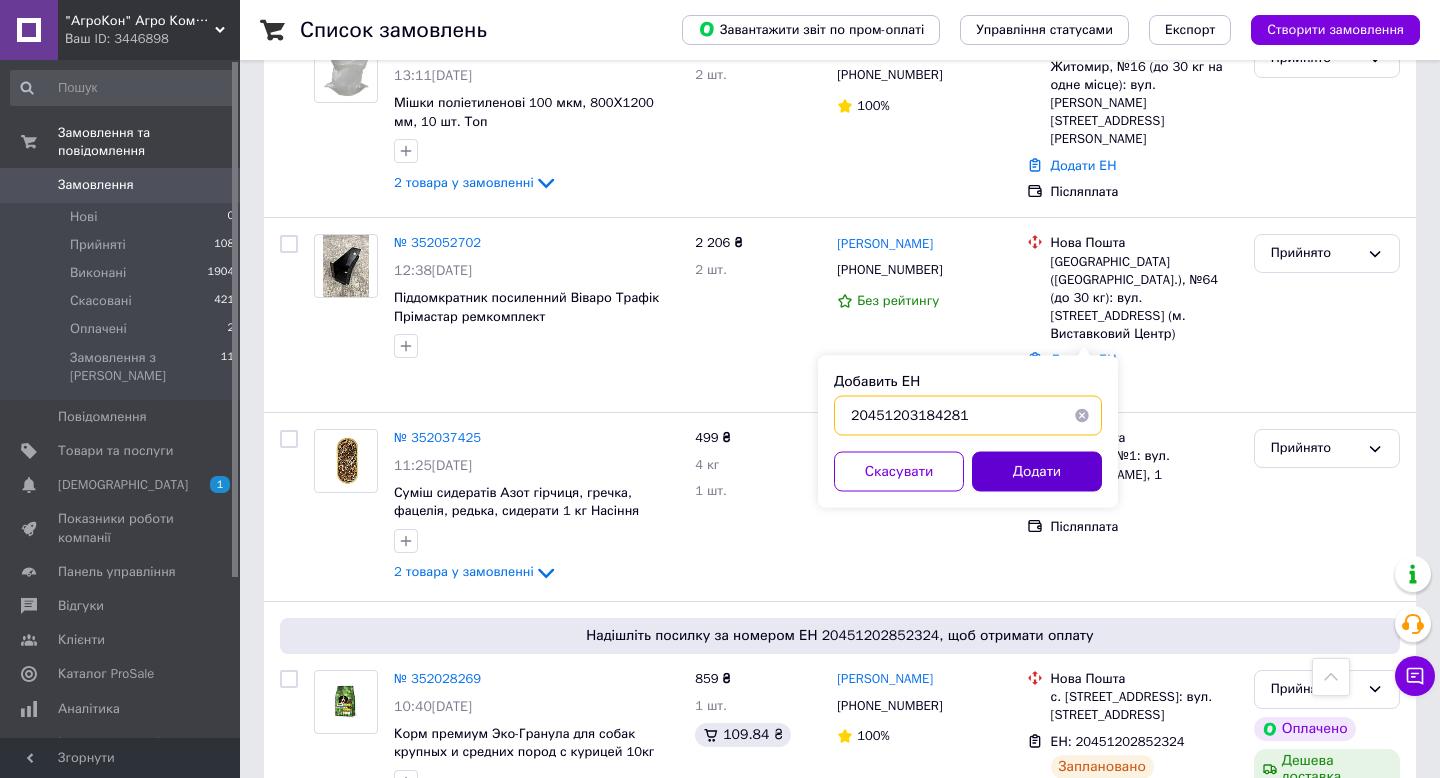 type on "20451203184281" 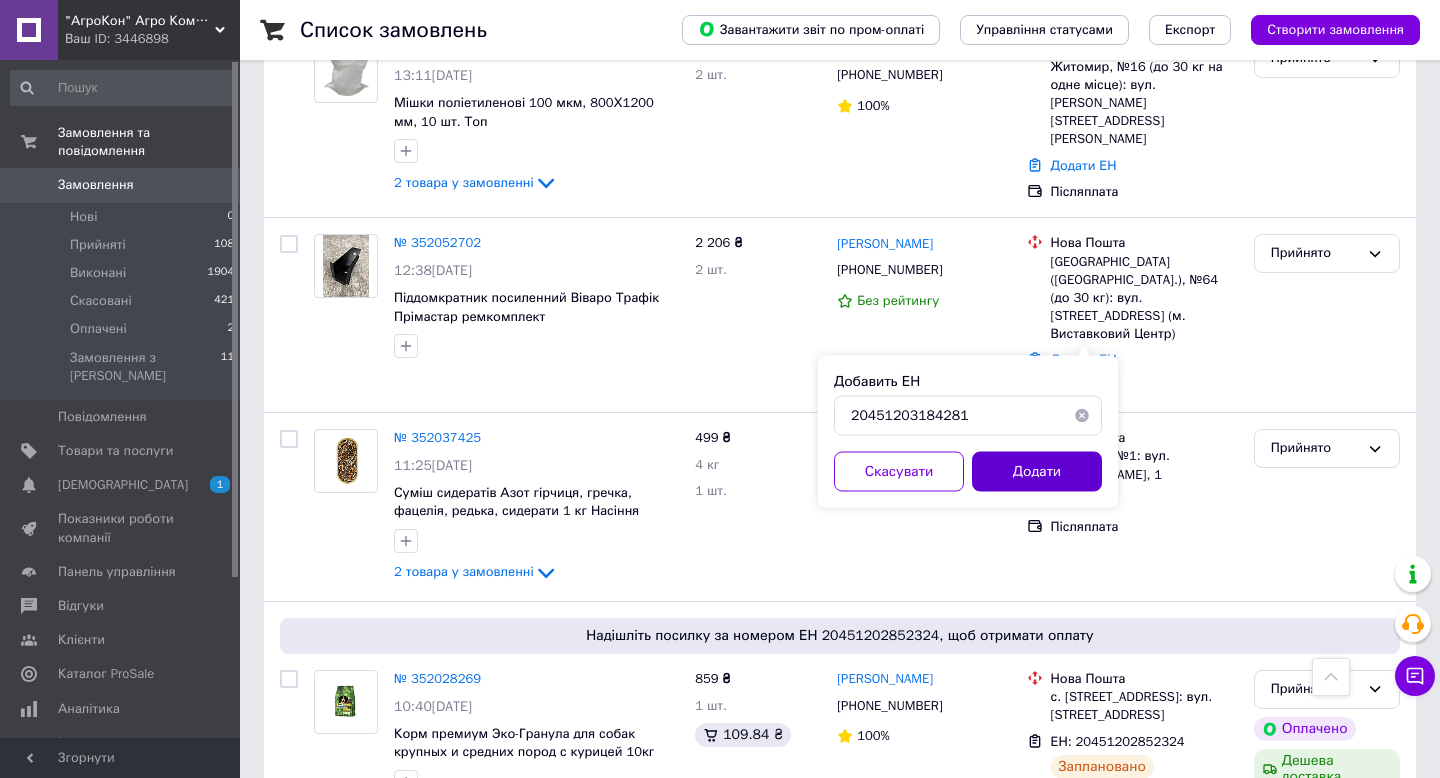 click on "Додати" at bounding box center [1037, 472] 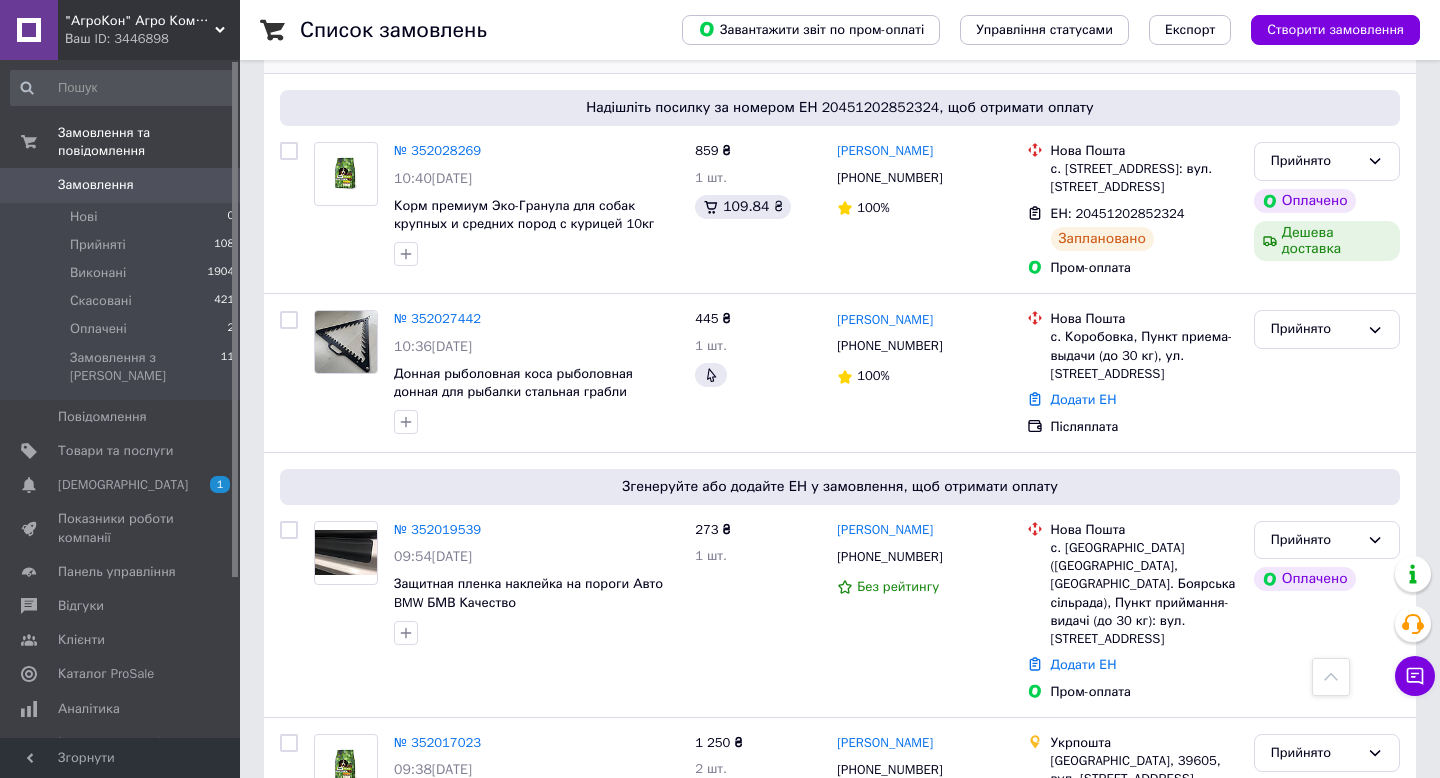 scroll, scrollTop: 1061, scrollLeft: 0, axis: vertical 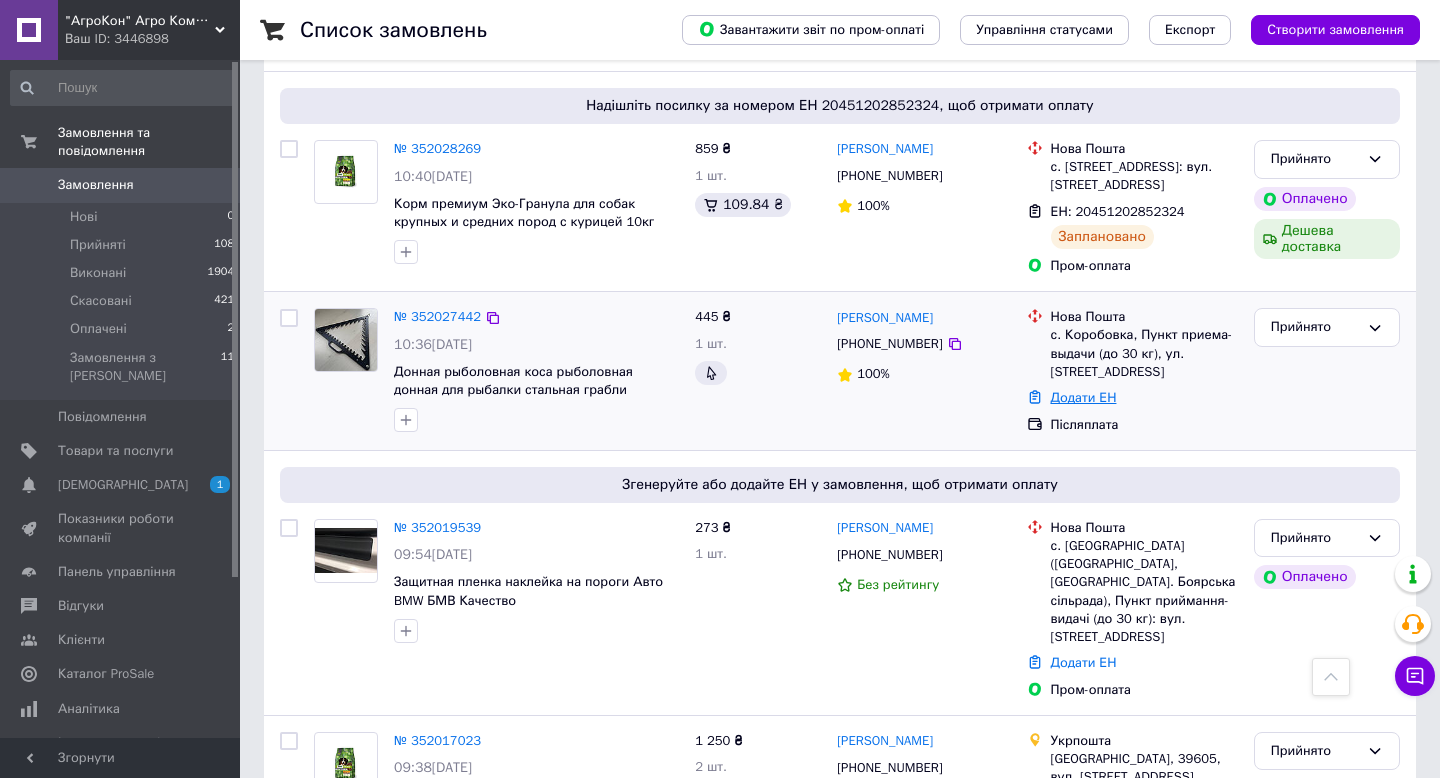 click on "Додати ЕН" at bounding box center [1084, 397] 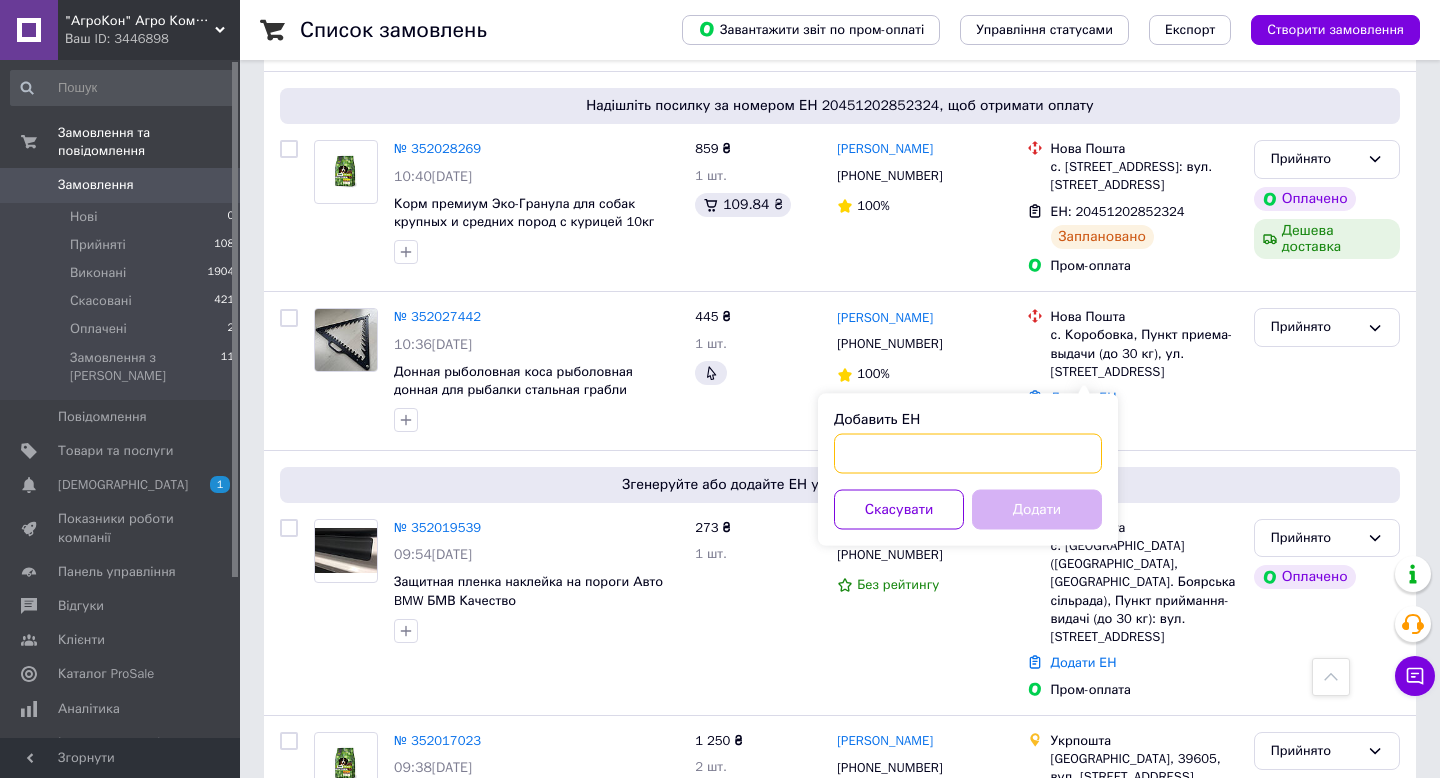 click on "Добавить ЕН" at bounding box center (968, 454) 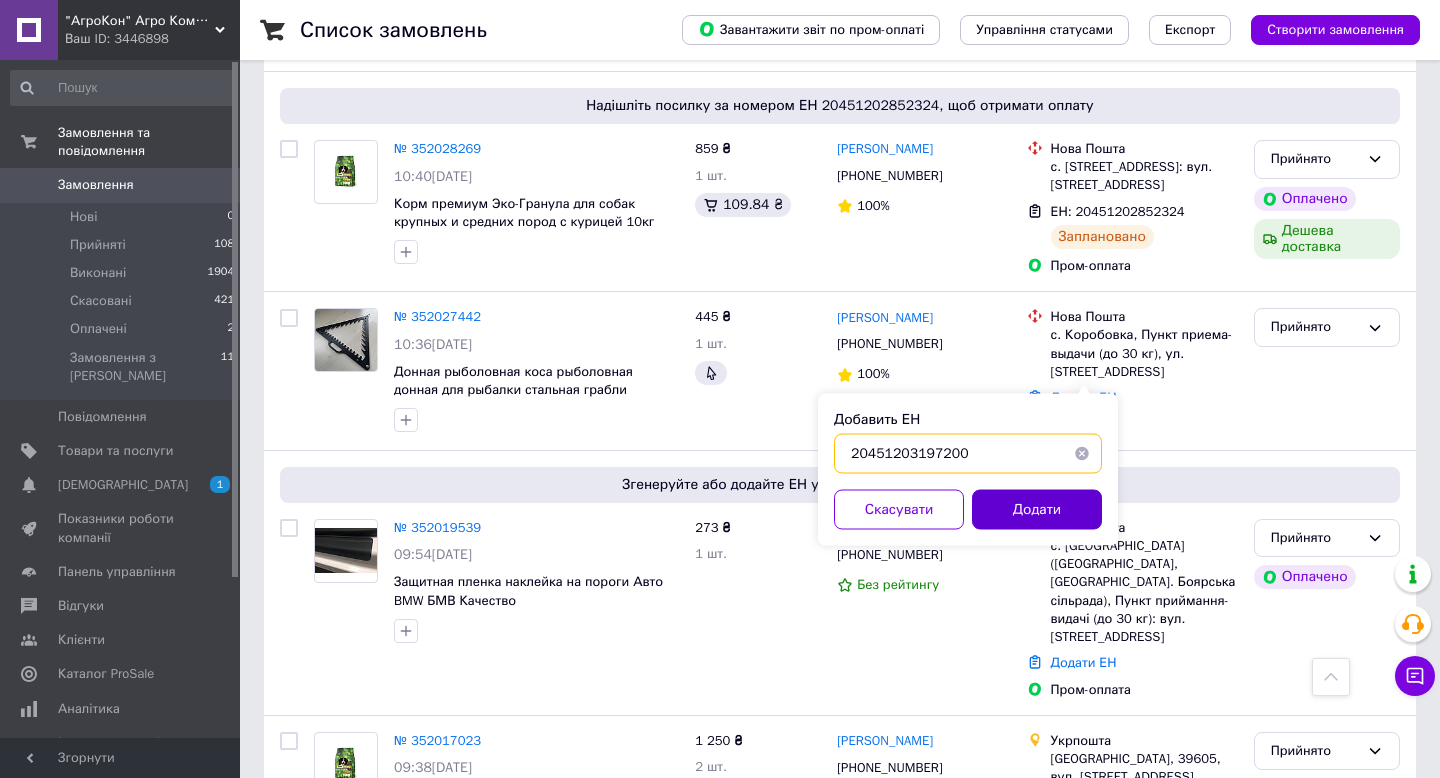 type on "20451203197200" 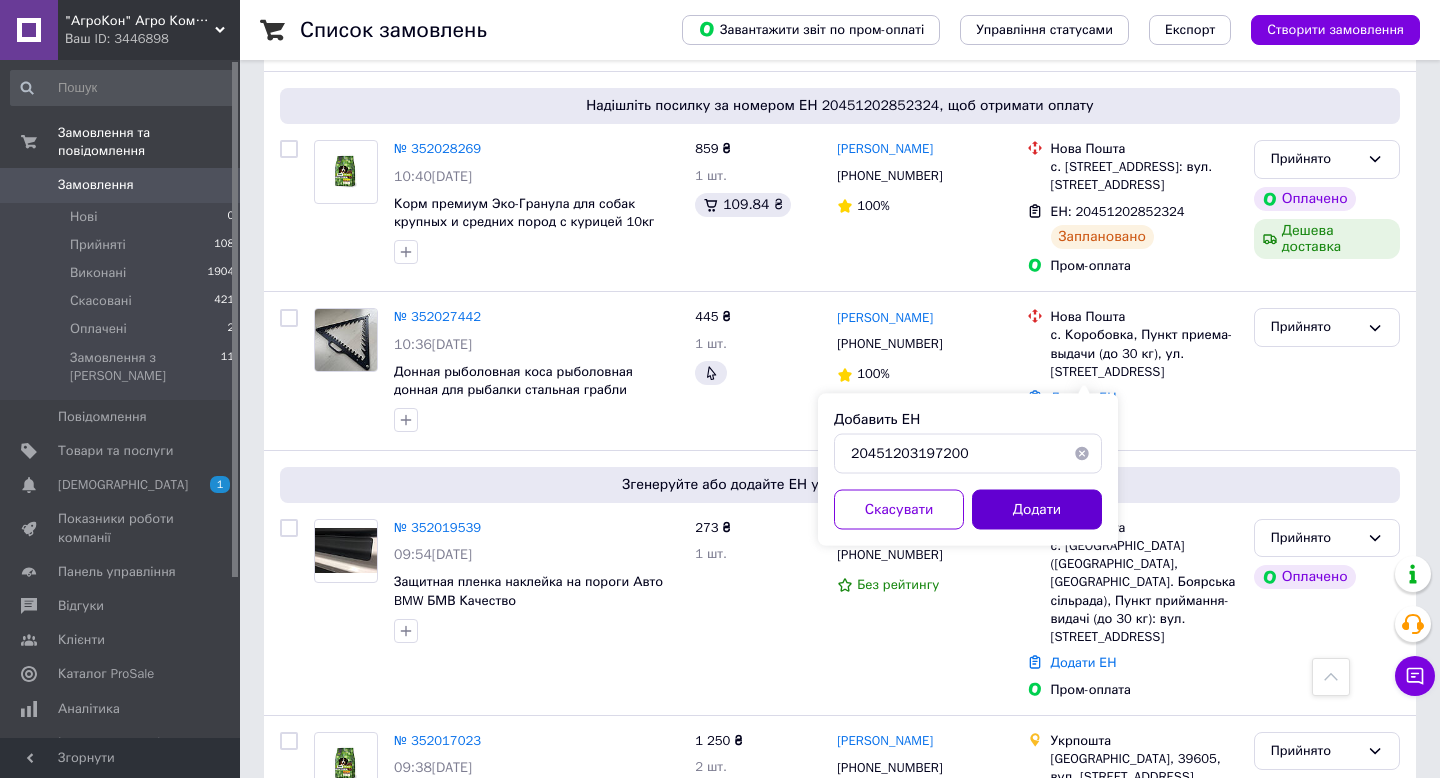 click on "Додати" at bounding box center [1037, 510] 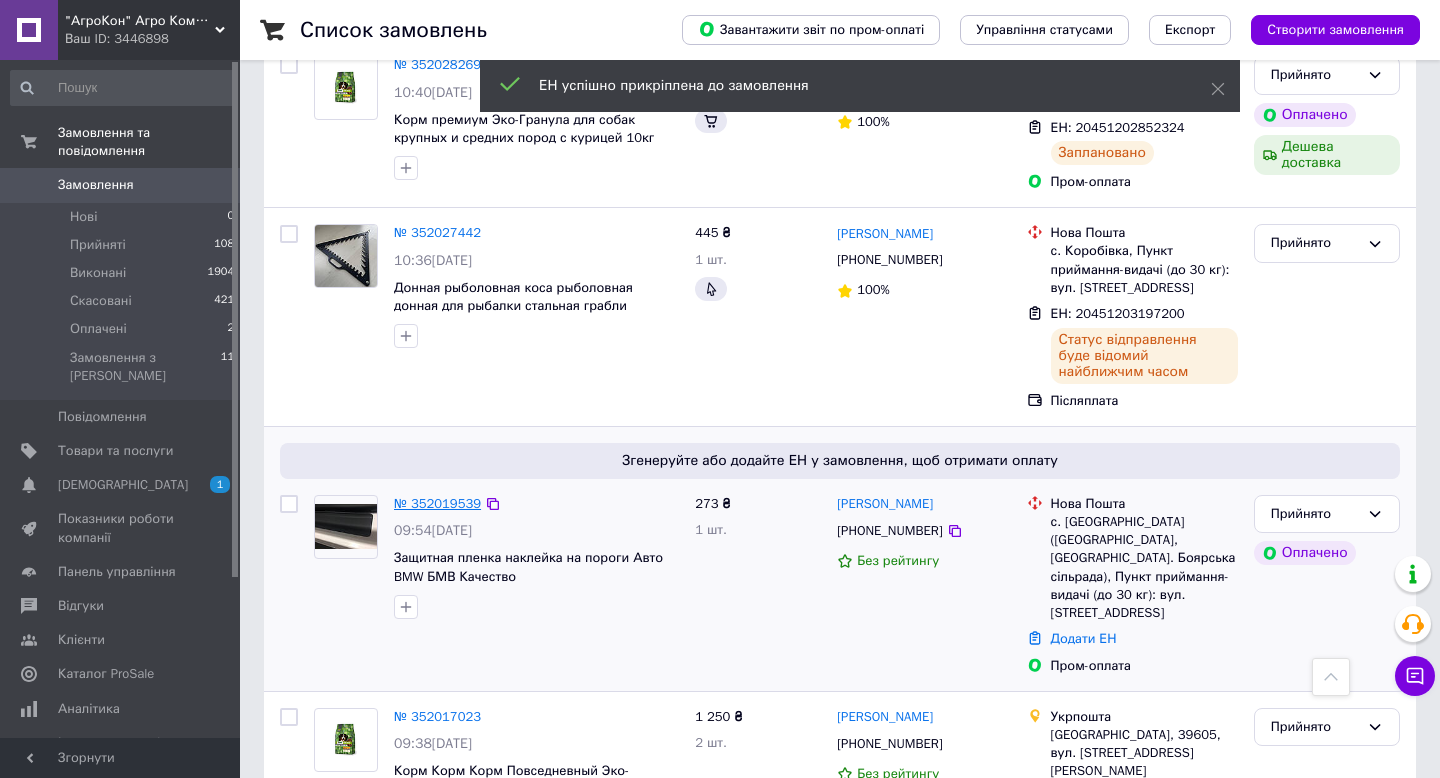 scroll, scrollTop: 1029, scrollLeft: 0, axis: vertical 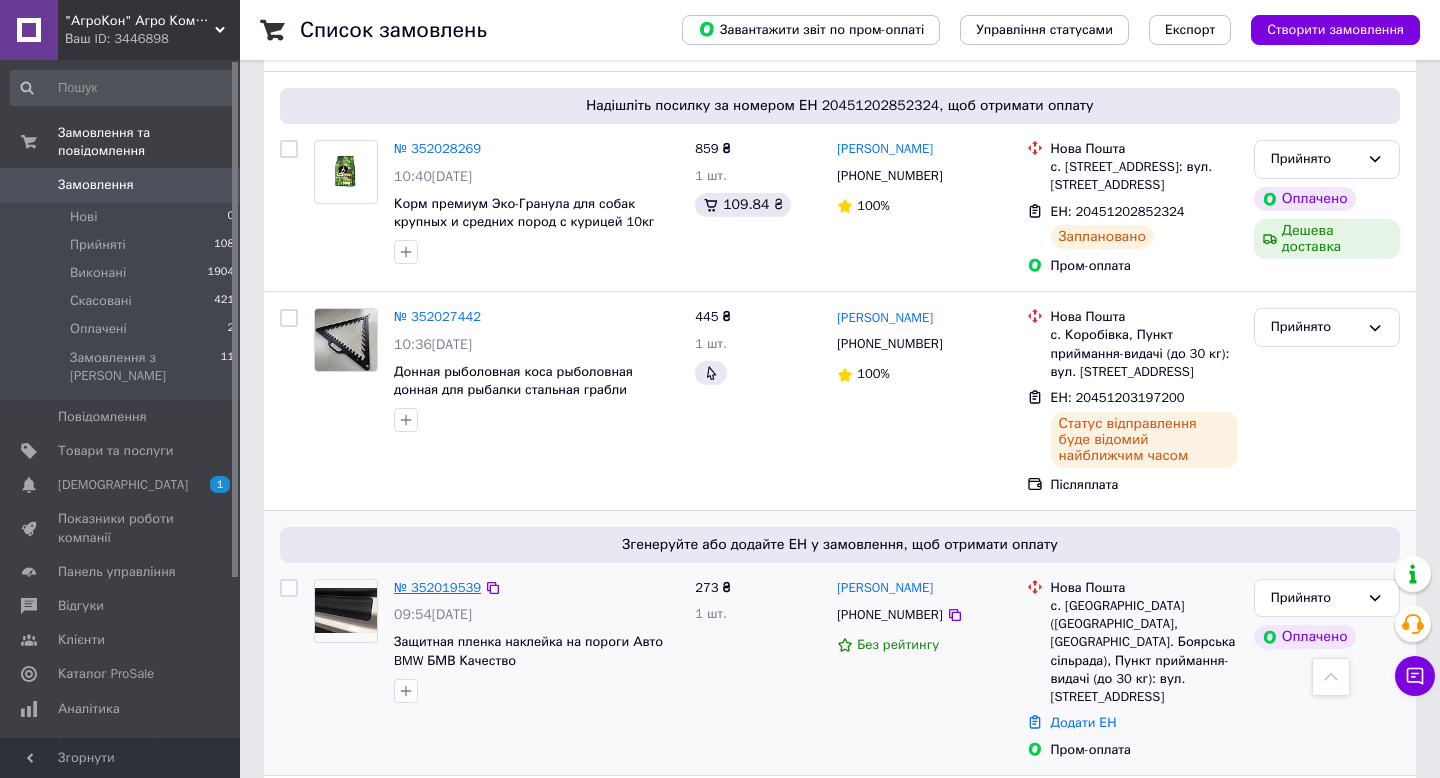 click on "№ 352019539" at bounding box center [437, 587] 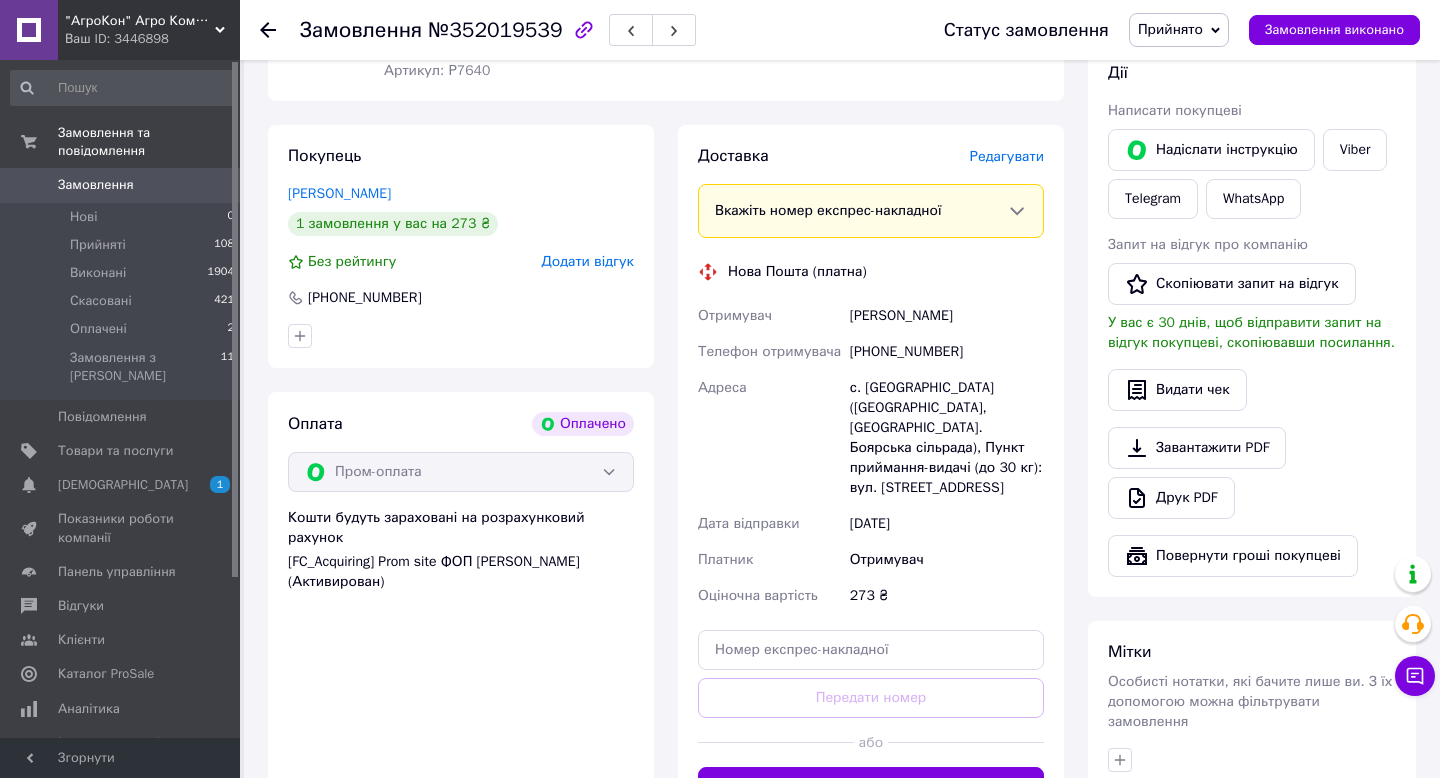 scroll, scrollTop: 347, scrollLeft: 0, axis: vertical 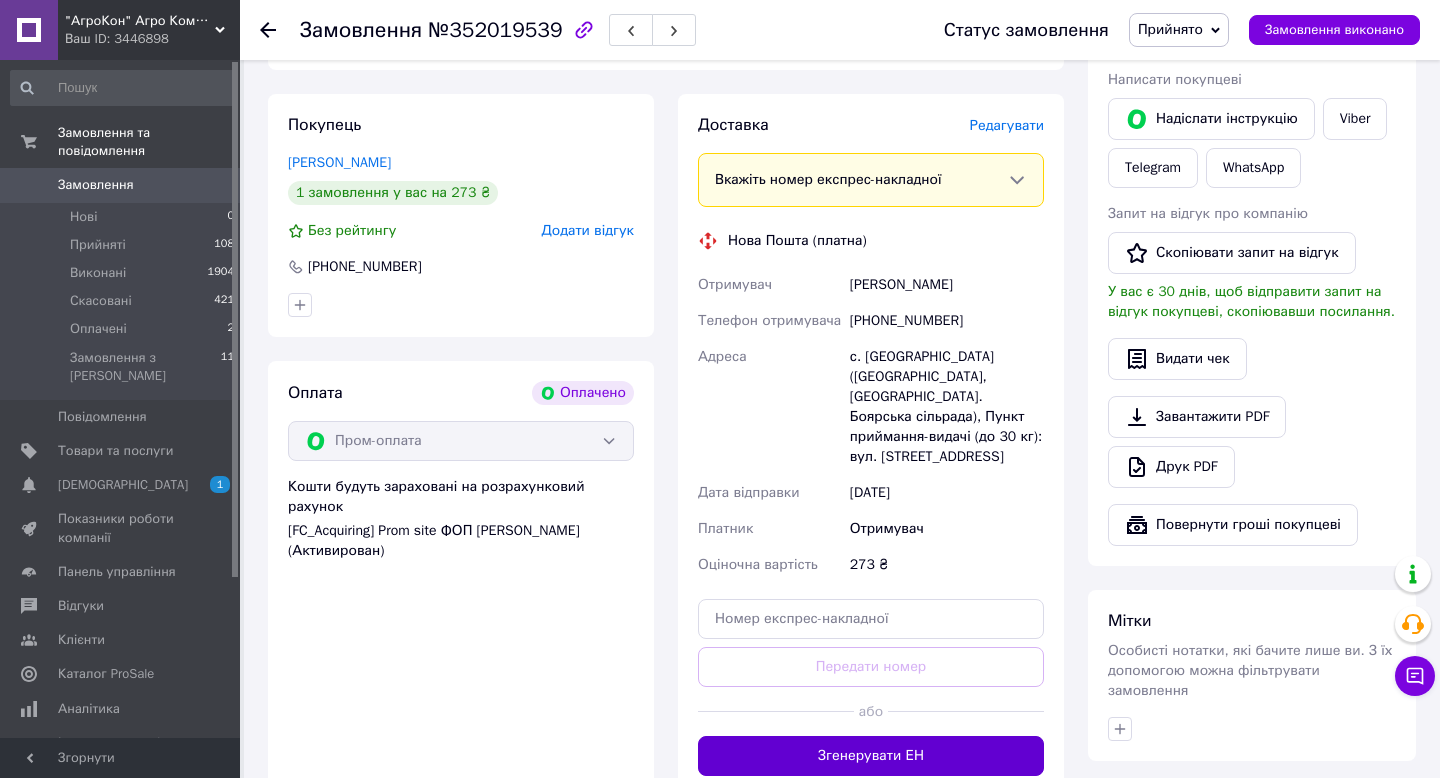 click on "Згенерувати ЕН" at bounding box center [871, 756] 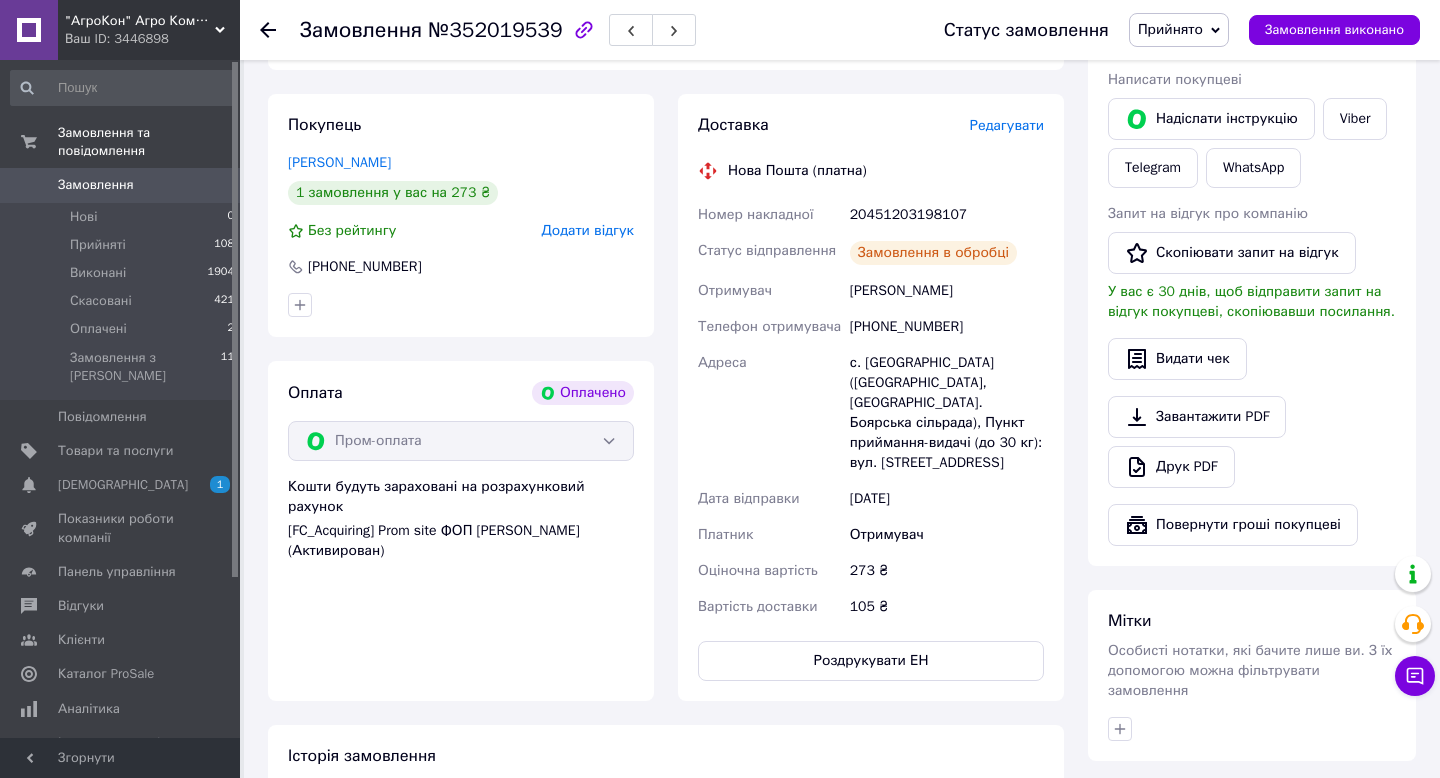 click on "20451203198107" at bounding box center (947, 215) 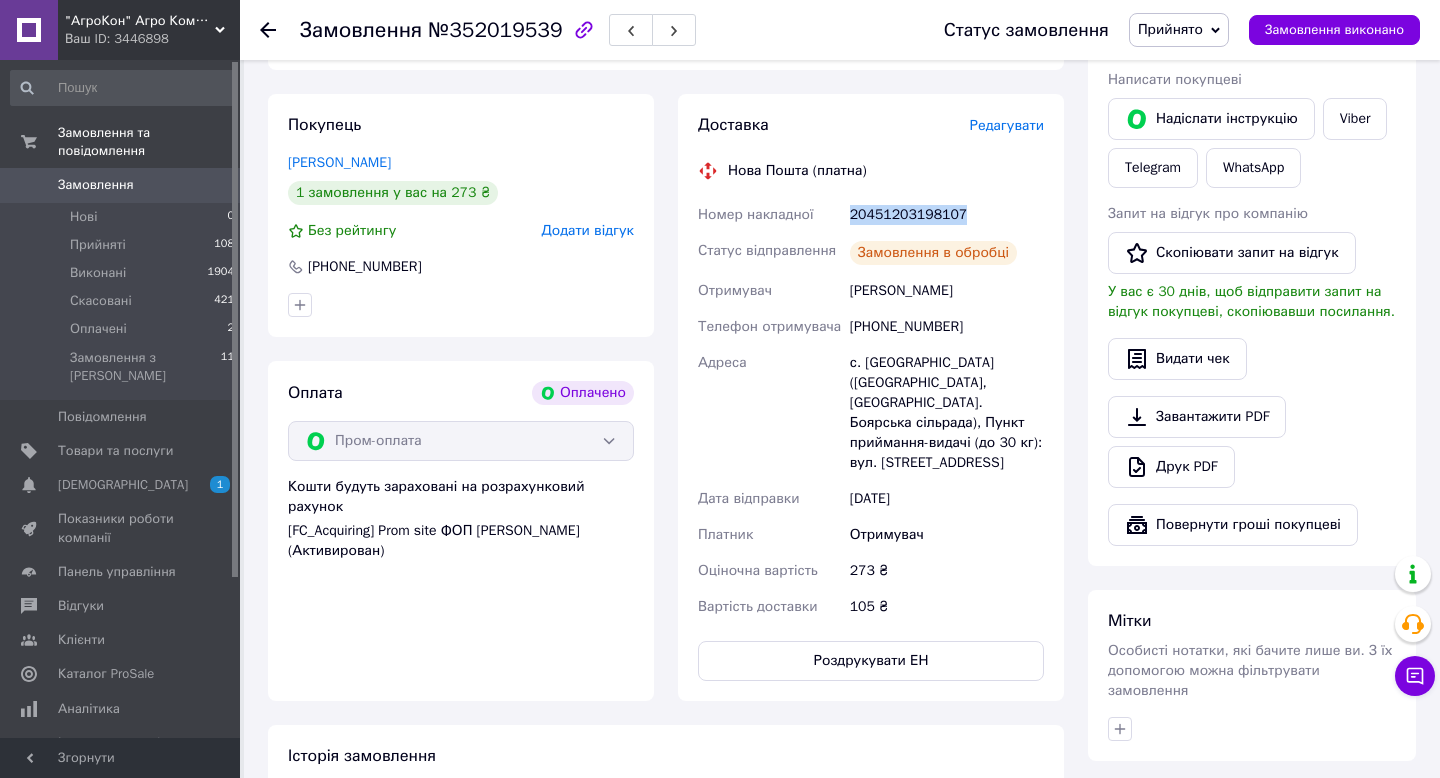 click on "20451203198107" at bounding box center [947, 215] 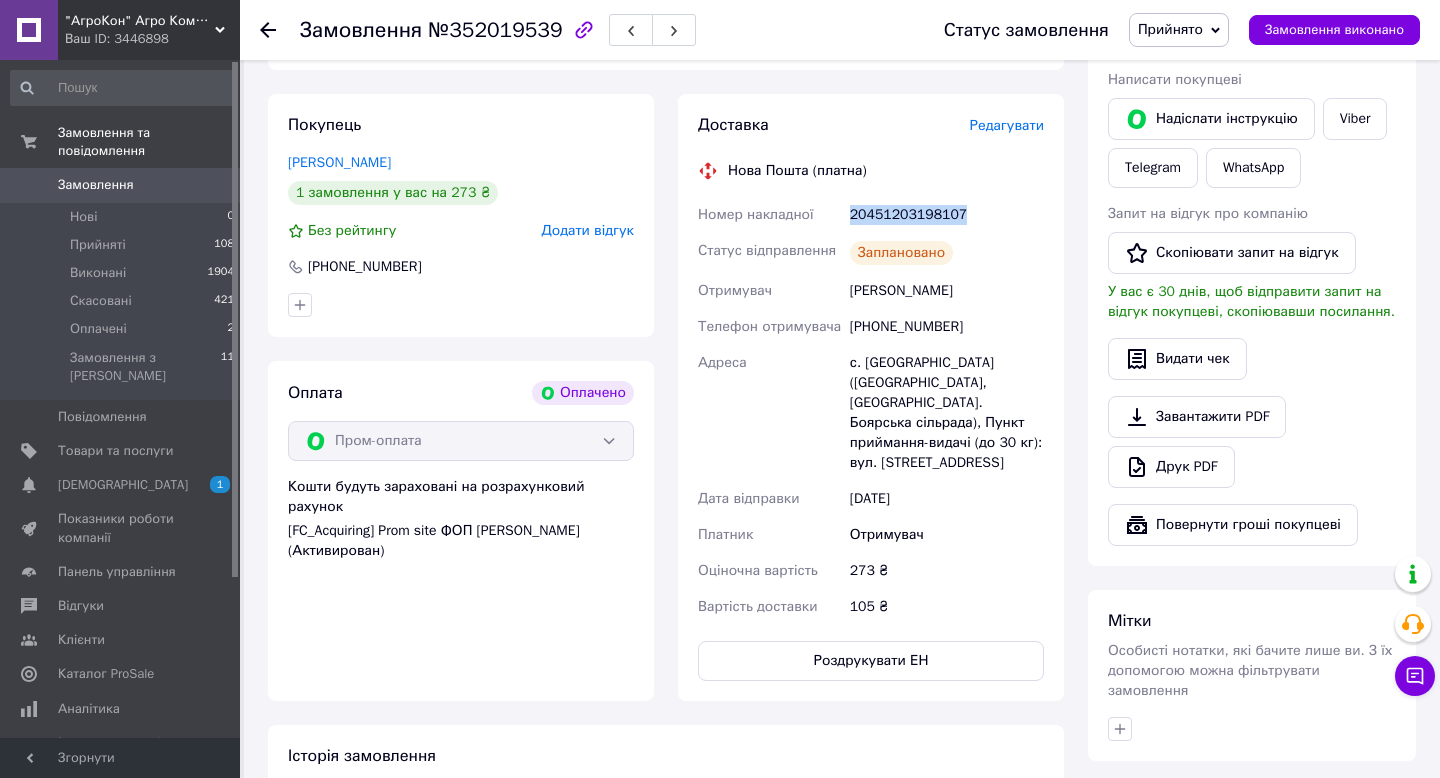 copy on "20451203198107" 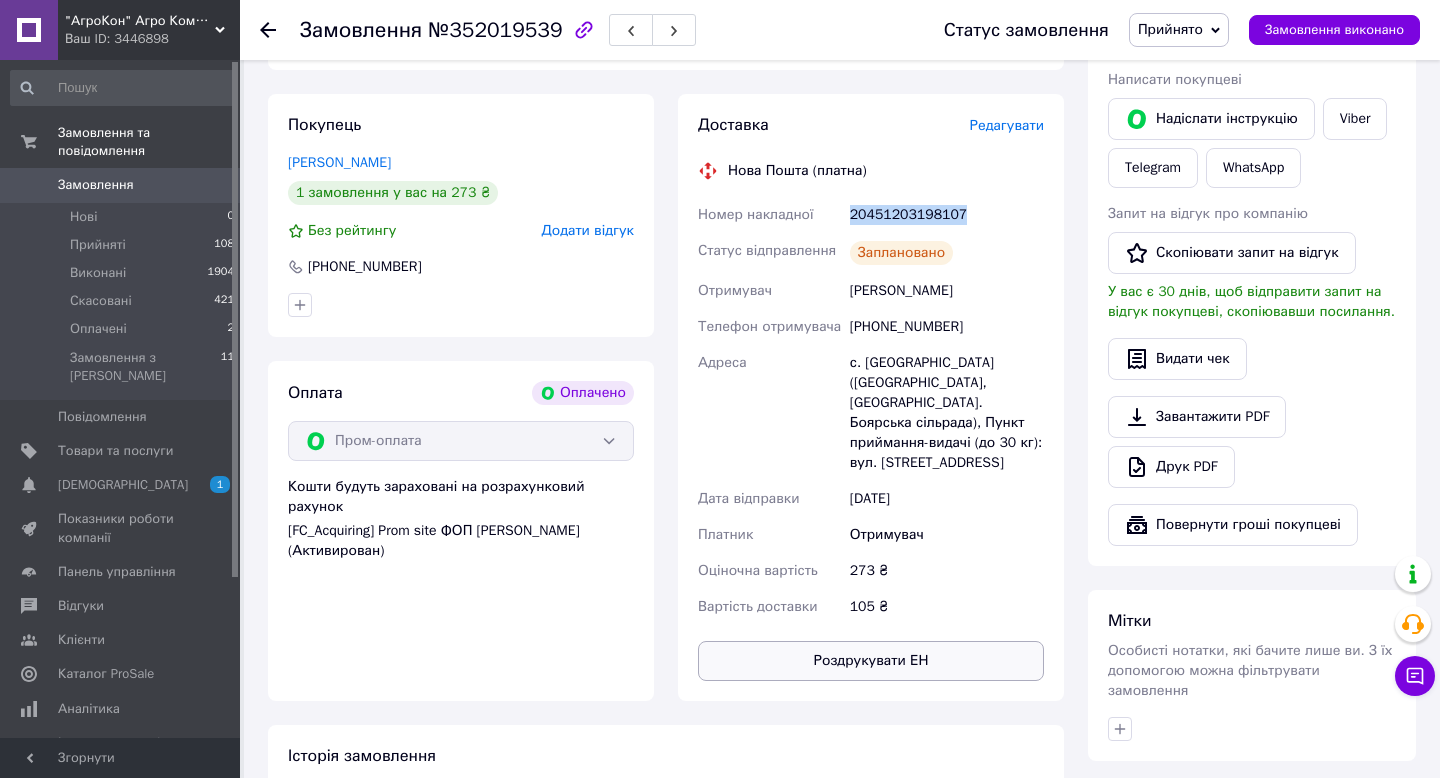 click on "Роздрукувати ЕН" at bounding box center [871, 661] 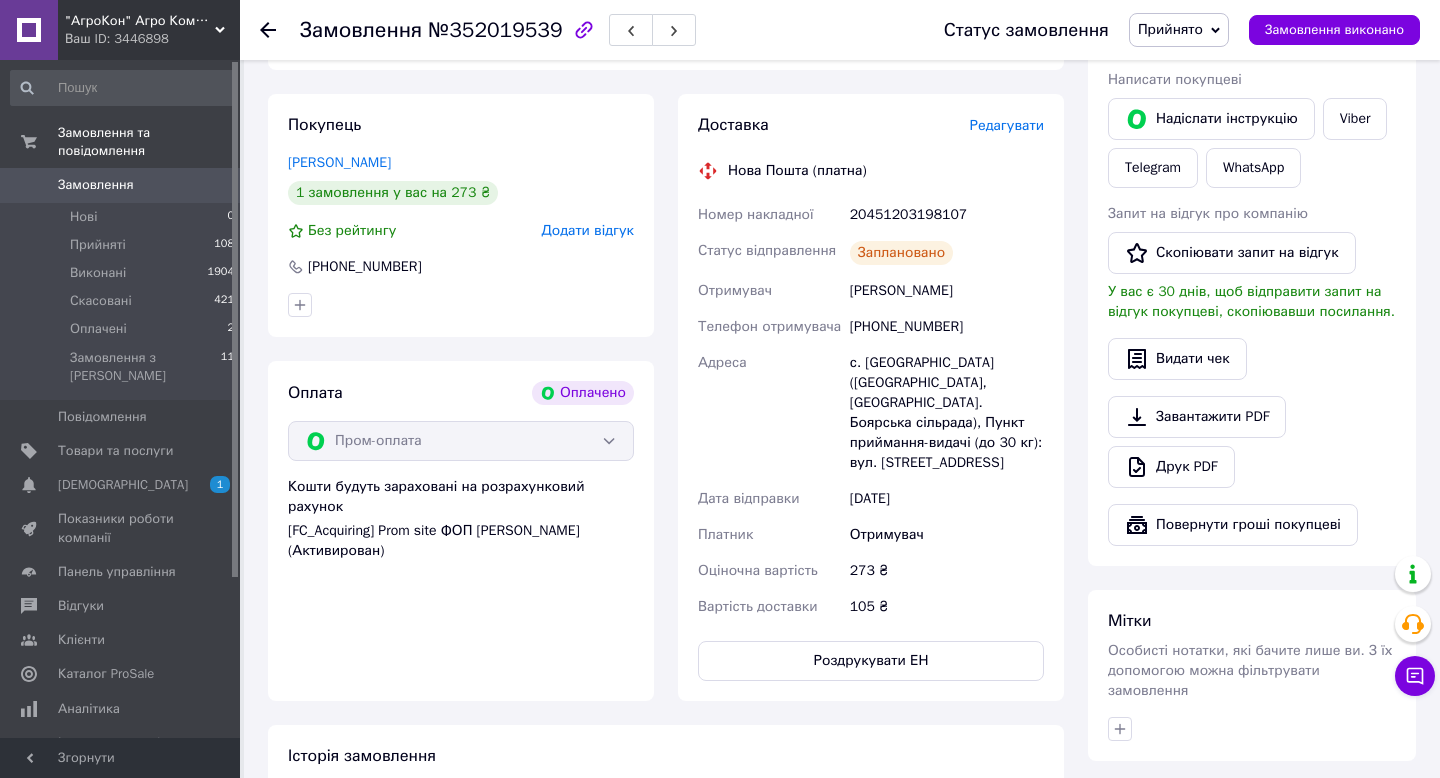 click 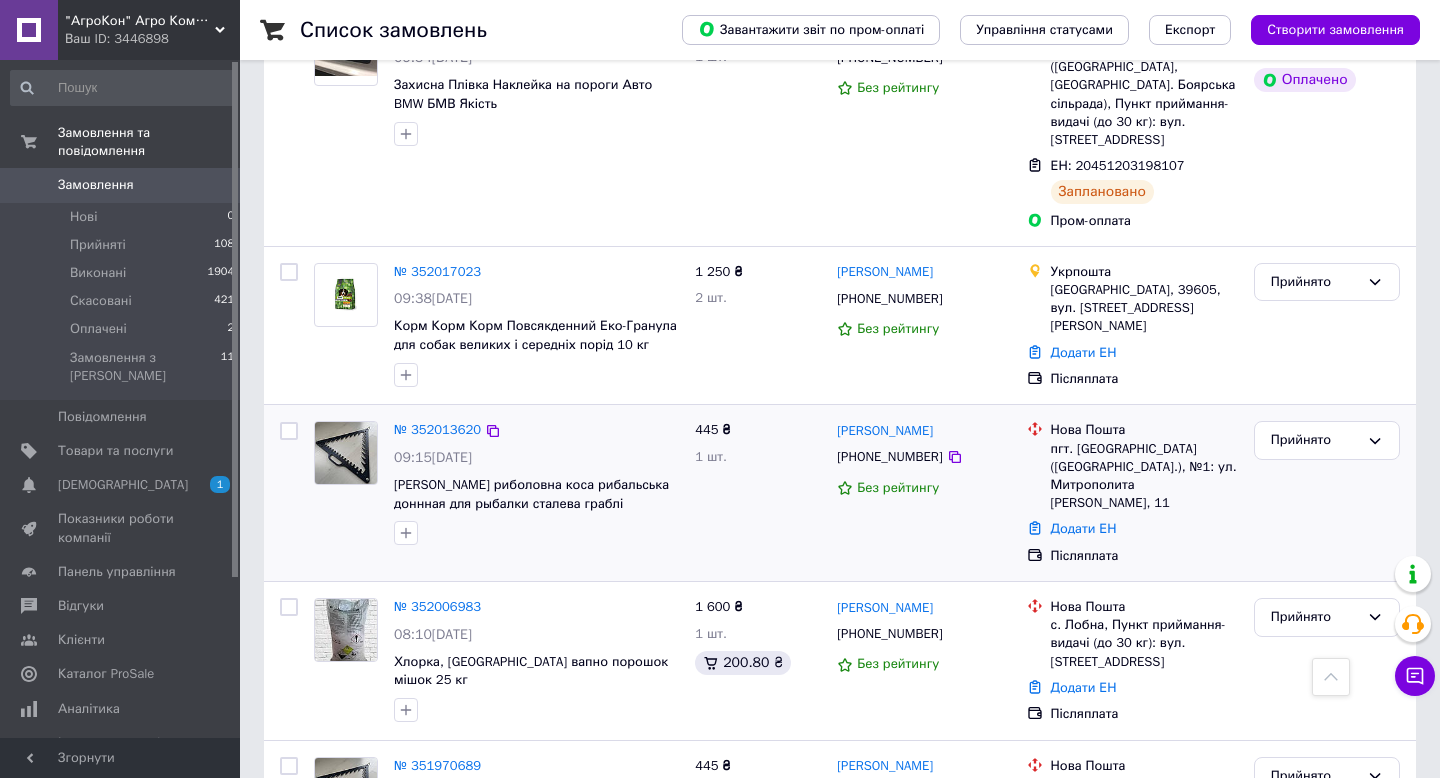 scroll, scrollTop: 1589, scrollLeft: 0, axis: vertical 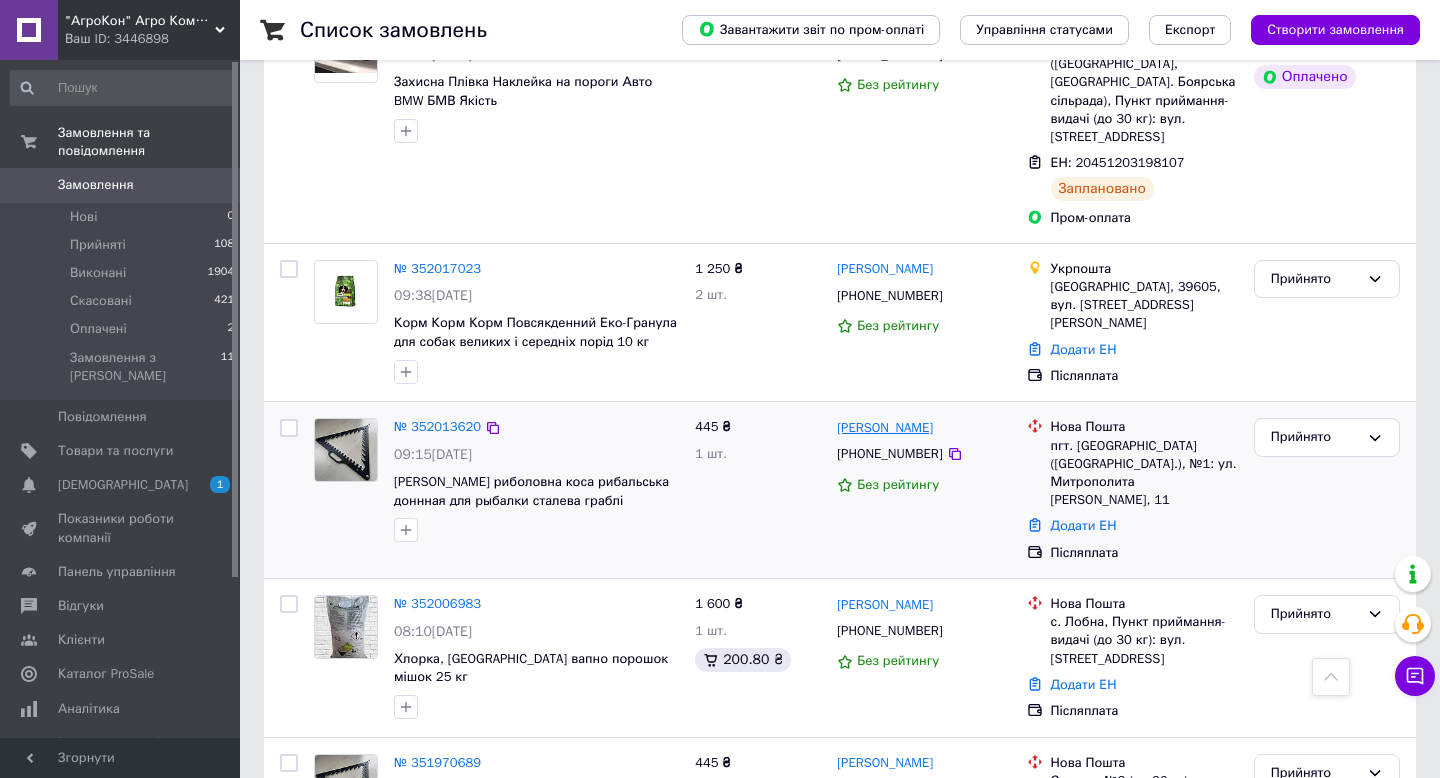 drag, startPoint x: 959, startPoint y: 382, endPoint x: 909, endPoint y: 382, distance: 50 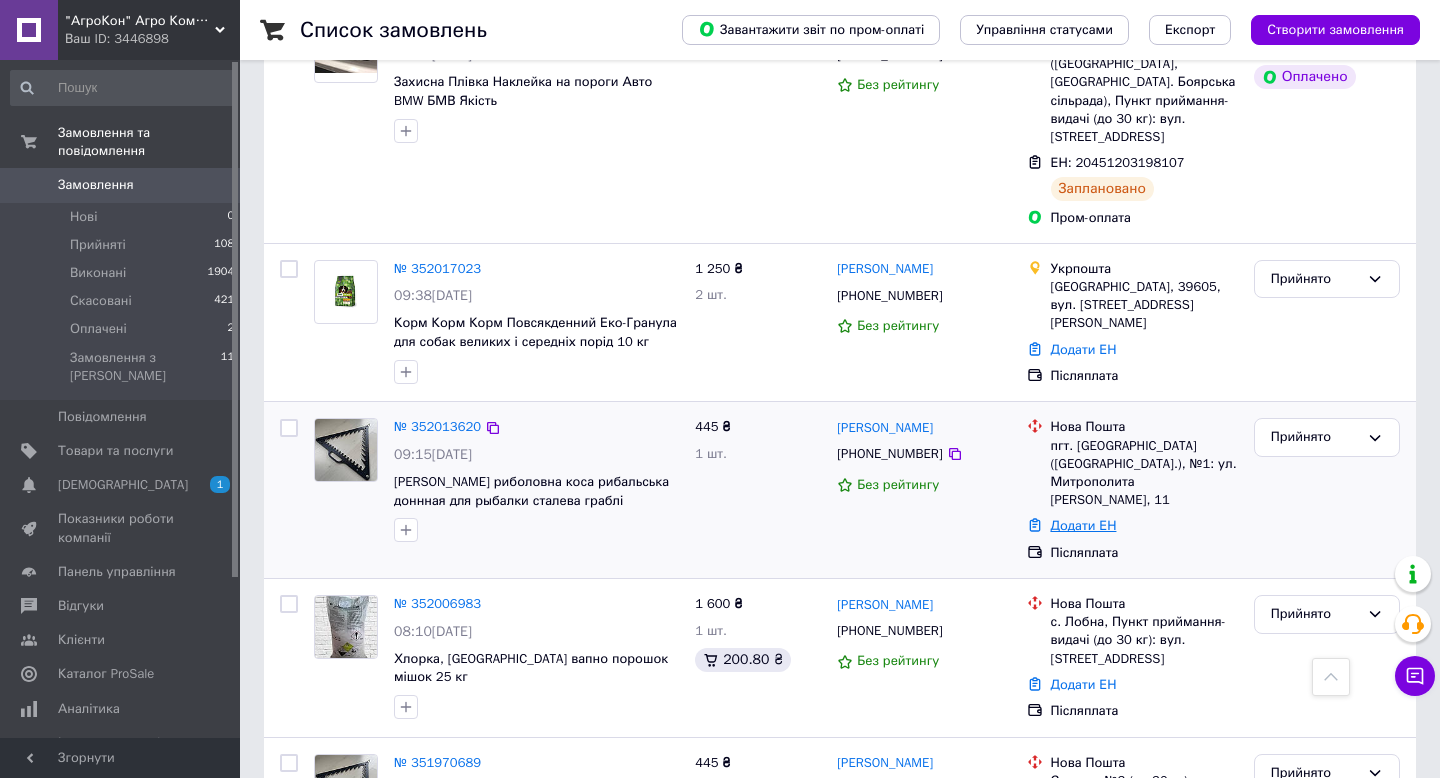 click on "Додати ЕН" at bounding box center [1084, 525] 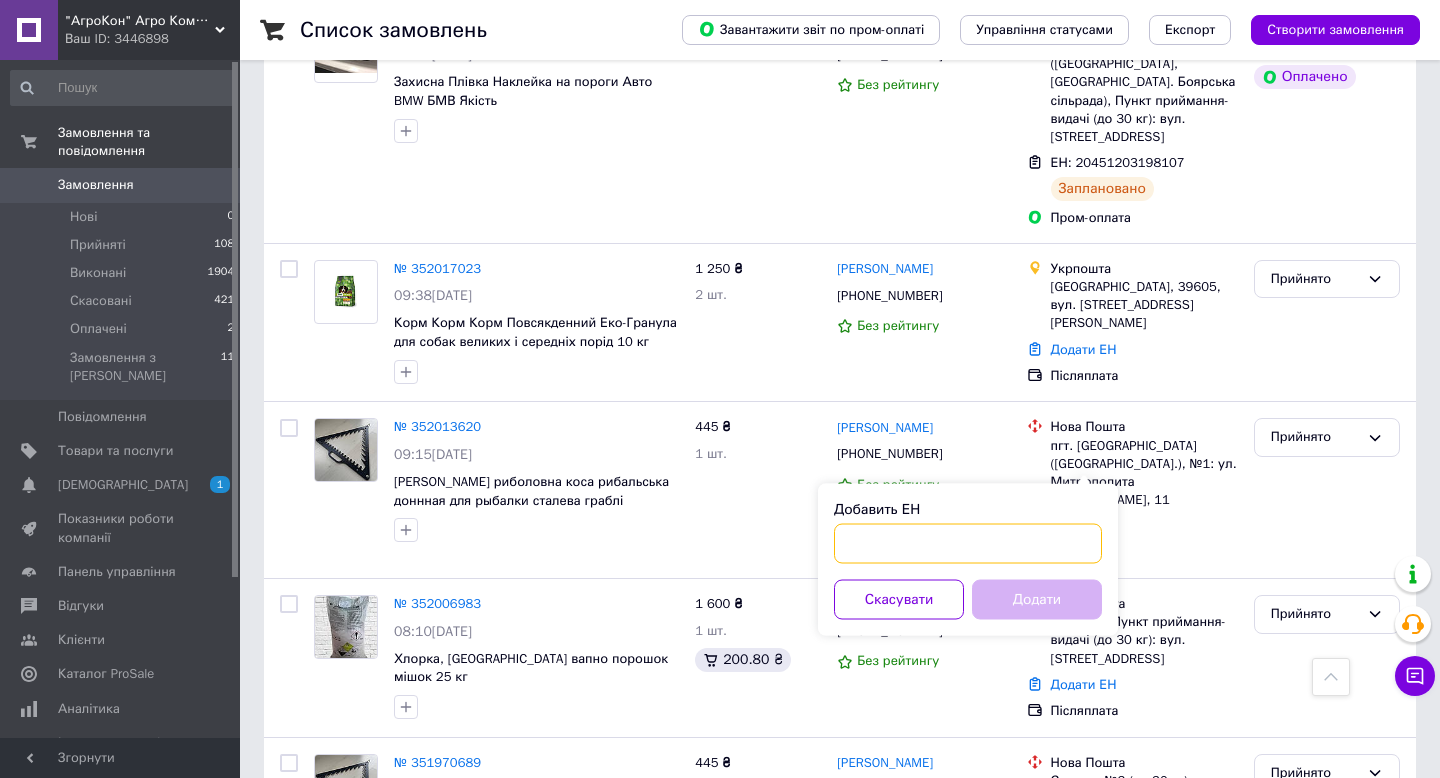 click on "Добавить ЕН" at bounding box center (968, 544) 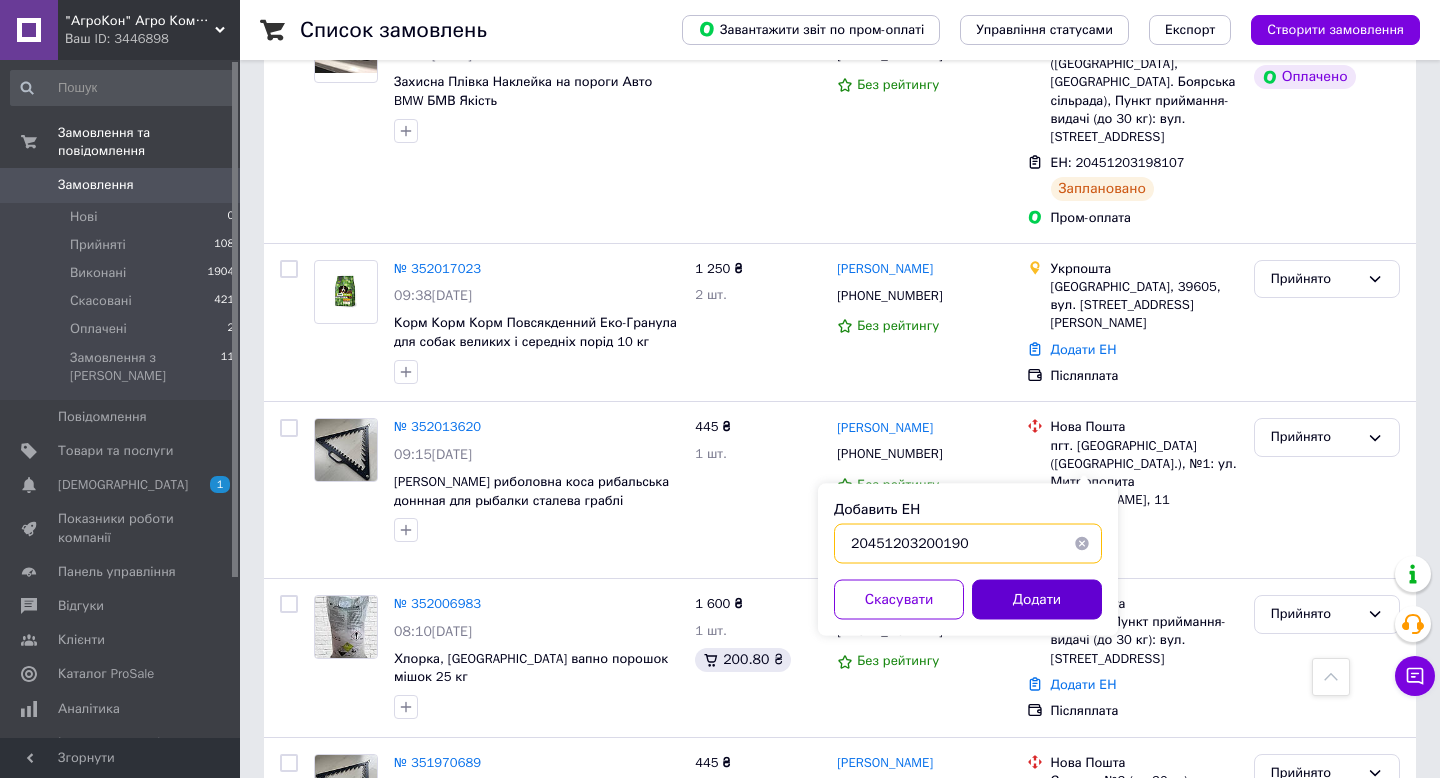 type on "20451203200190" 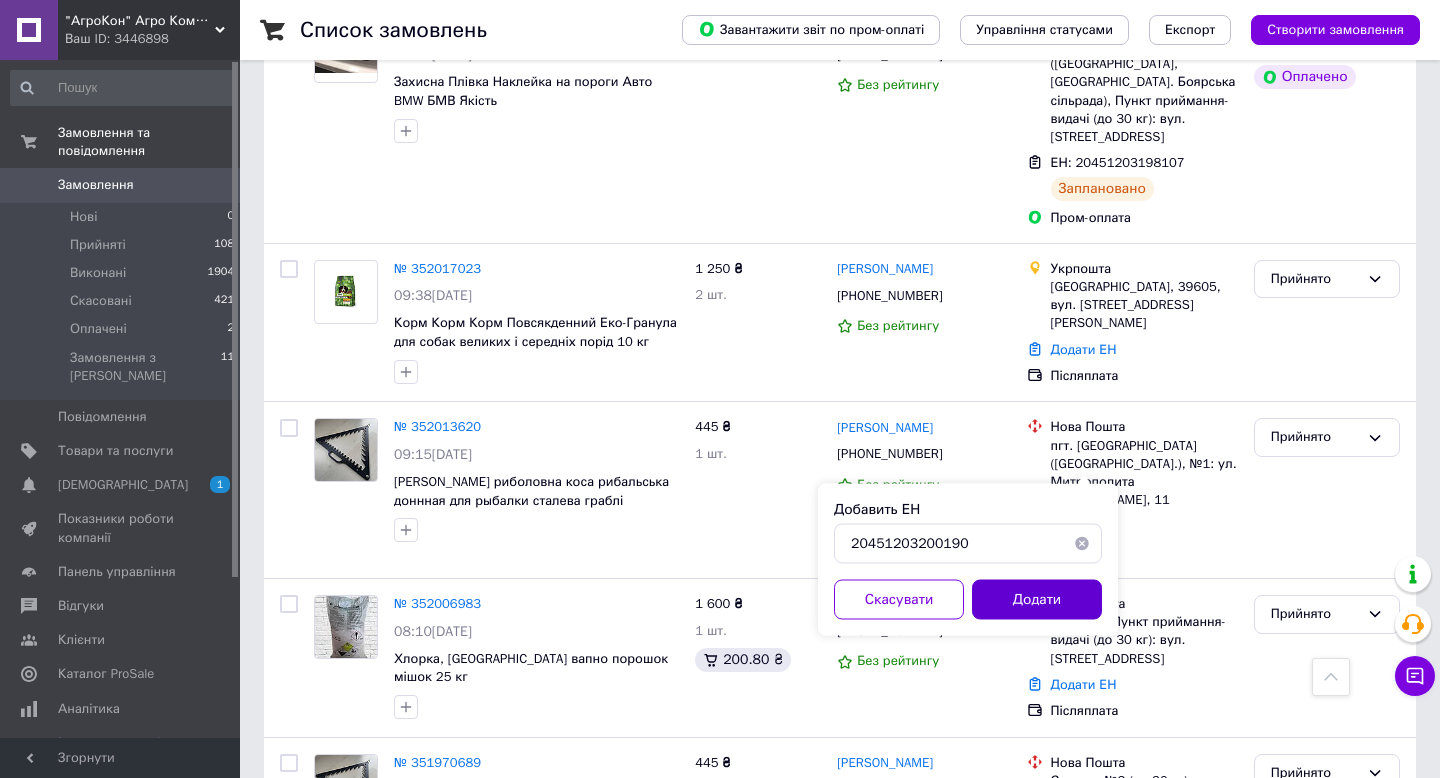 click on "Додати" at bounding box center [1037, 600] 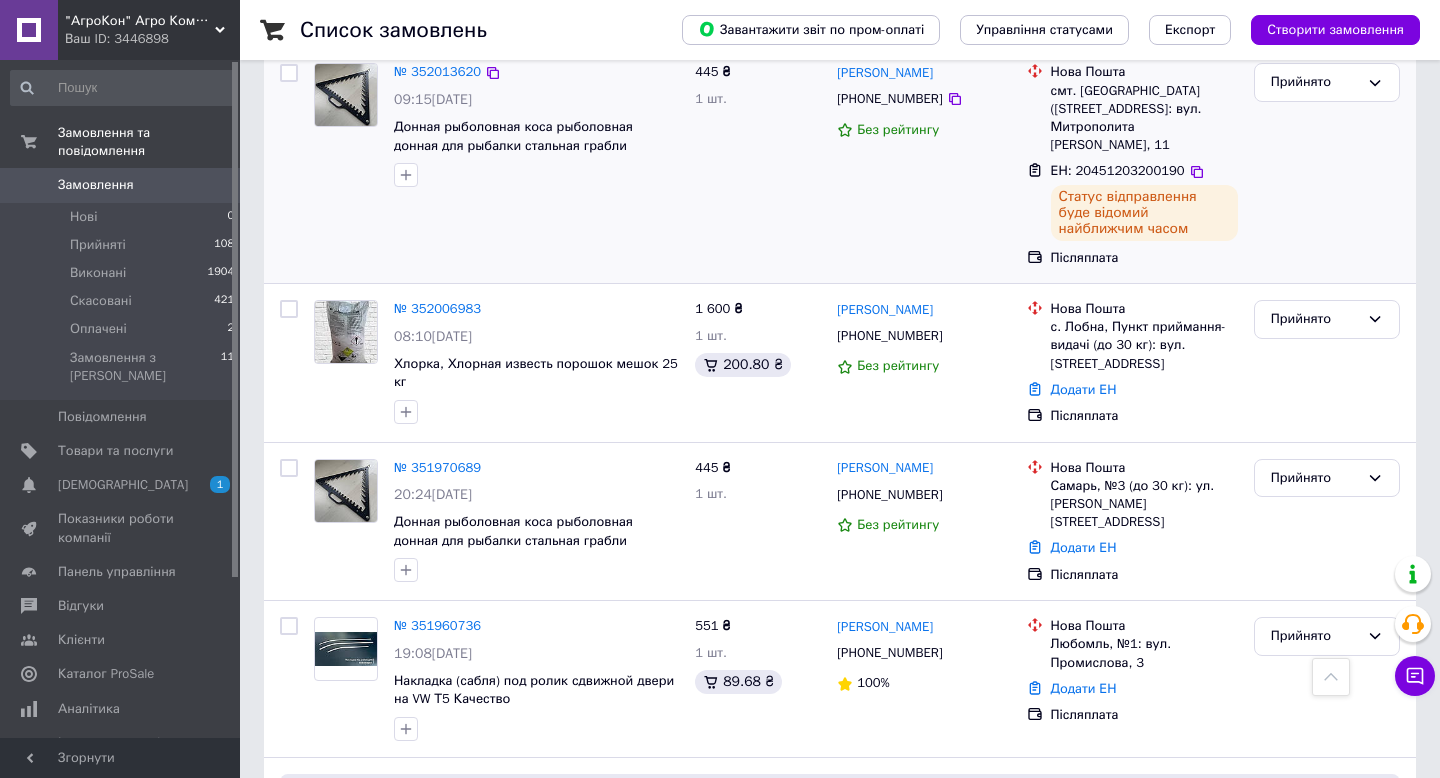 scroll, scrollTop: 1895, scrollLeft: 0, axis: vertical 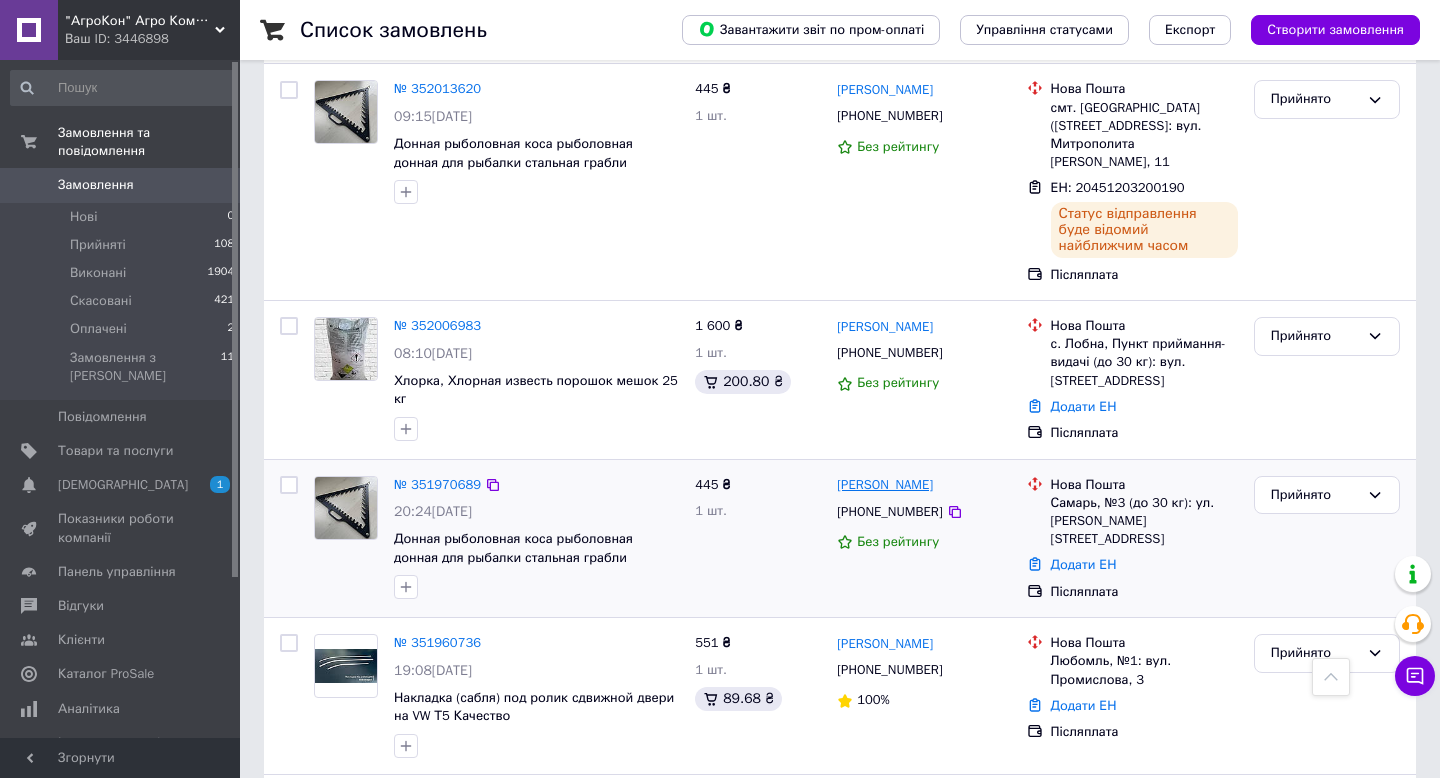 drag, startPoint x: 958, startPoint y: 422, endPoint x: 889, endPoint y: 422, distance: 69 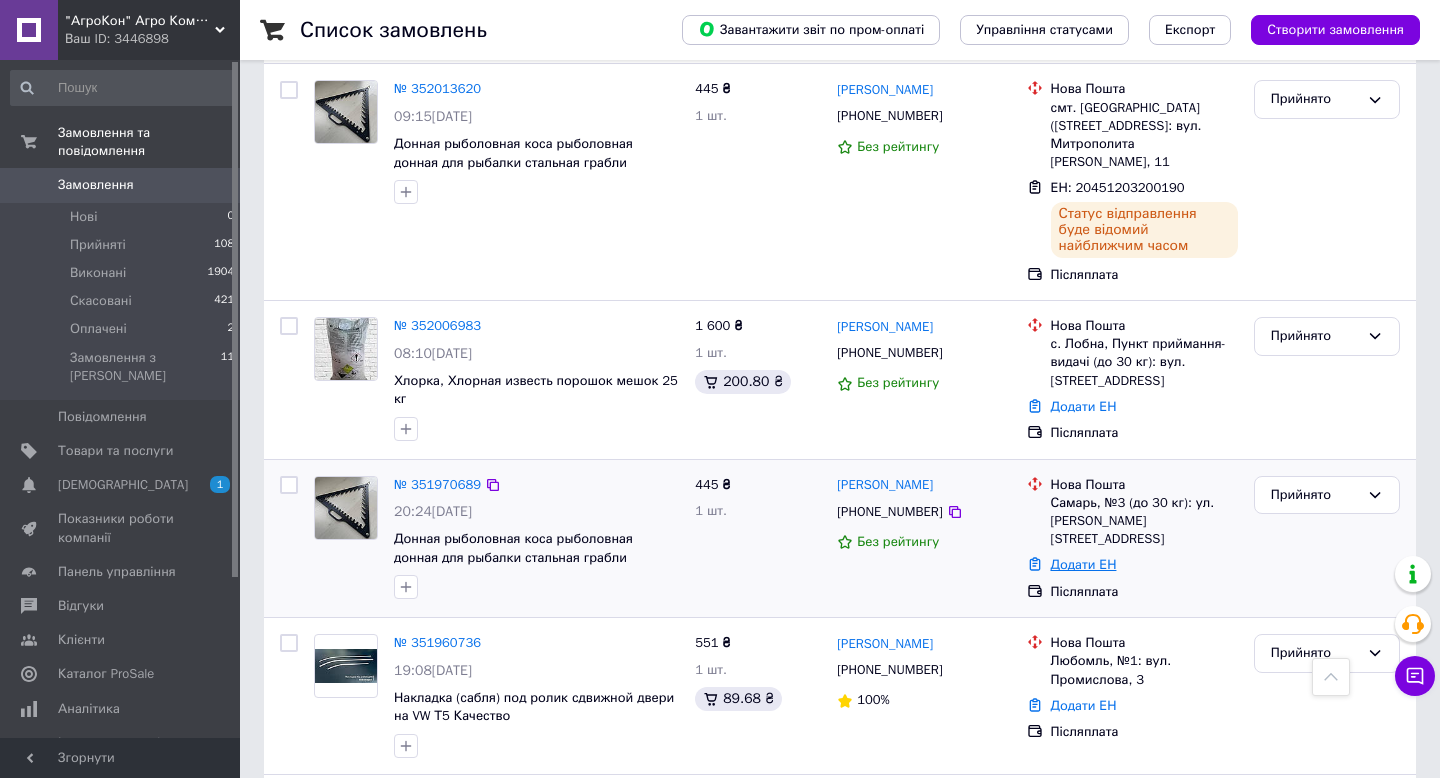 click on "Додати ЕН" at bounding box center [1084, 564] 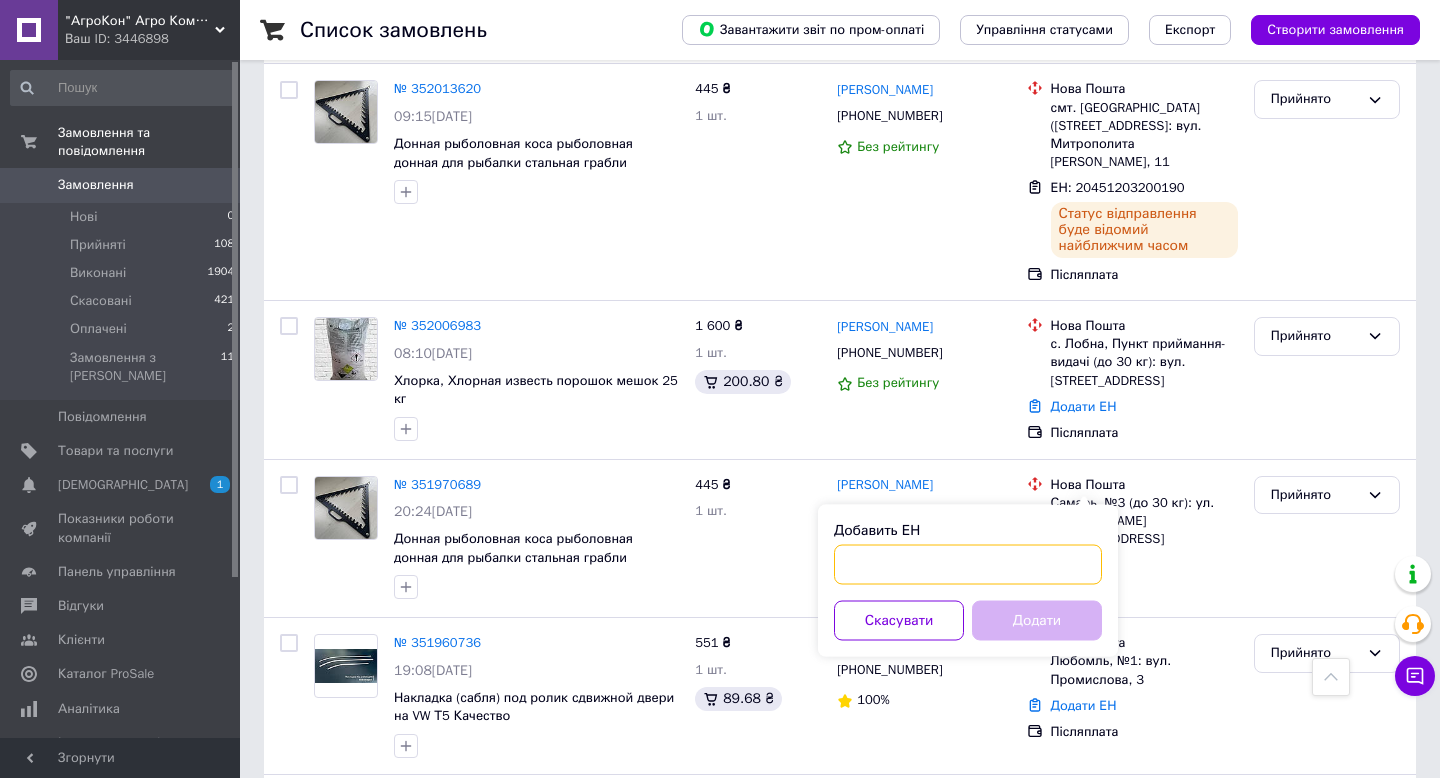 click on "Добавить ЕН" at bounding box center (968, 565) 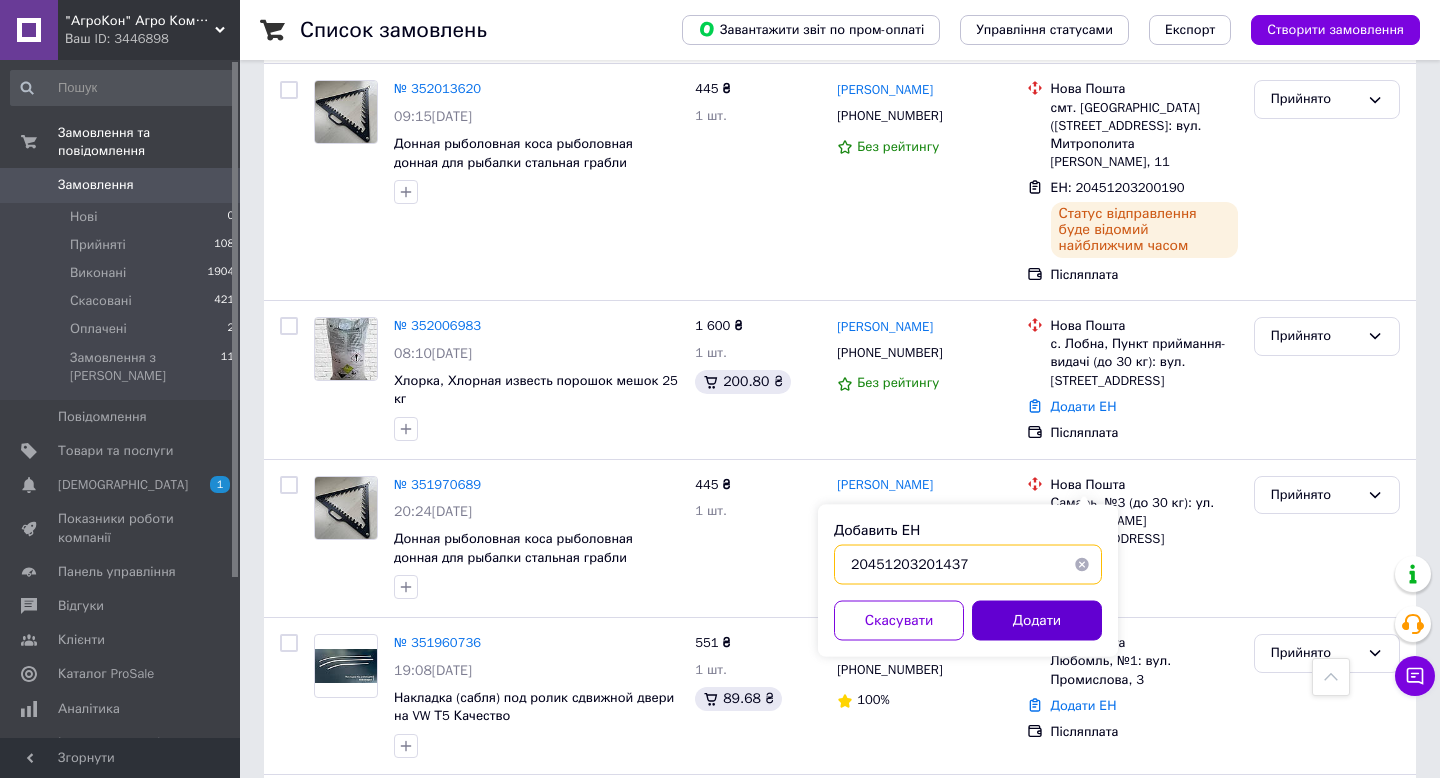 type on "20451203201437" 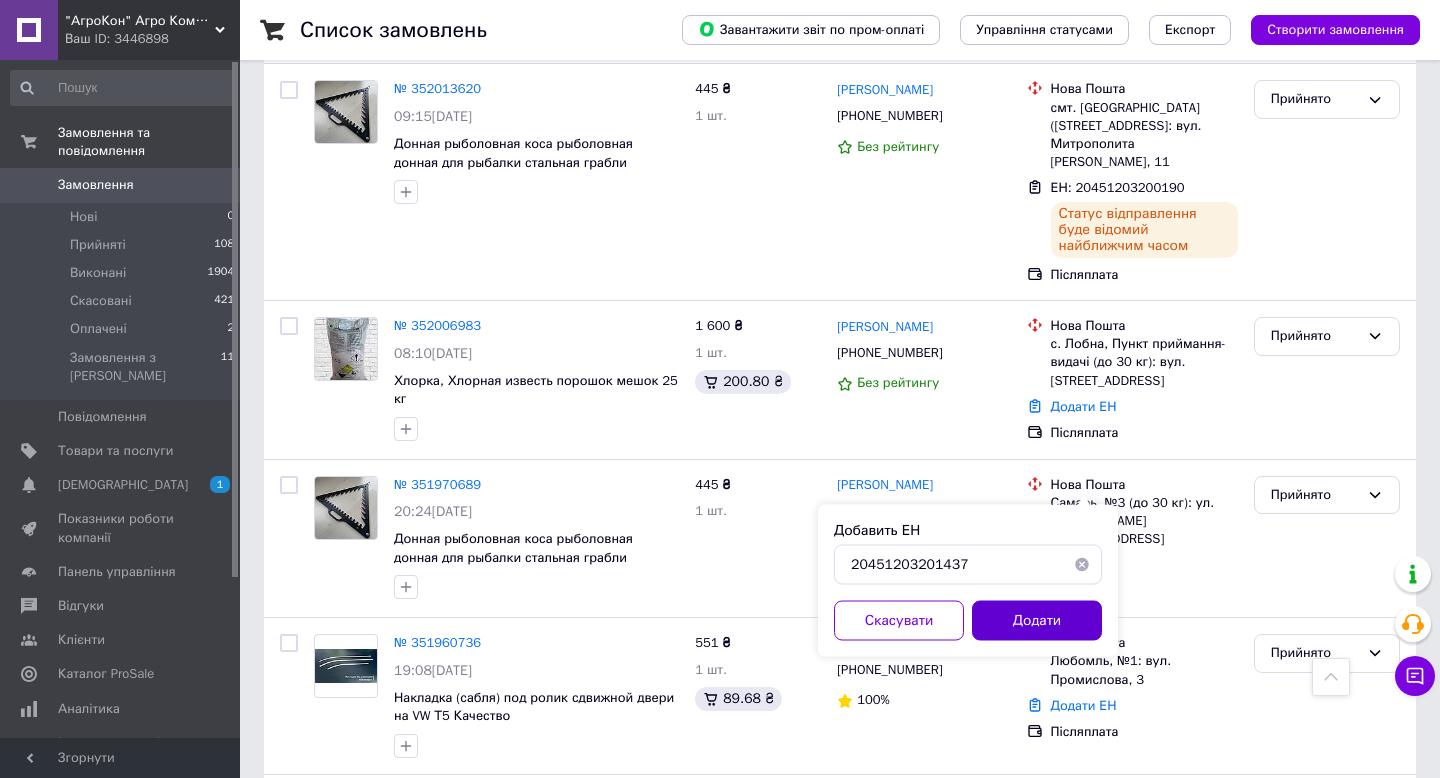 click on "Додати" at bounding box center [1037, 621] 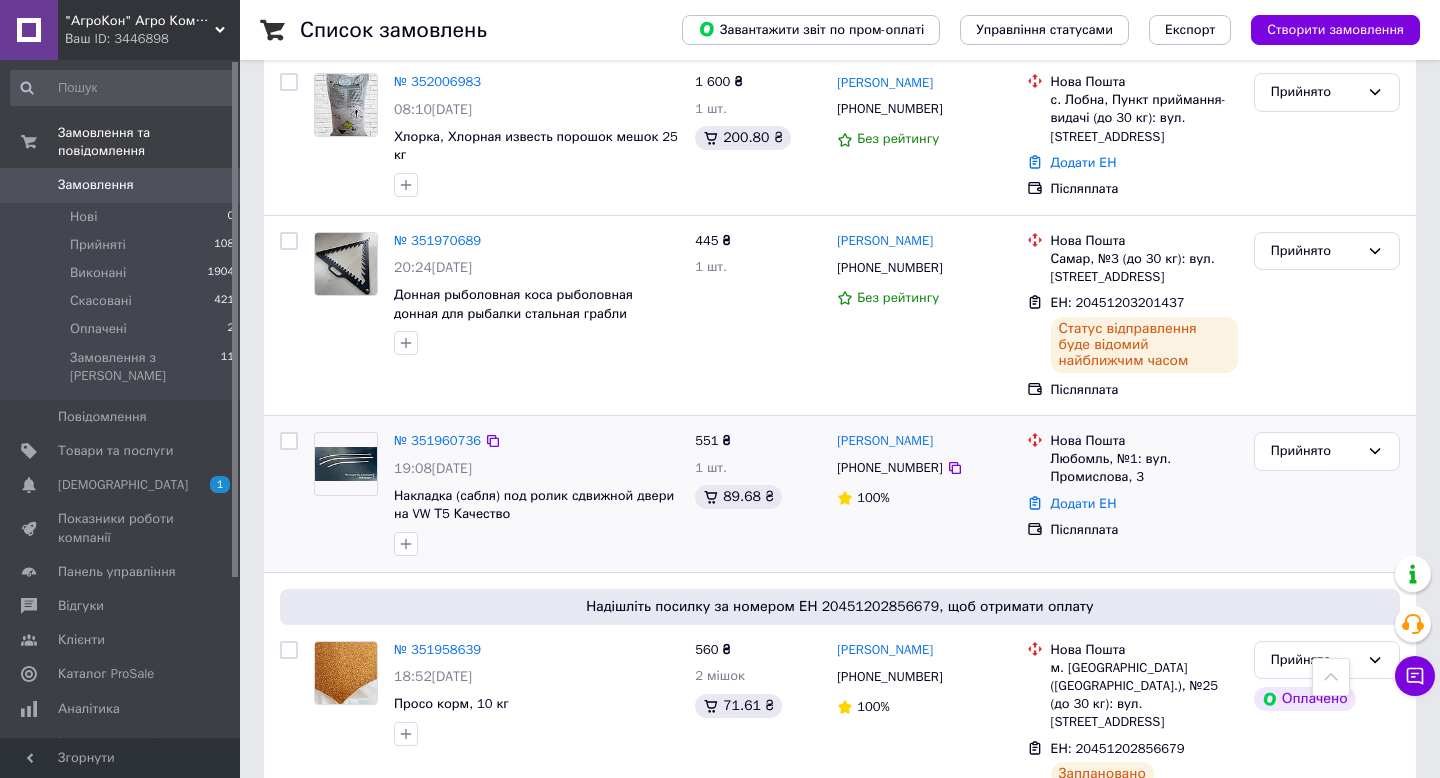 scroll, scrollTop: 2110, scrollLeft: 0, axis: vertical 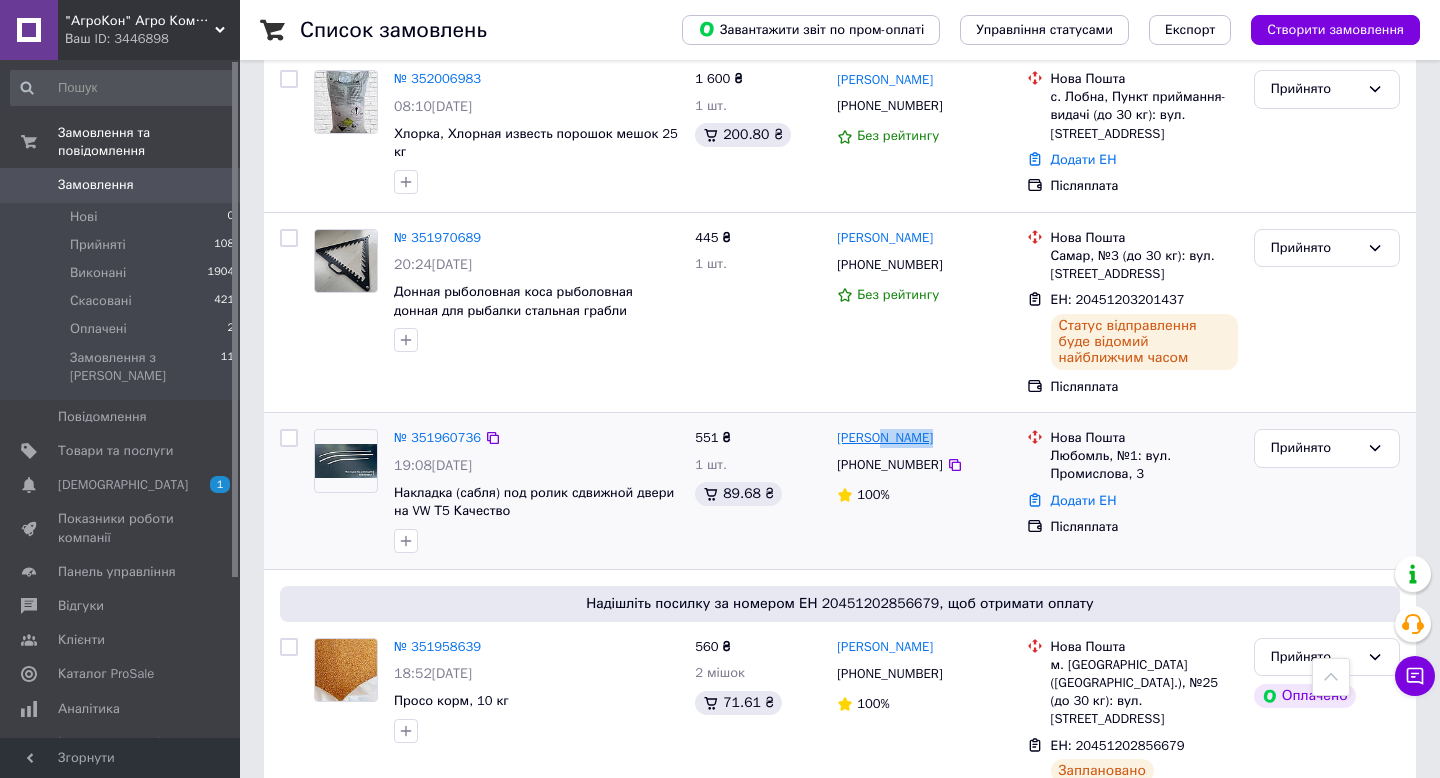 drag, startPoint x: 931, startPoint y: 377, endPoint x: 881, endPoint y: 375, distance: 50.039986 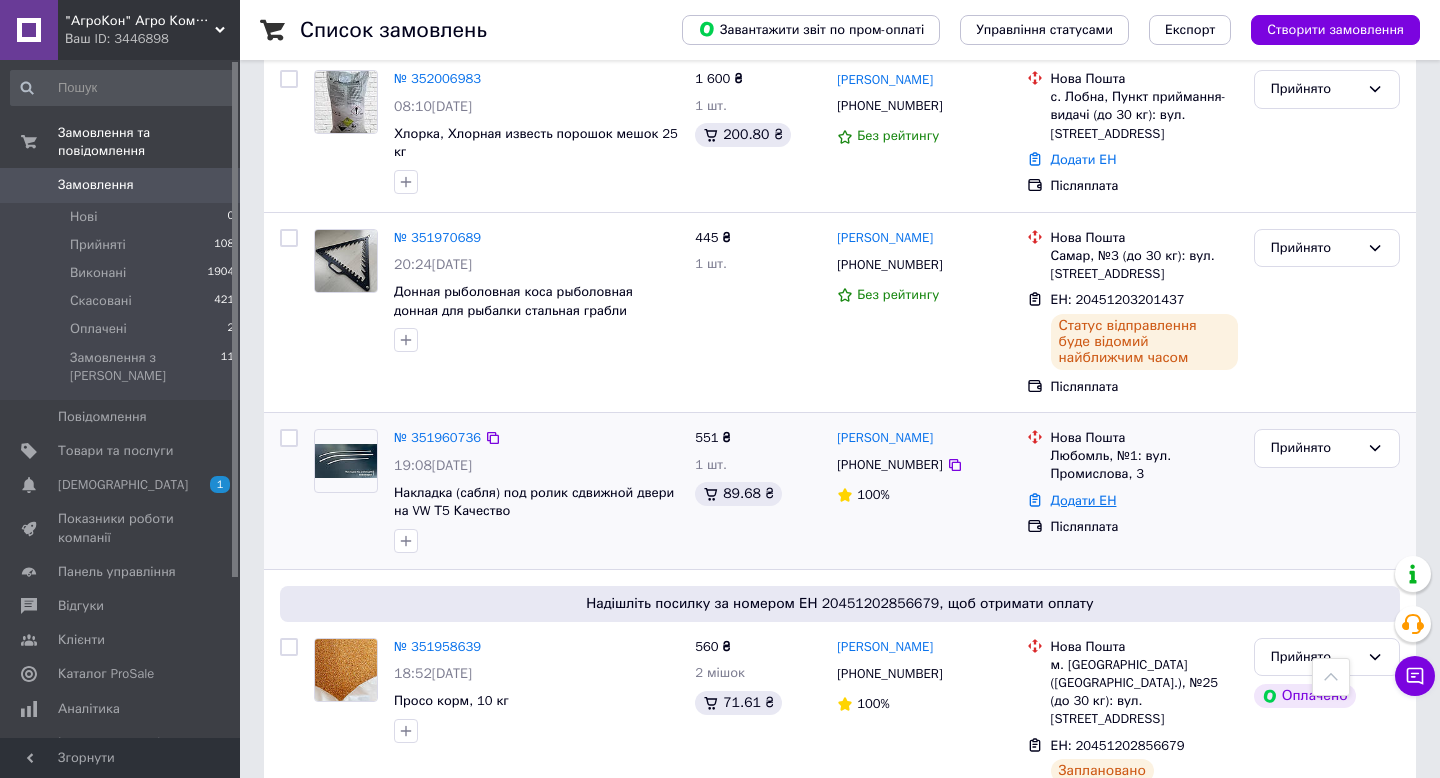 click on "Додати ЕН" at bounding box center (1084, 500) 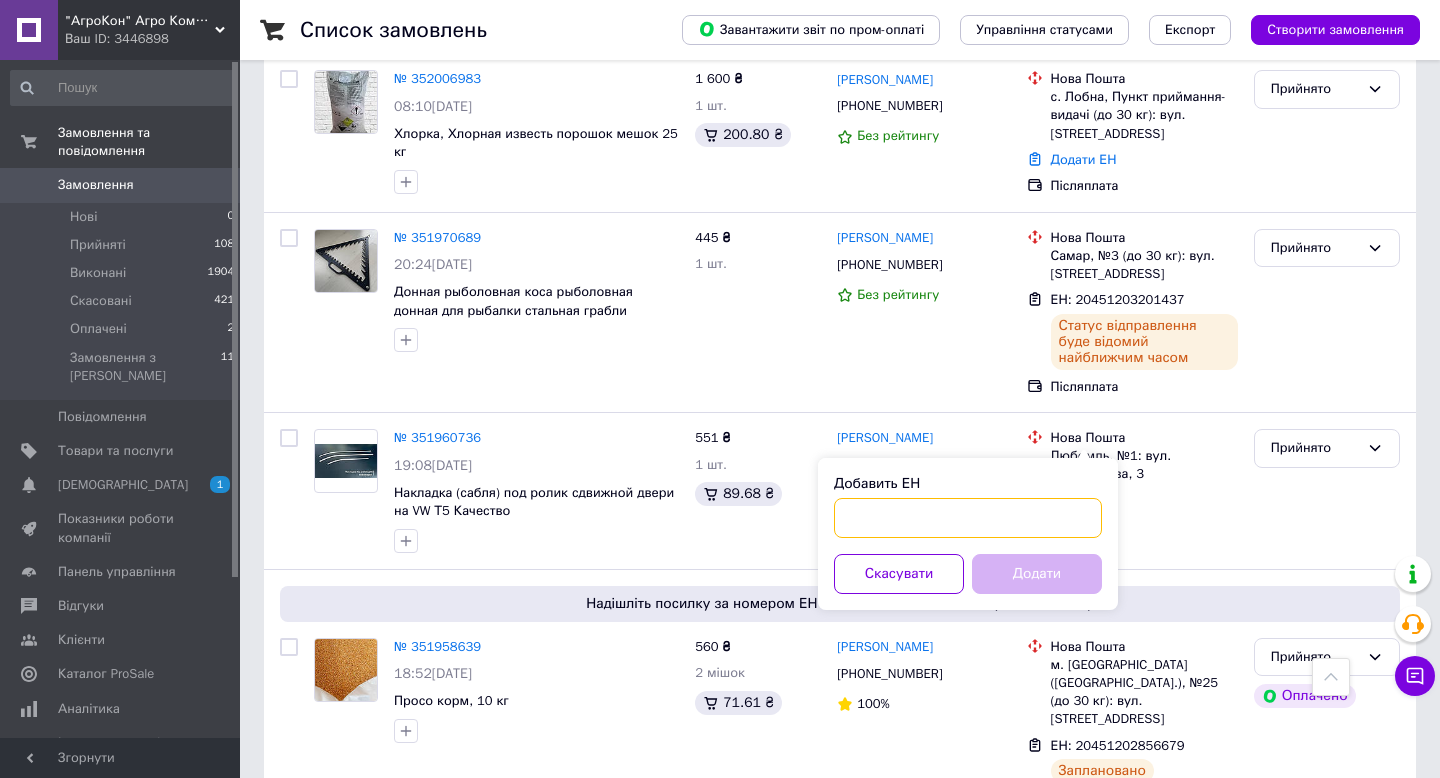 click on "Добавить ЕН" at bounding box center (968, 518) 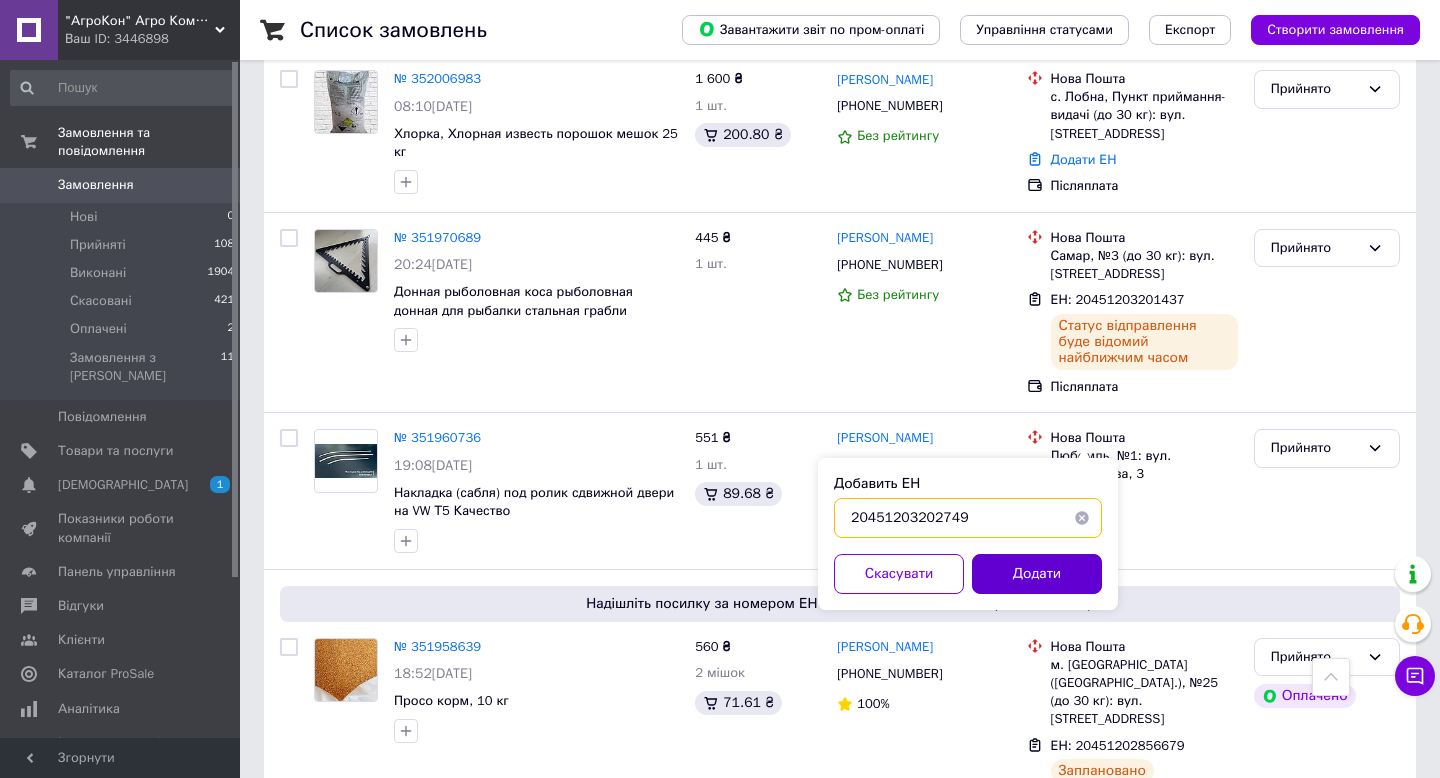 type on "20451203202749" 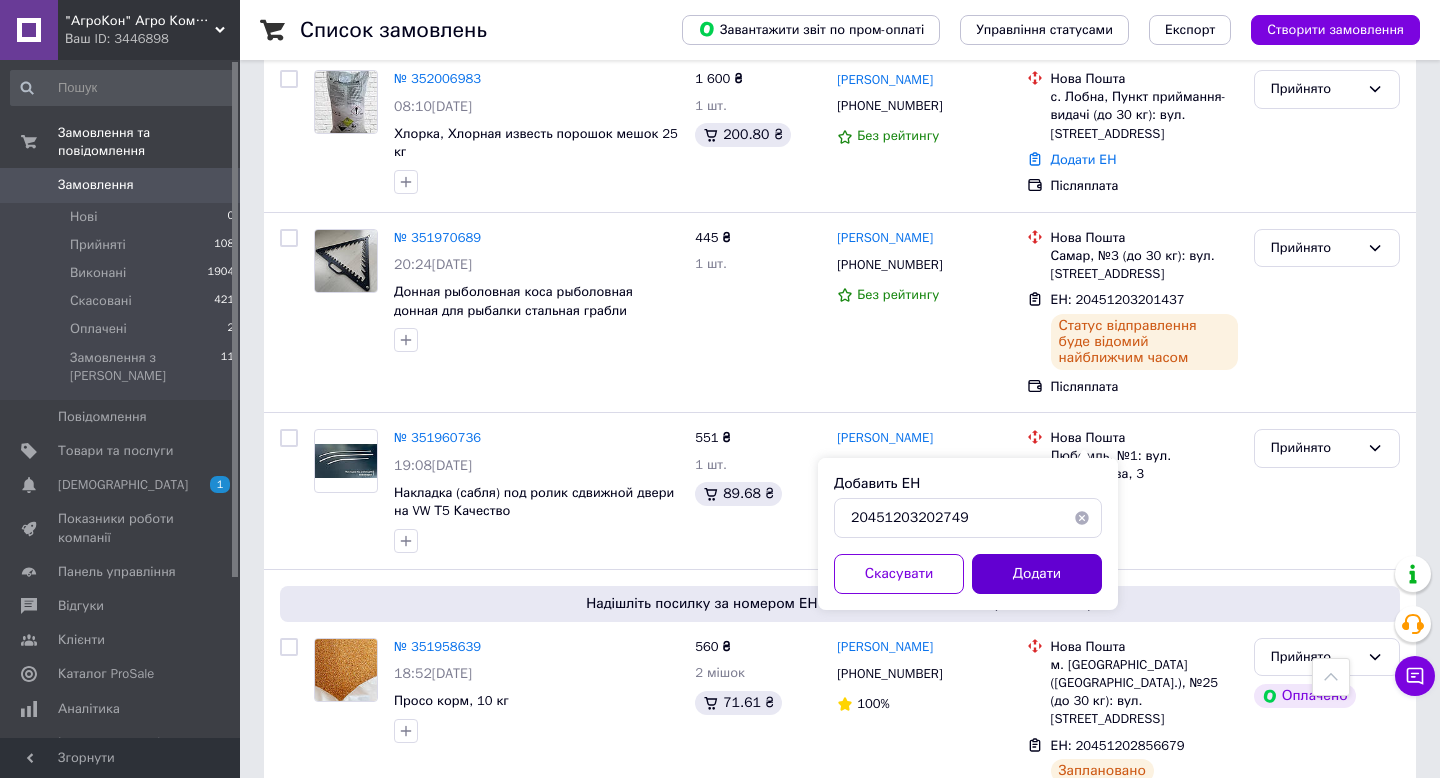 click on "Додати" at bounding box center (1037, 574) 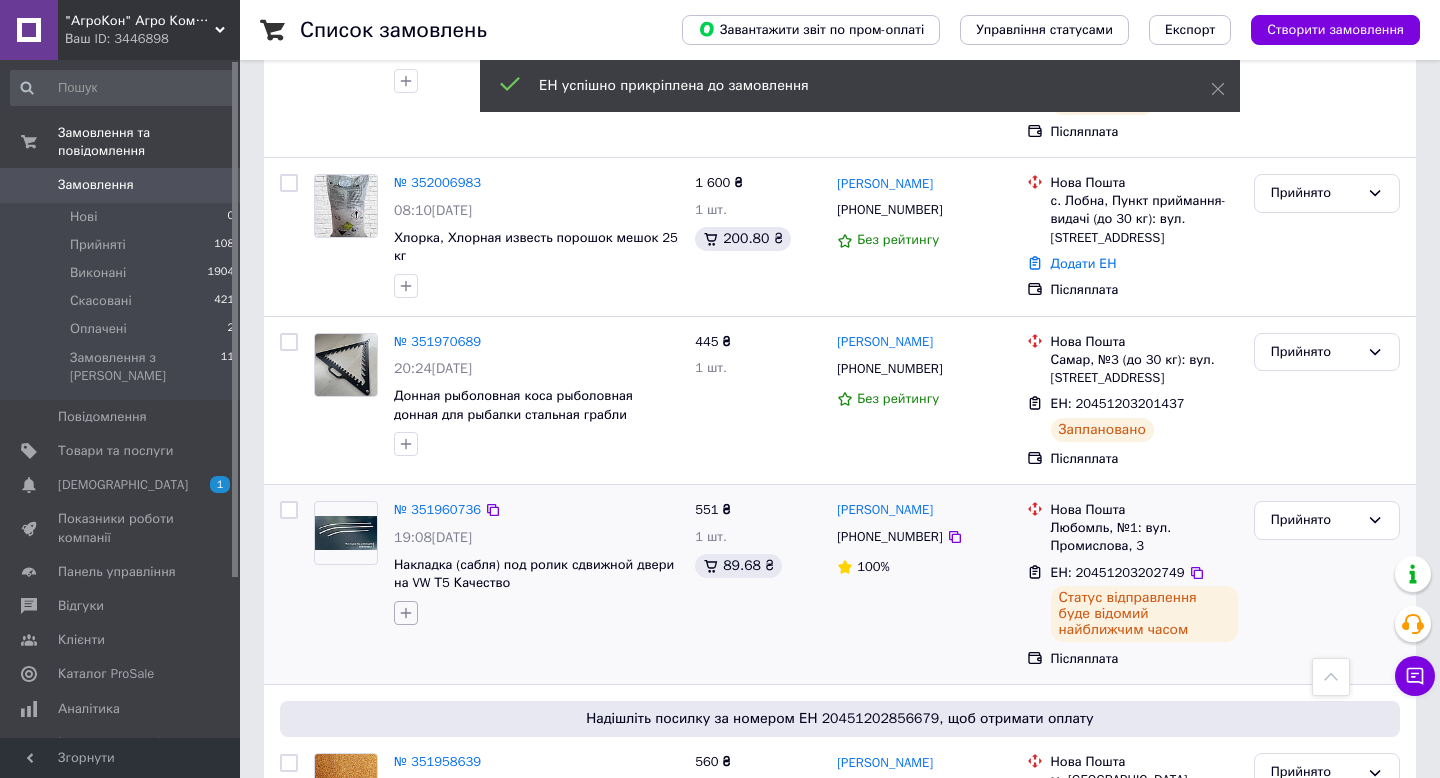scroll, scrollTop: 2110, scrollLeft: 0, axis: vertical 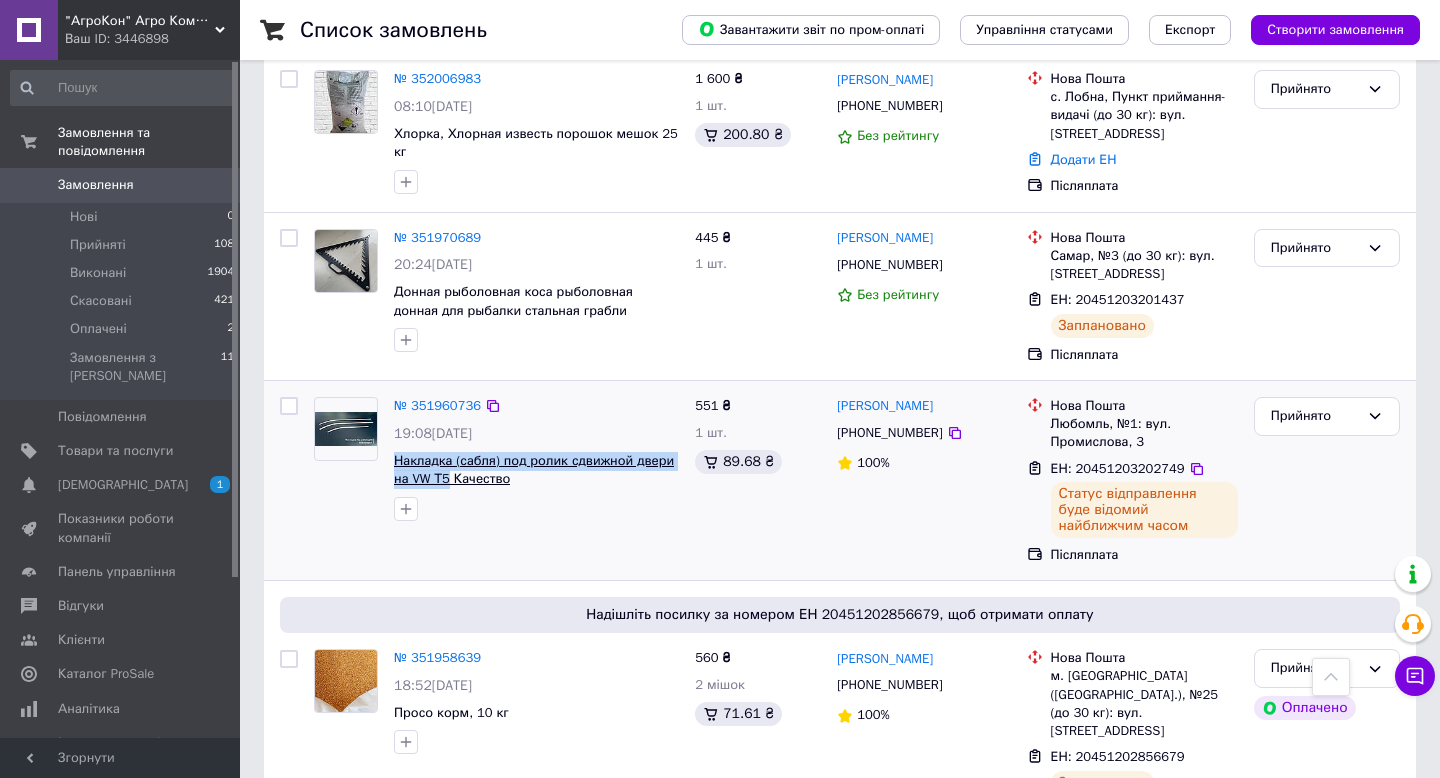 drag, startPoint x: 391, startPoint y: 396, endPoint x: 495, endPoint y: 421, distance: 106.96261 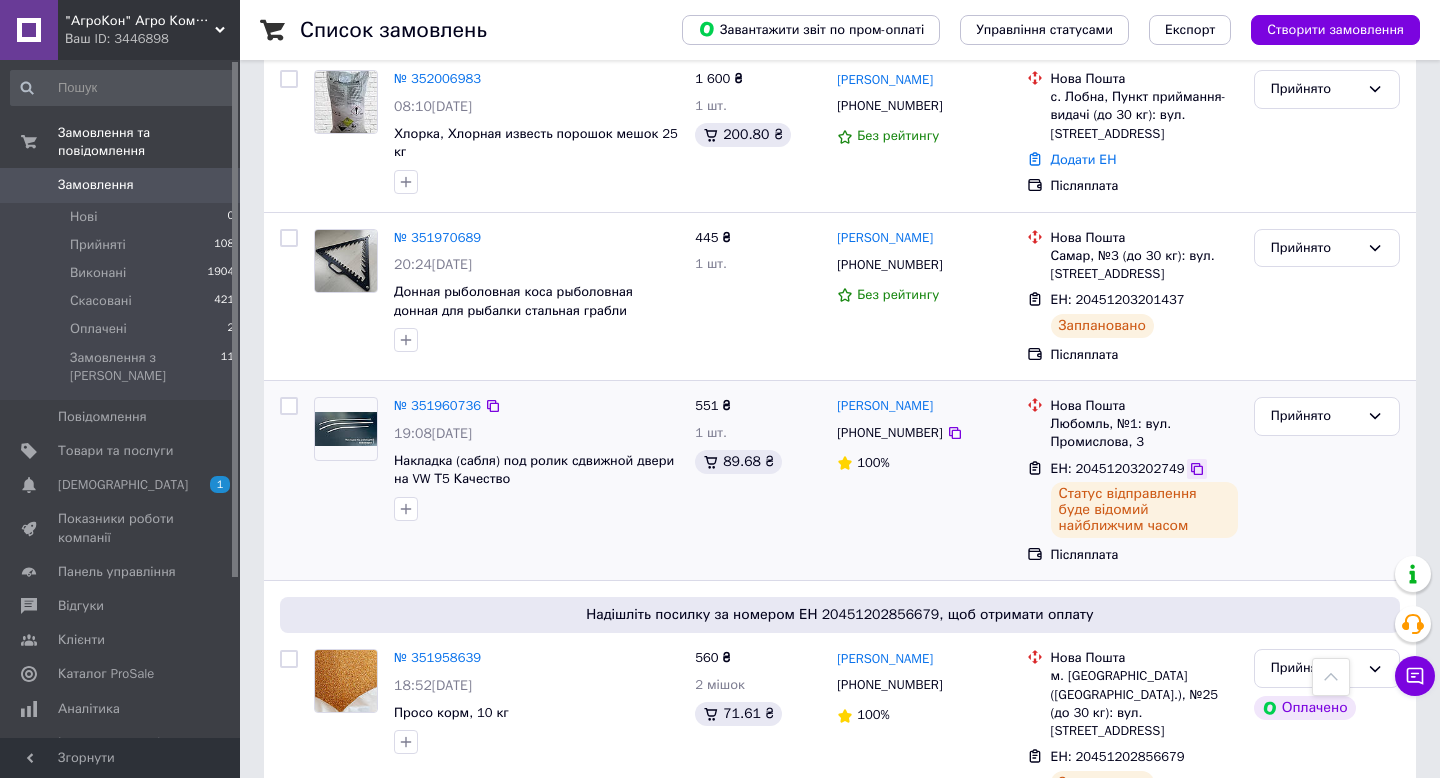 click 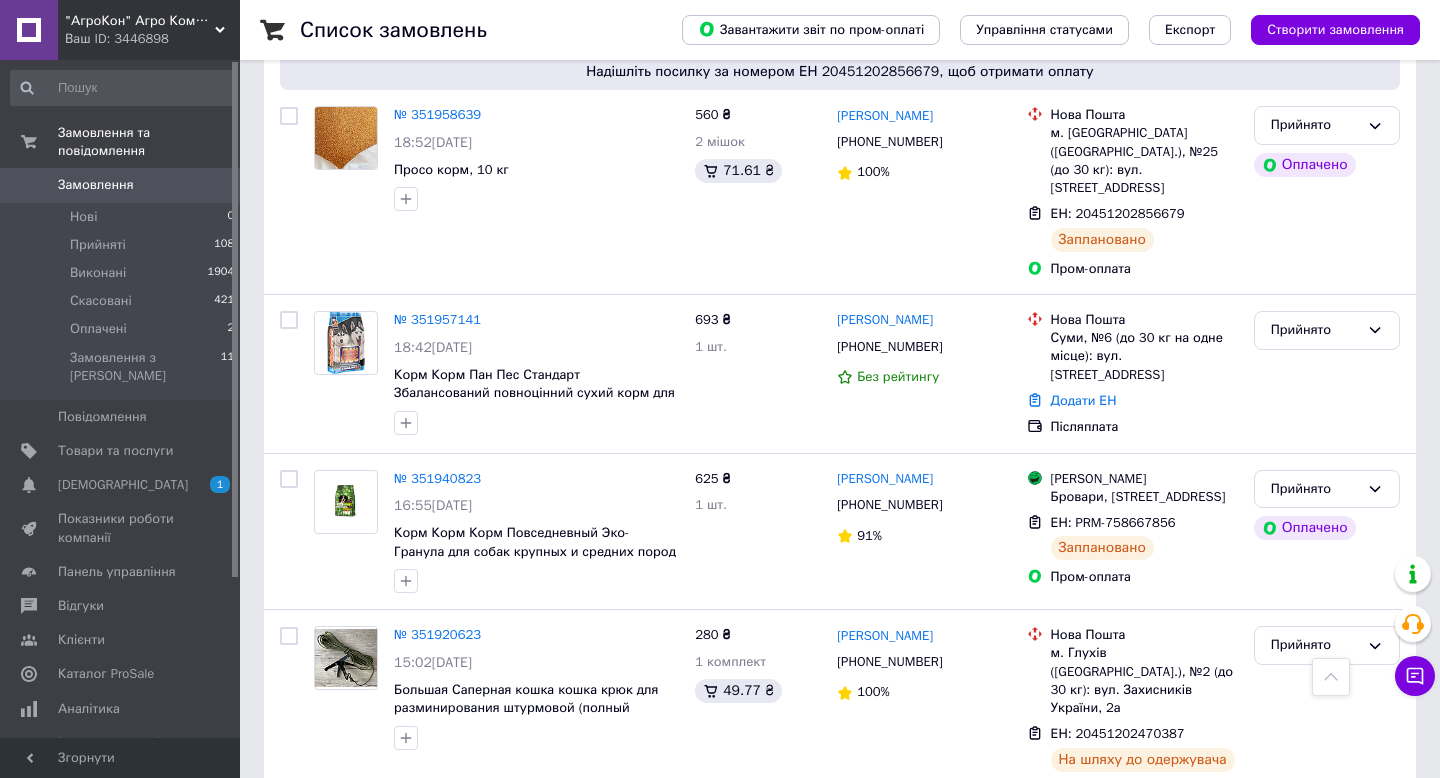scroll, scrollTop: 2656, scrollLeft: 0, axis: vertical 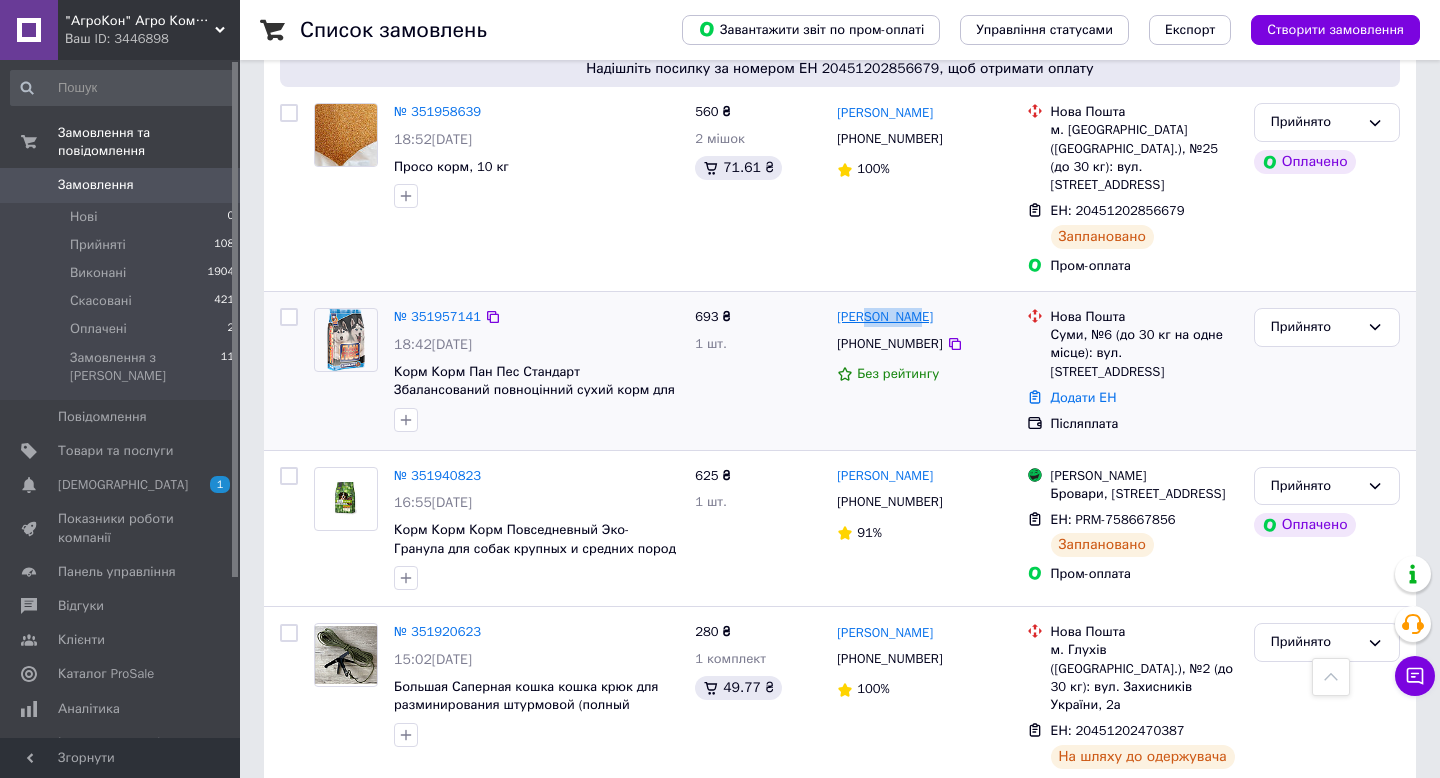drag, startPoint x: 930, startPoint y: 237, endPoint x: 871, endPoint y: 236, distance: 59.008472 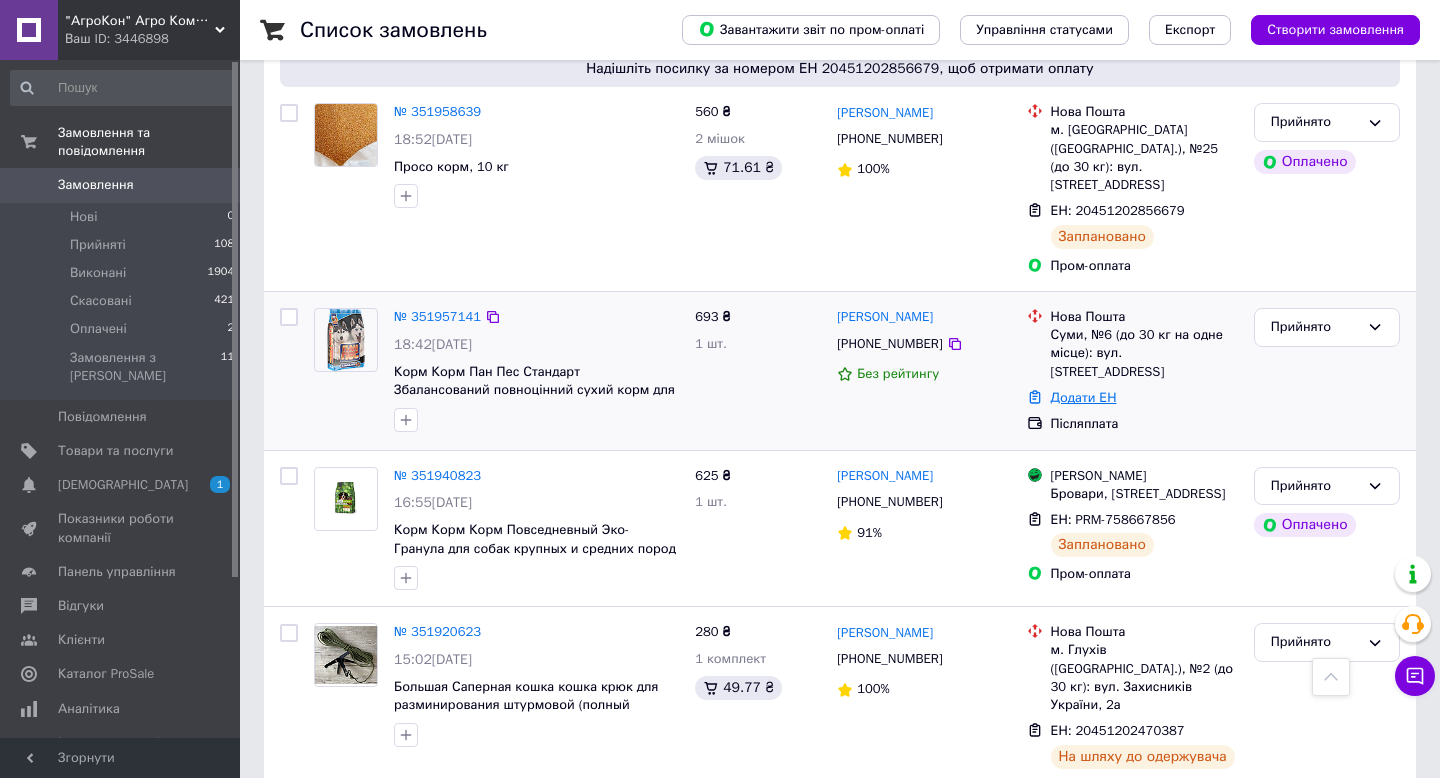 click on "Додати ЕН" at bounding box center [1084, 397] 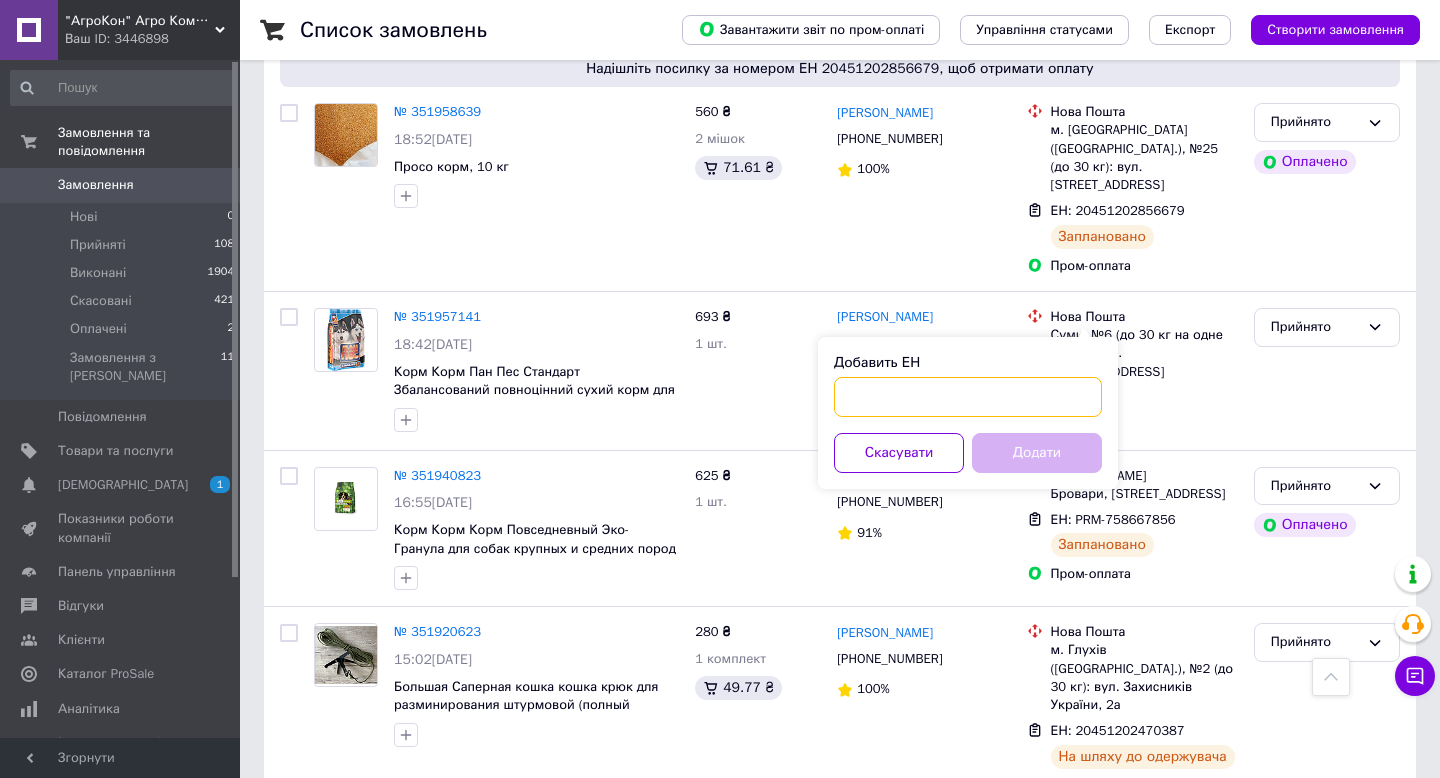 click on "Добавить ЕН" at bounding box center [968, 397] 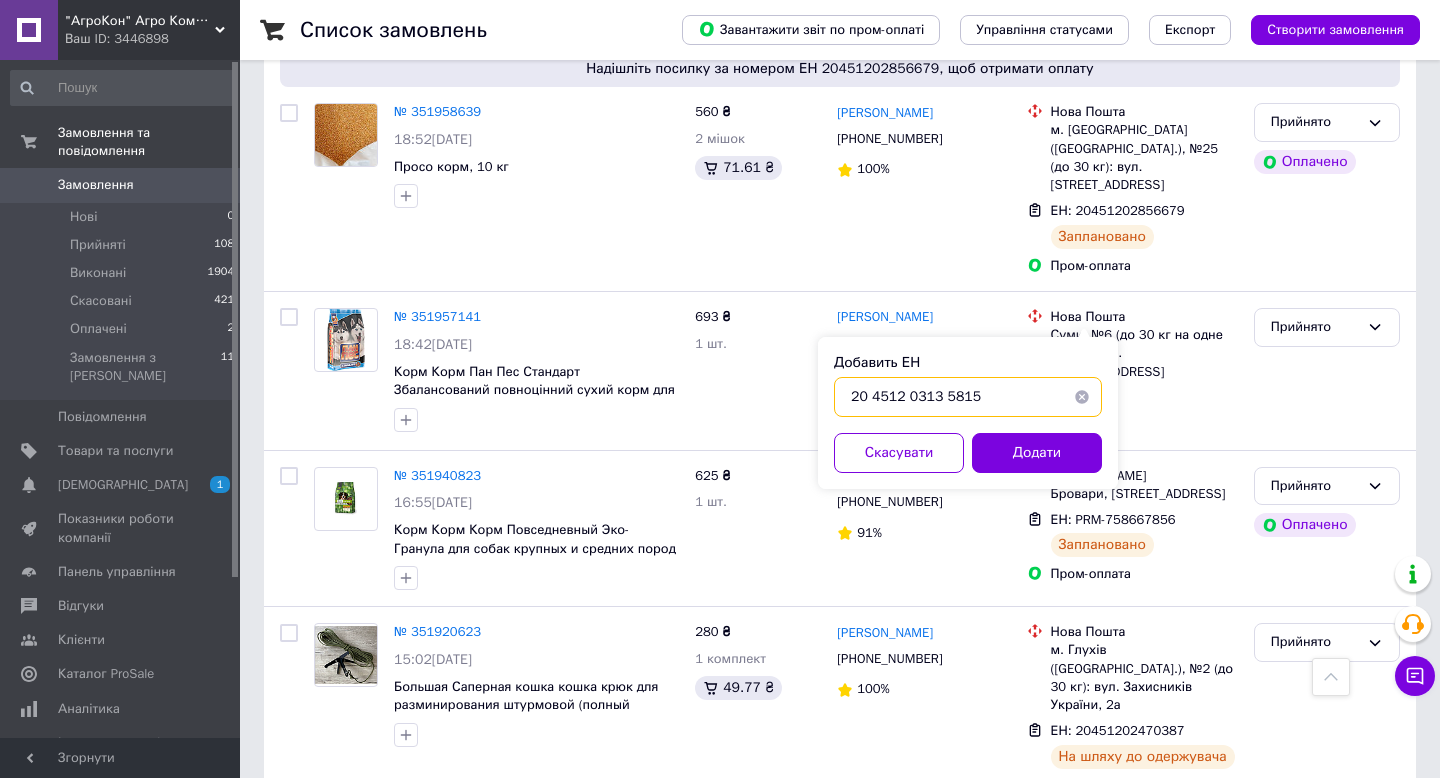 click on "20 4512 0313 5815" at bounding box center (968, 397) 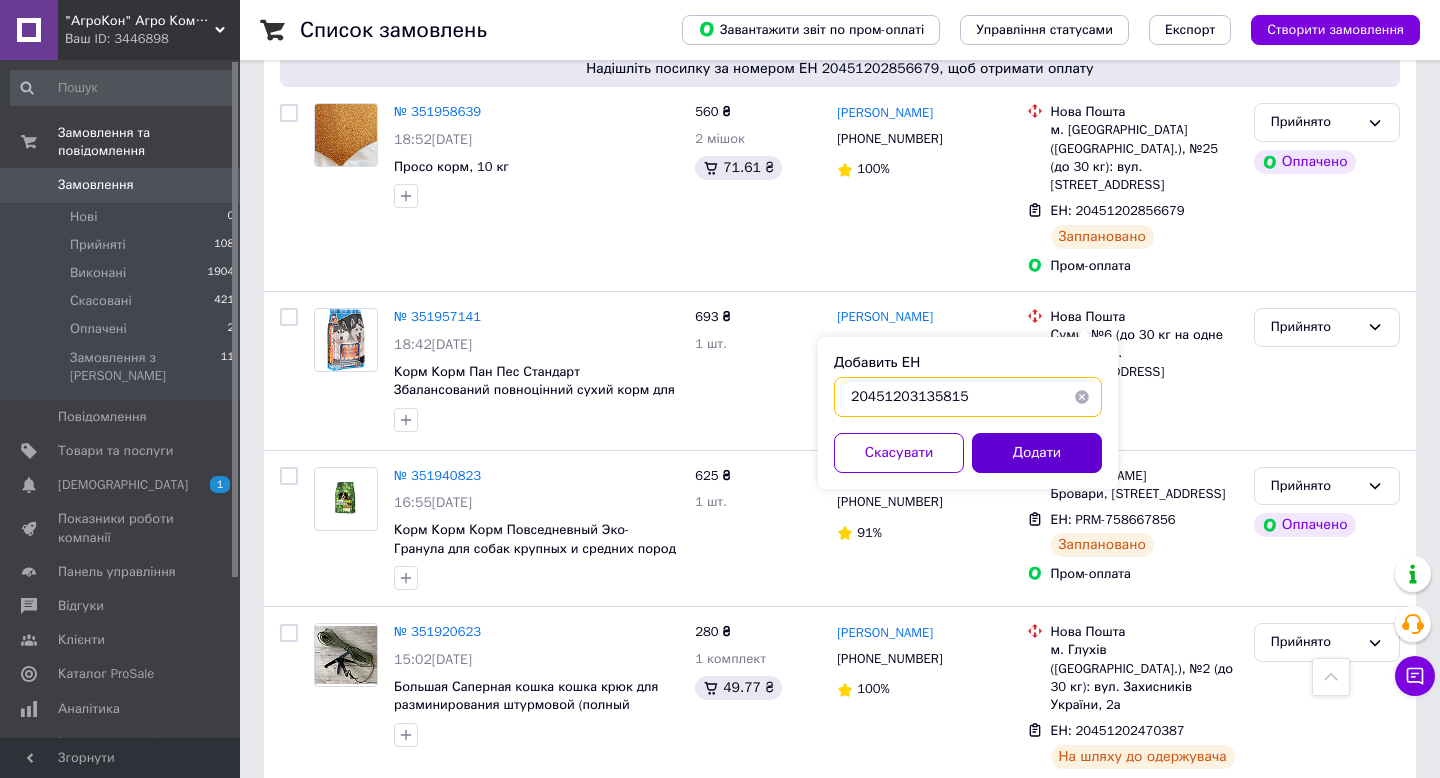 type on "20451203135815" 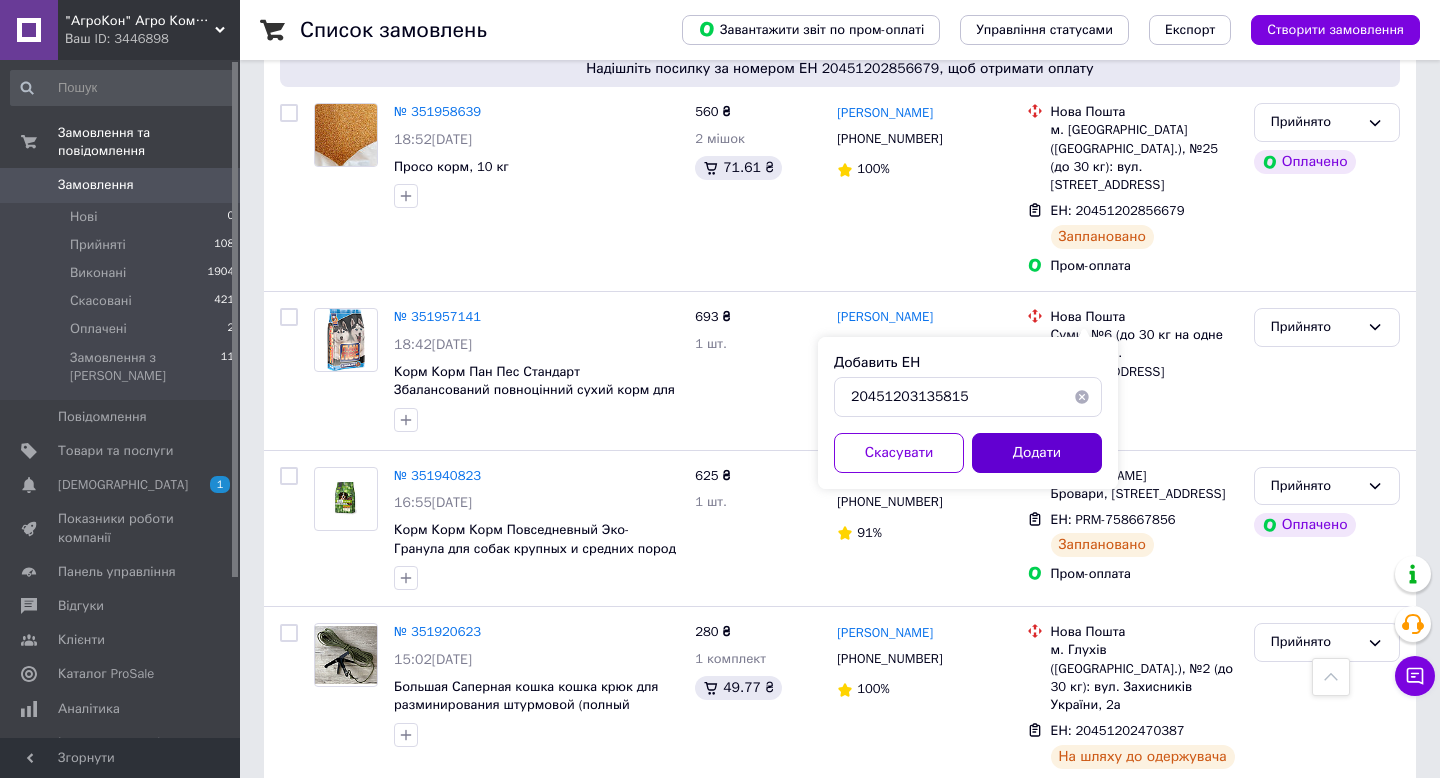 click on "Додати" at bounding box center [1037, 453] 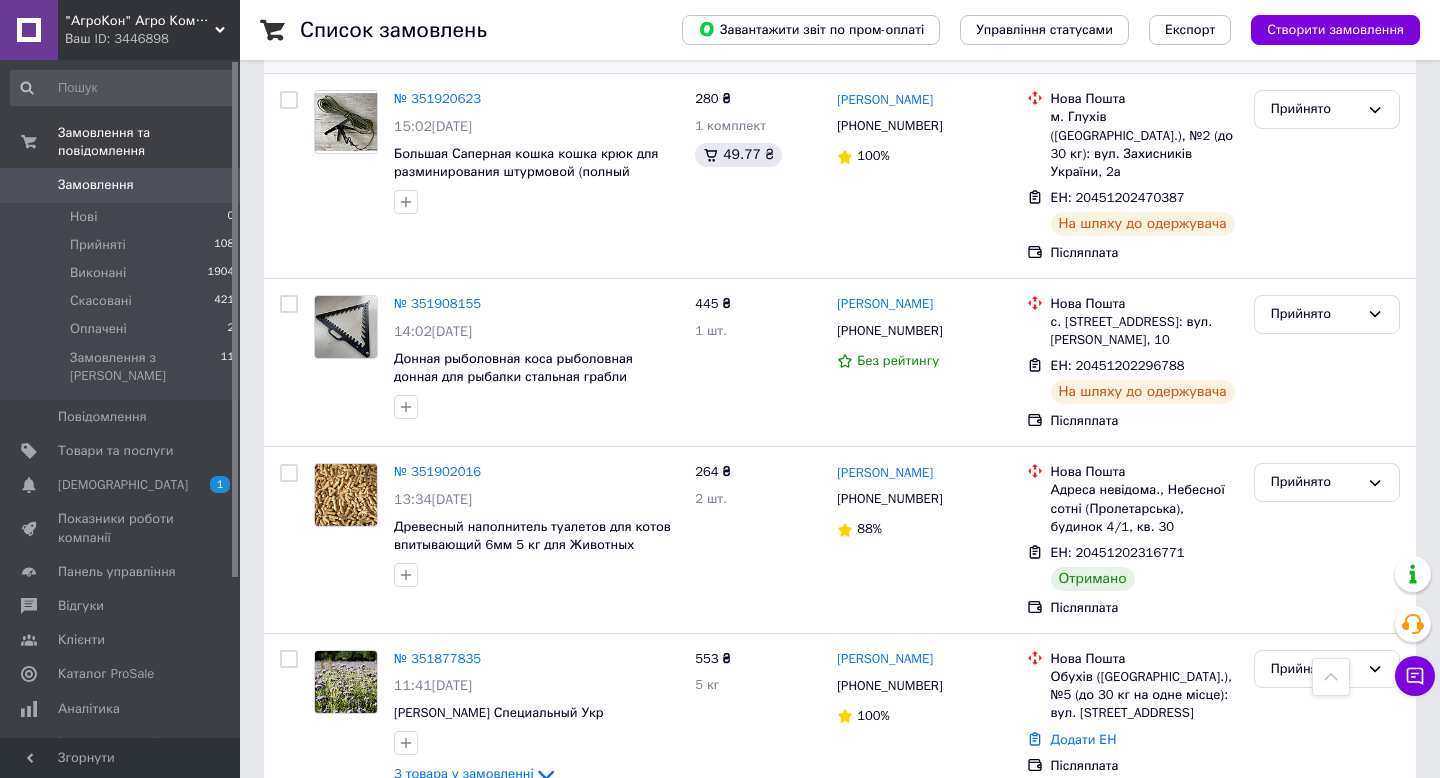 scroll, scrollTop: 3250, scrollLeft: 0, axis: vertical 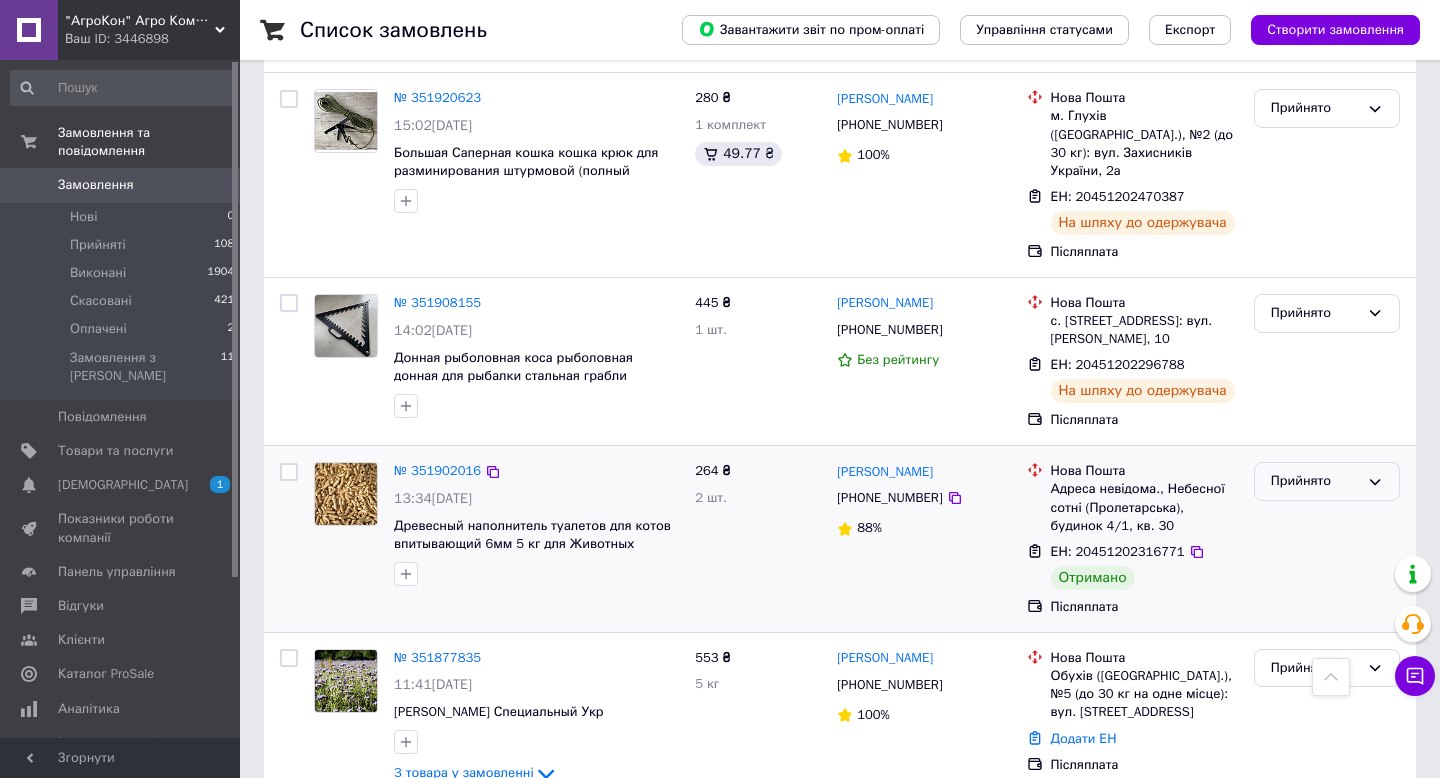 click on "Прийнято" at bounding box center (1315, 481) 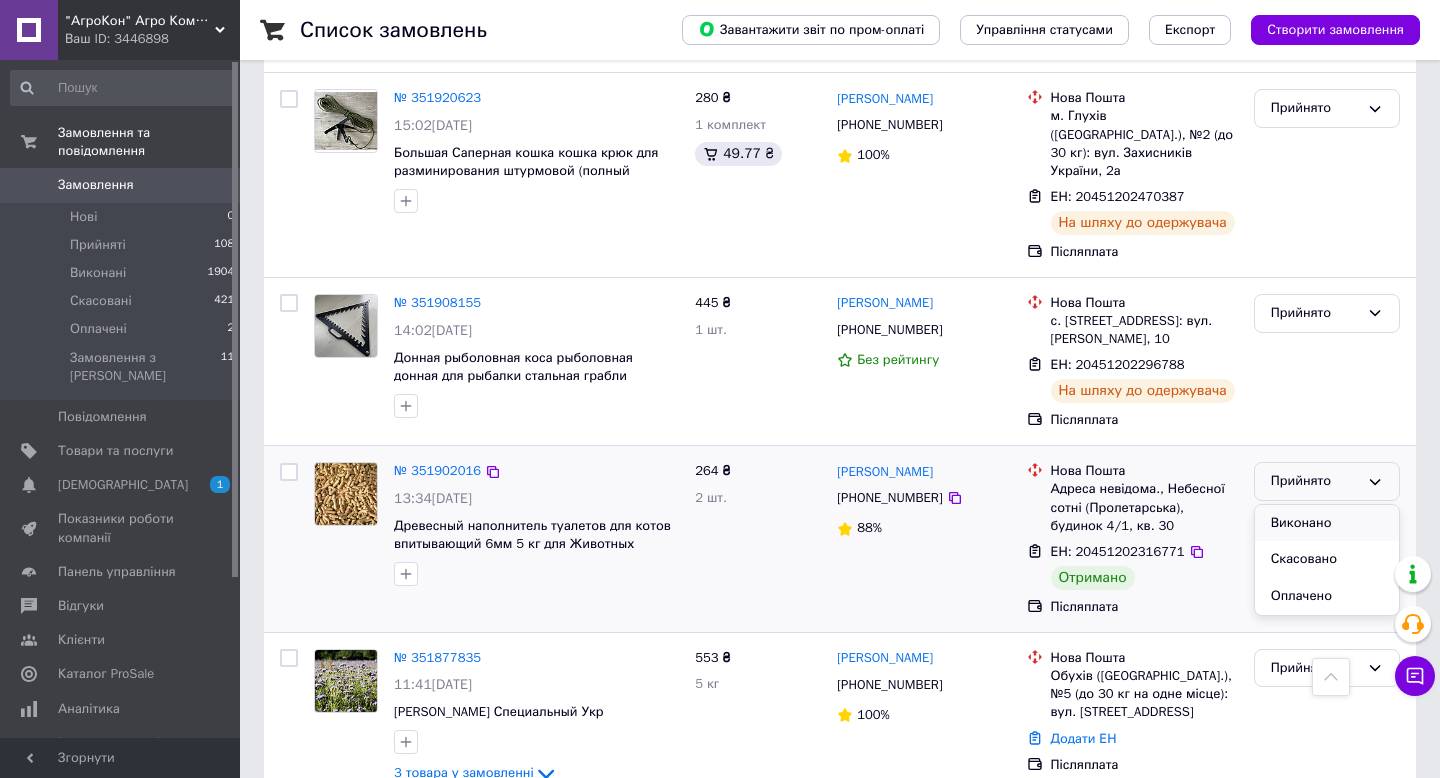 click on "Виконано" at bounding box center [1327, 523] 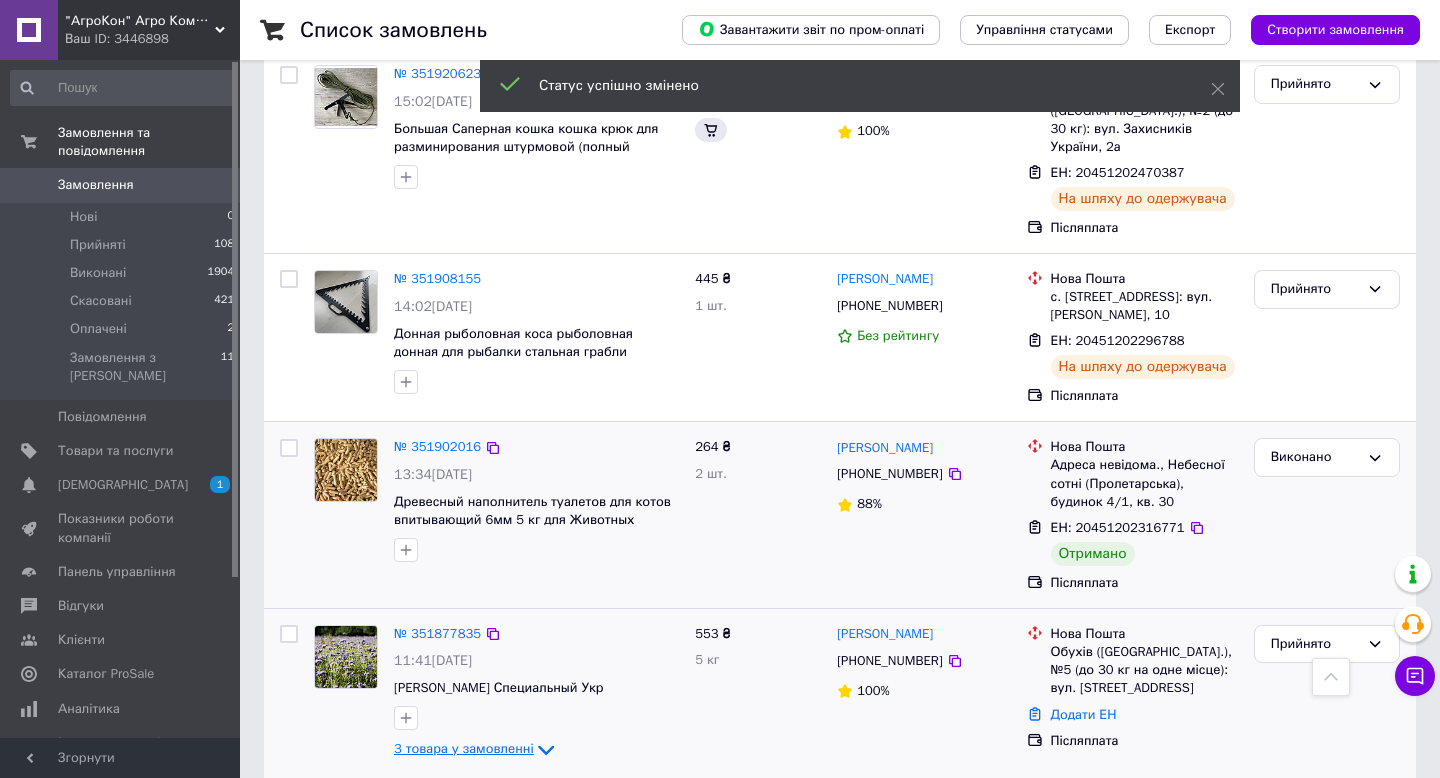 scroll, scrollTop: 3398, scrollLeft: 0, axis: vertical 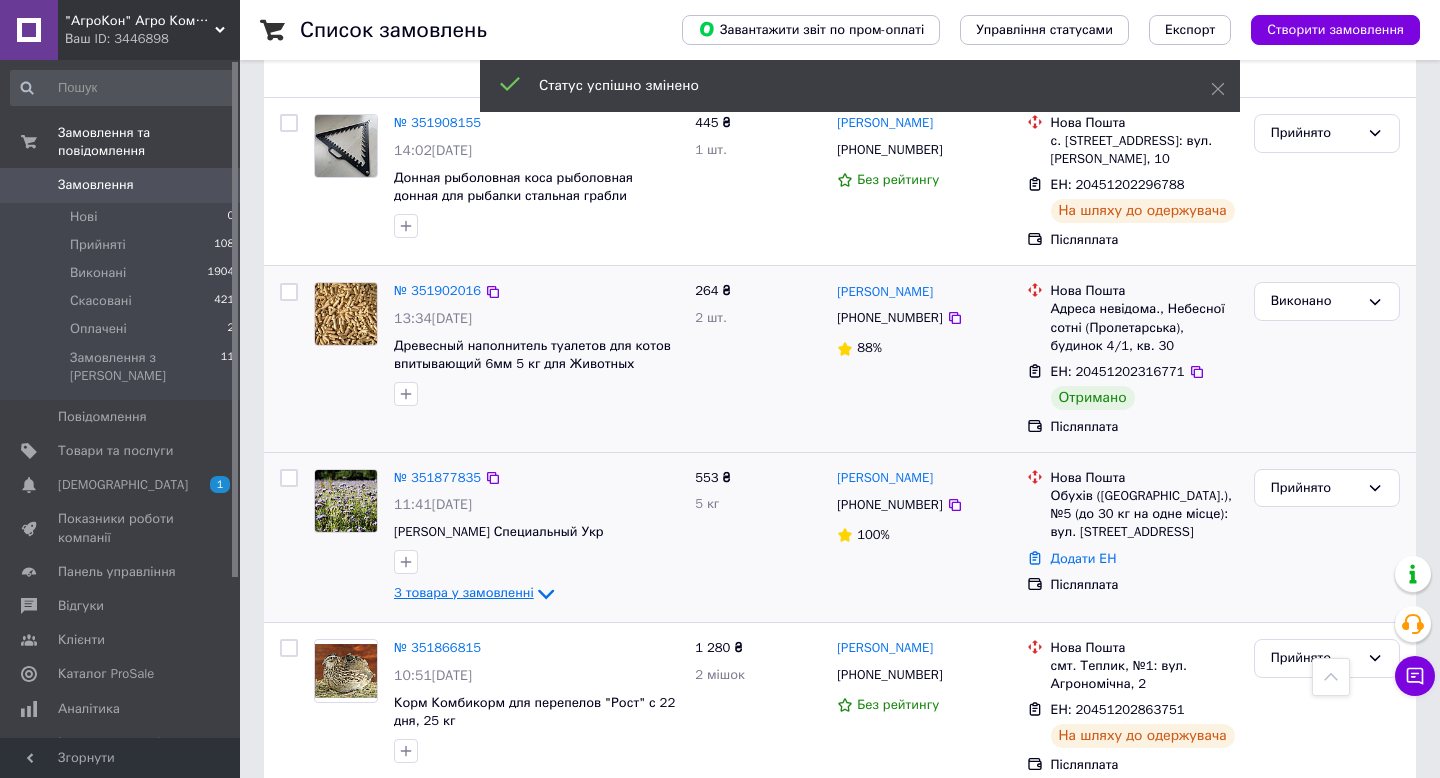 click on "3 товара у замовленні" at bounding box center (464, 593) 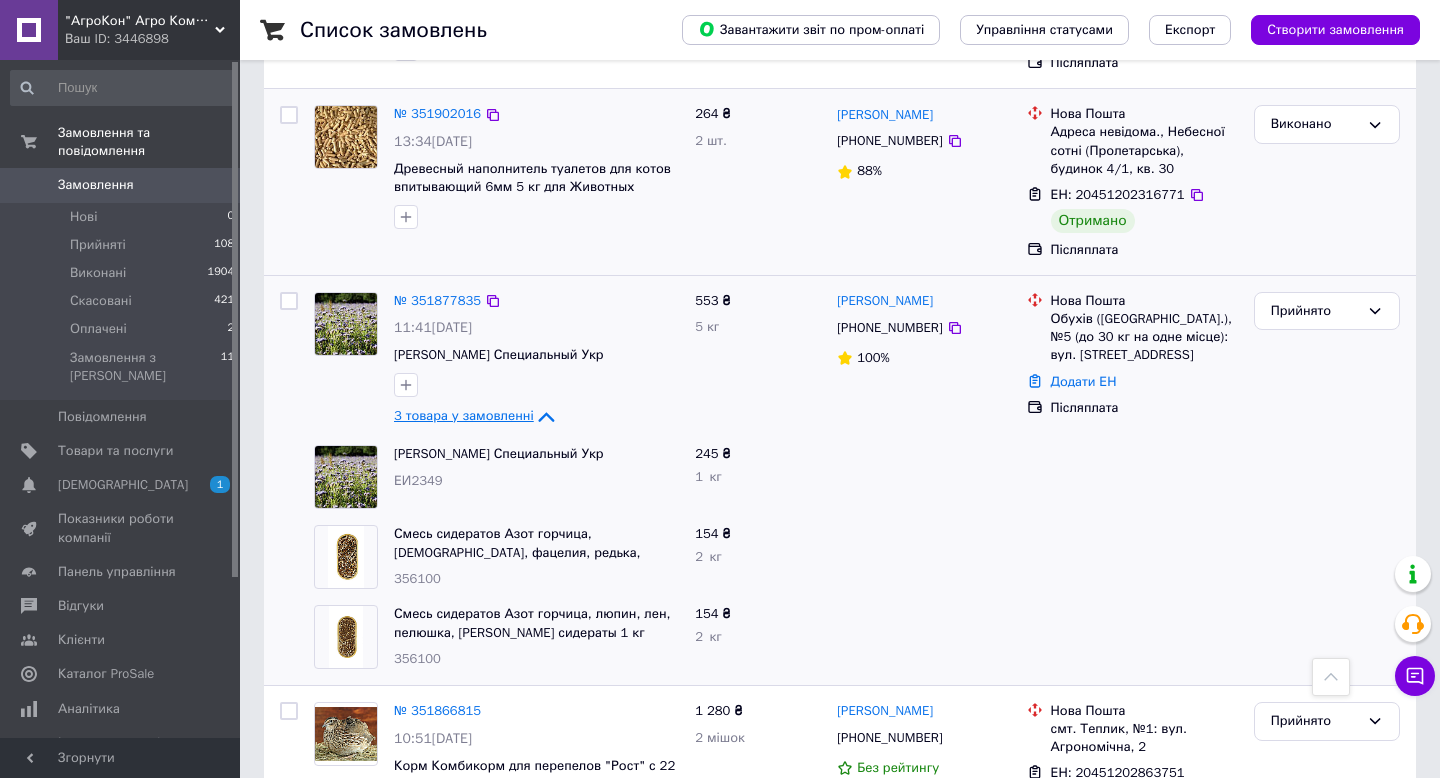 scroll, scrollTop: 3638, scrollLeft: 0, axis: vertical 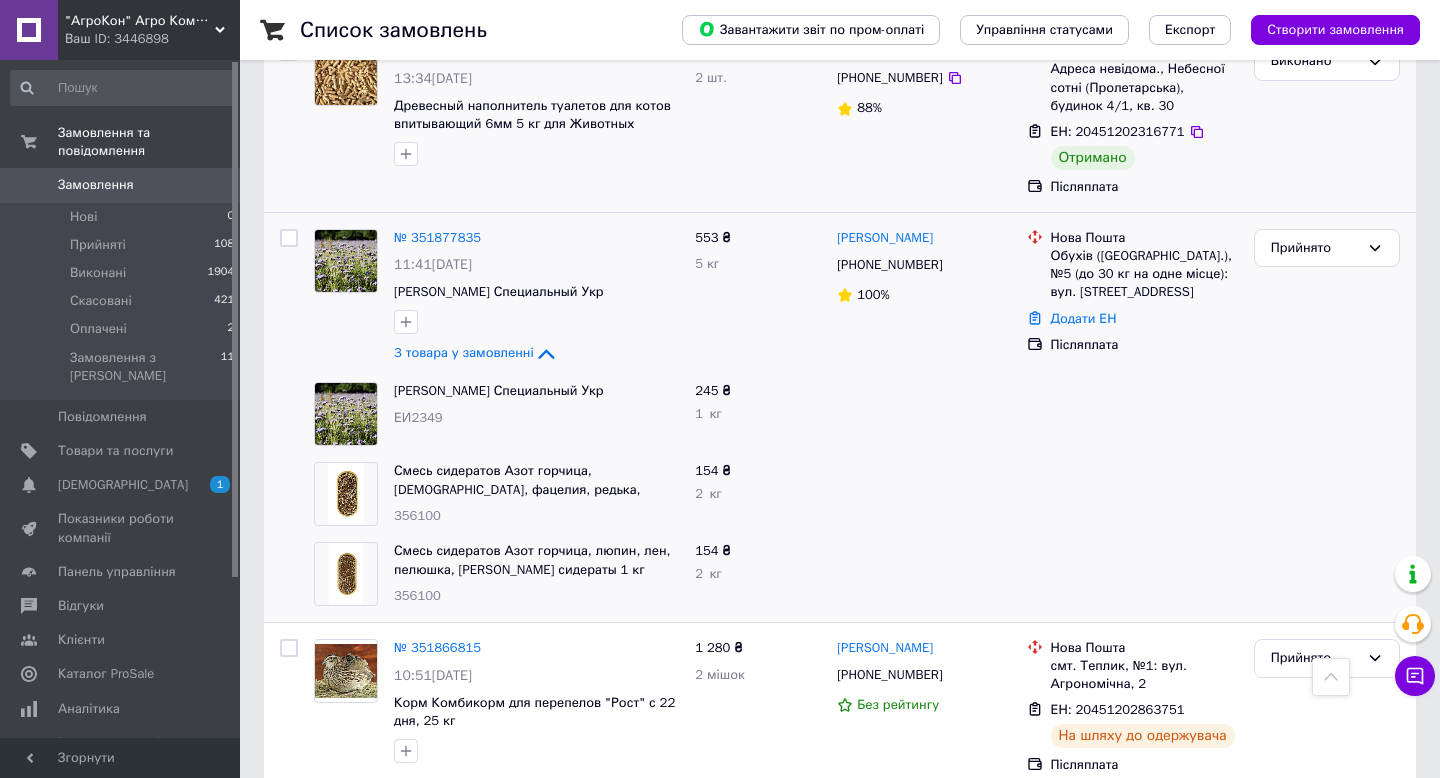 click on "2" at bounding box center [327, 835] 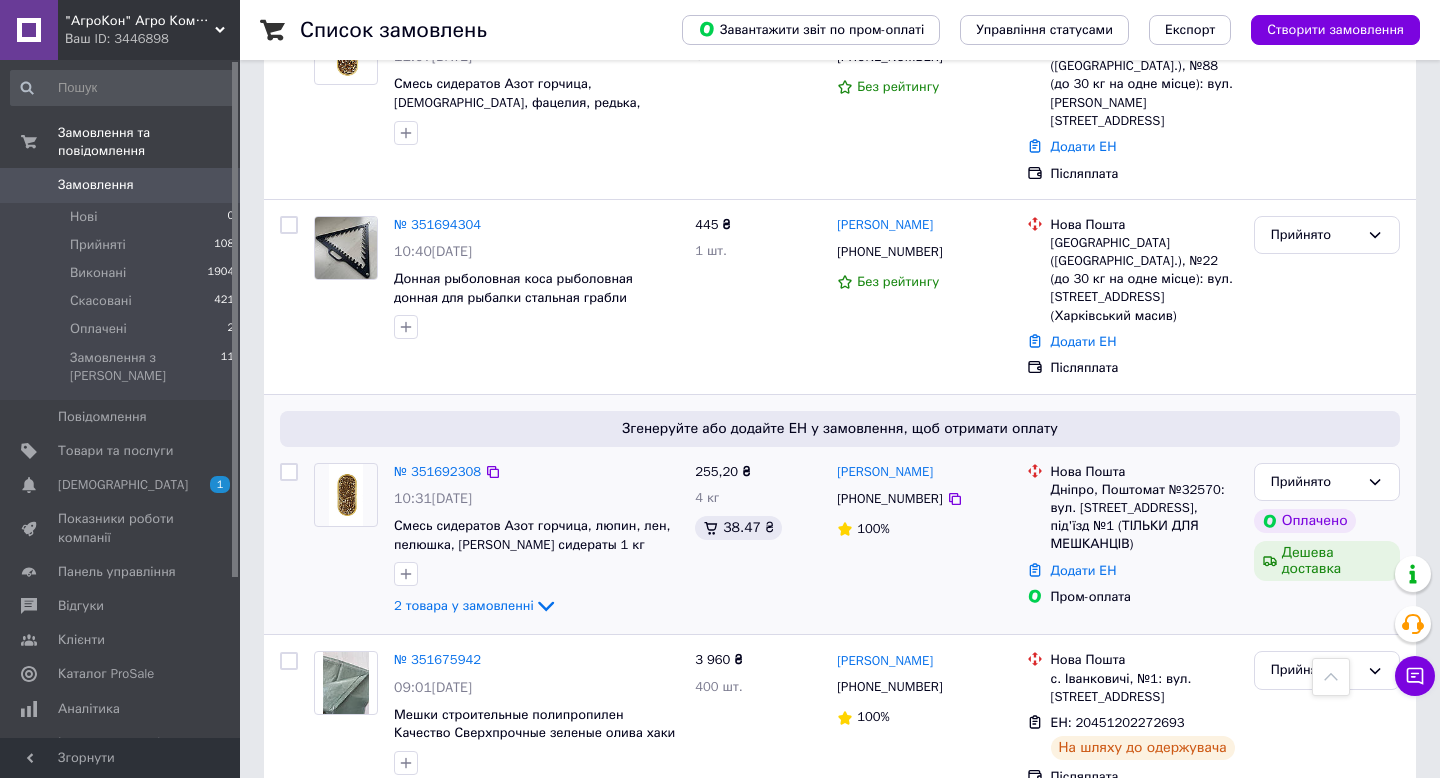 scroll, scrollTop: 2665, scrollLeft: 0, axis: vertical 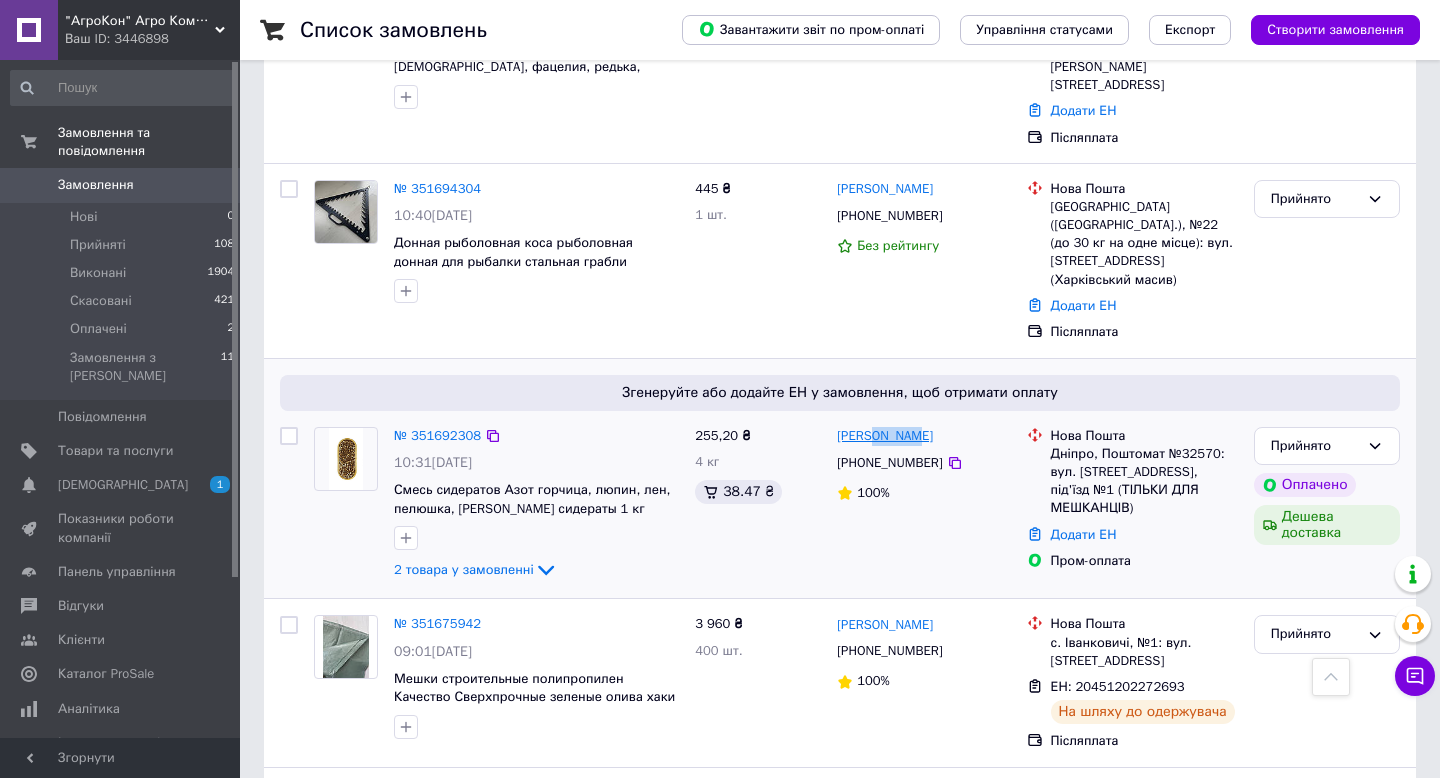 drag, startPoint x: 933, startPoint y: 298, endPoint x: 879, endPoint y: 296, distance: 54.037025 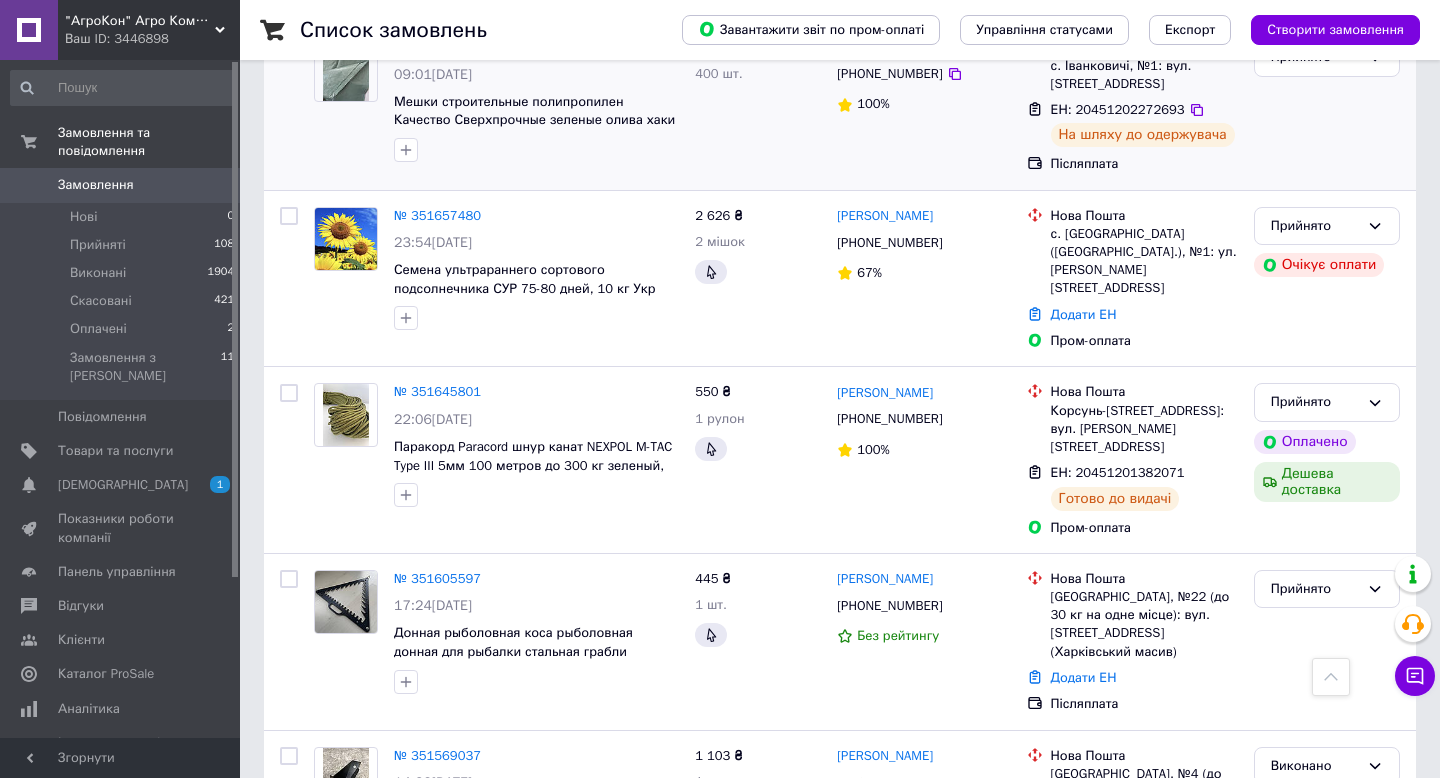 scroll, scrollTop: 3244, scrollLeft: 0, axis: vertical 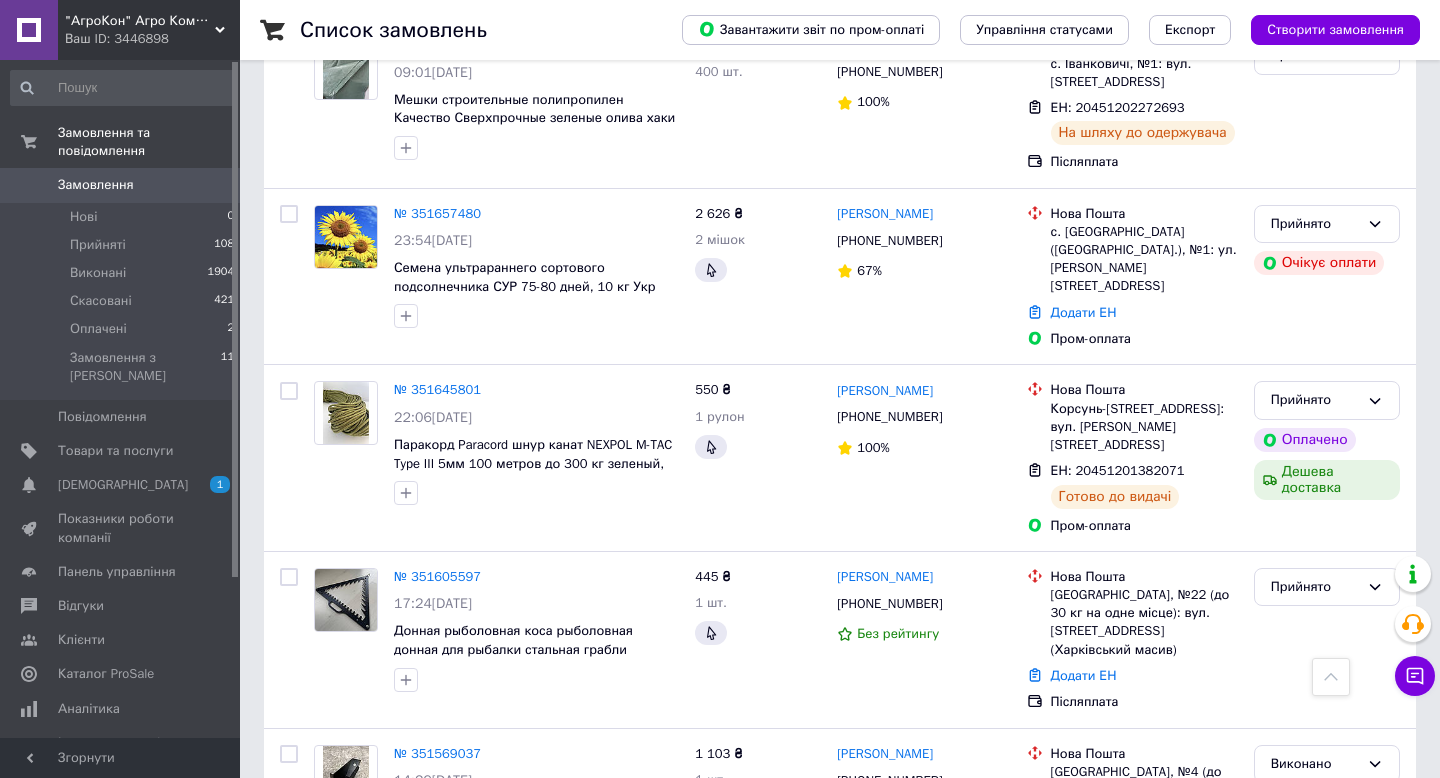 click on ""АгроКон" Агро Компанія ТОВ" at bounding box center [140, 21] 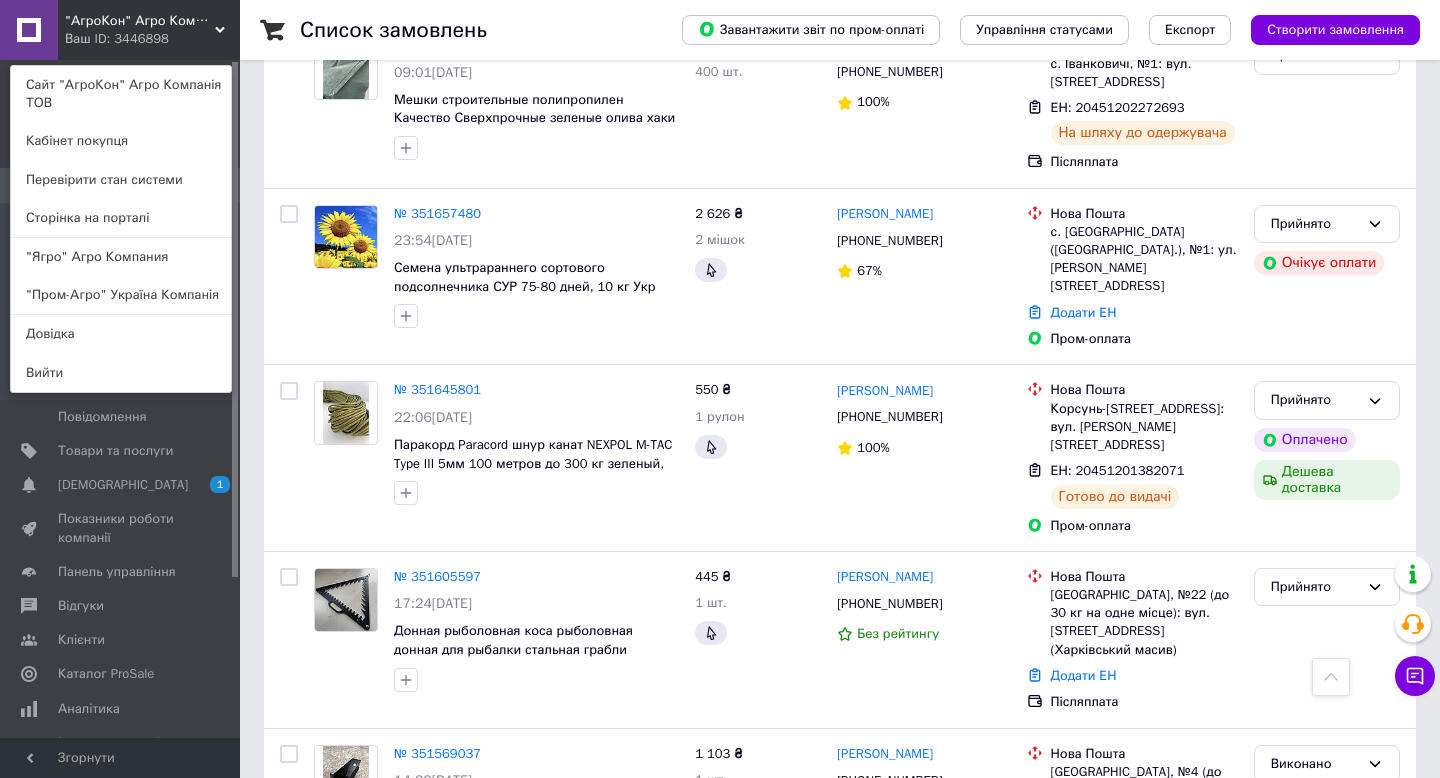 click on ""Пром-Агро" Україна Компанія" at bounding box center (121, 295) 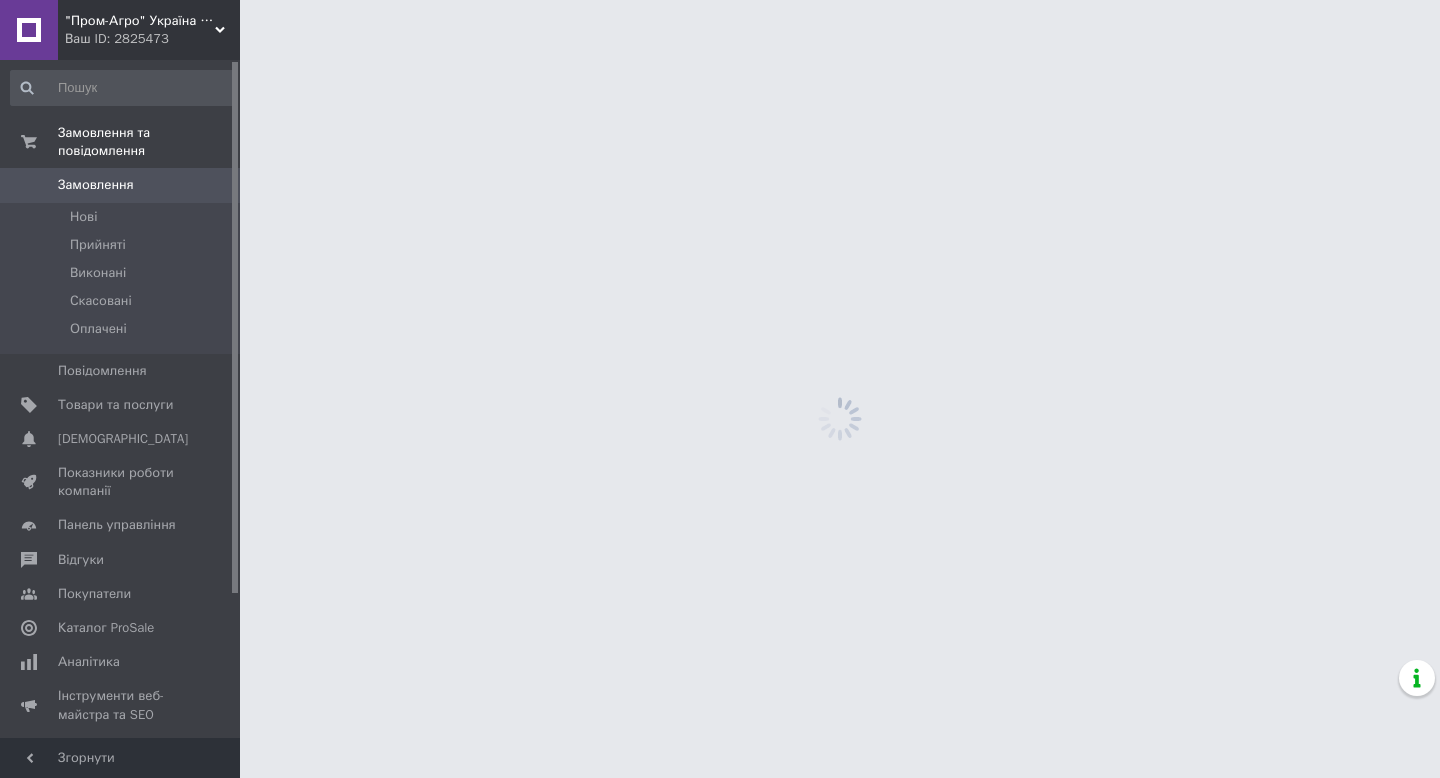 scroll, scrollTop: 0, scrollLeft: 0, axis: both 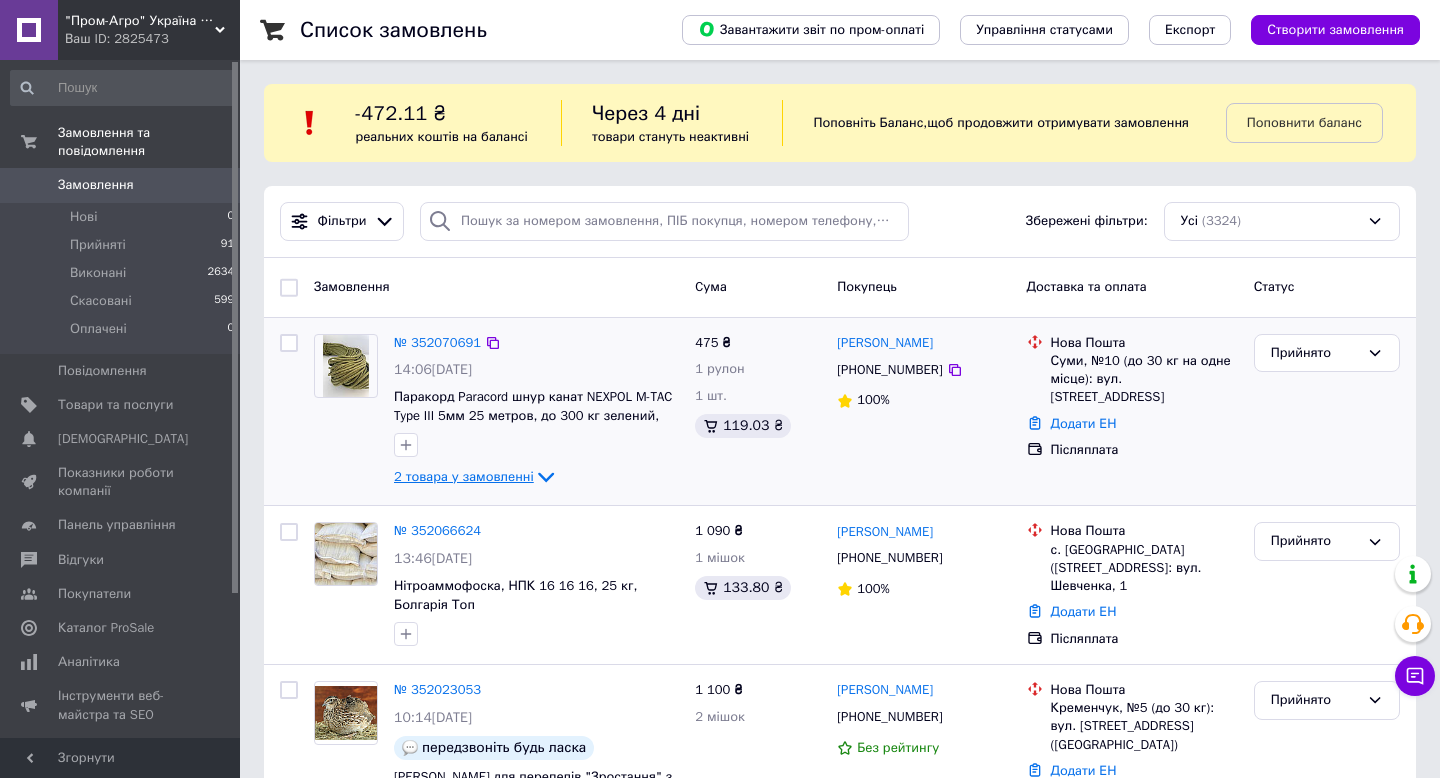 click on "2 товара у замовленні" at bounding box center [464, 476] 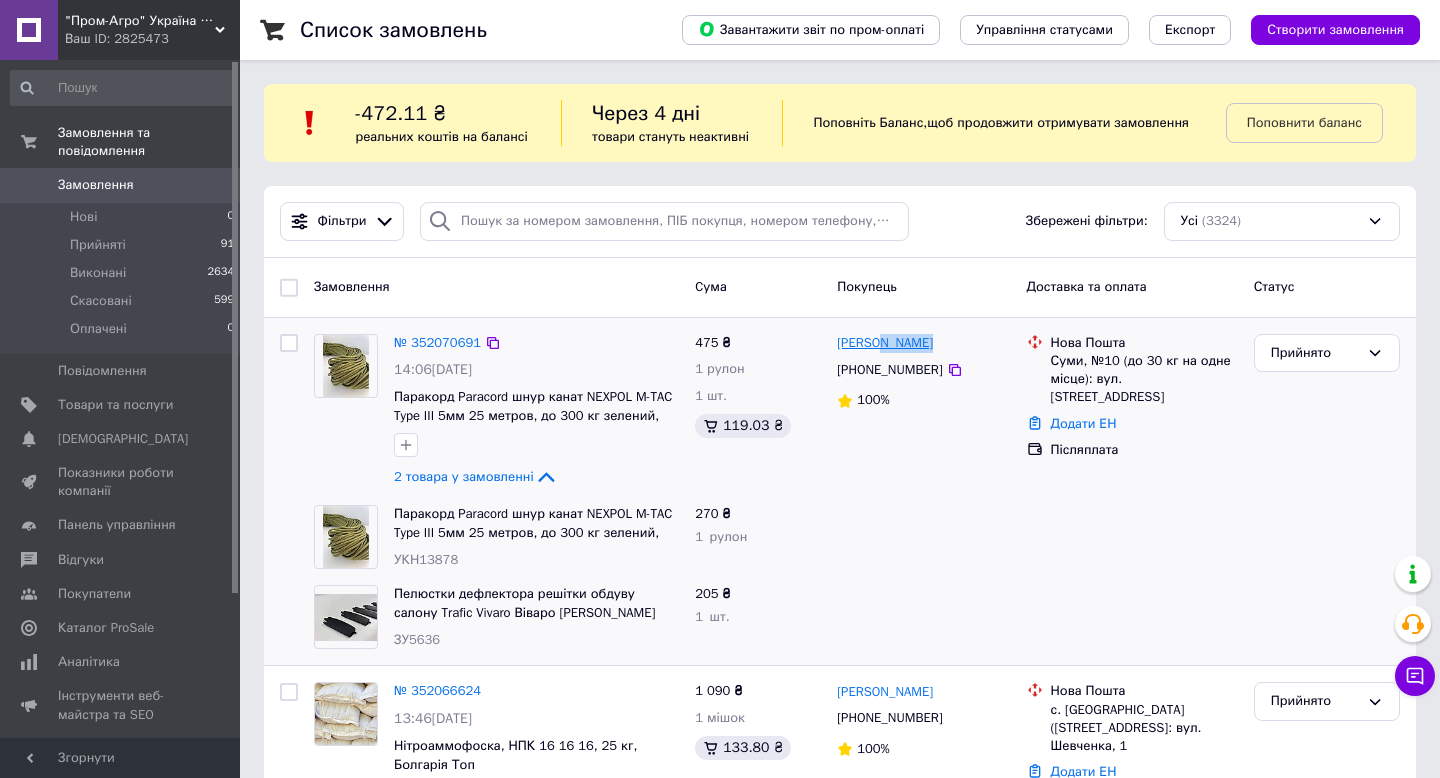 drag, startPoint x: 943, startPoint y: 366, endPoint x: 881, endPoint y: 364, distance: 62.03225 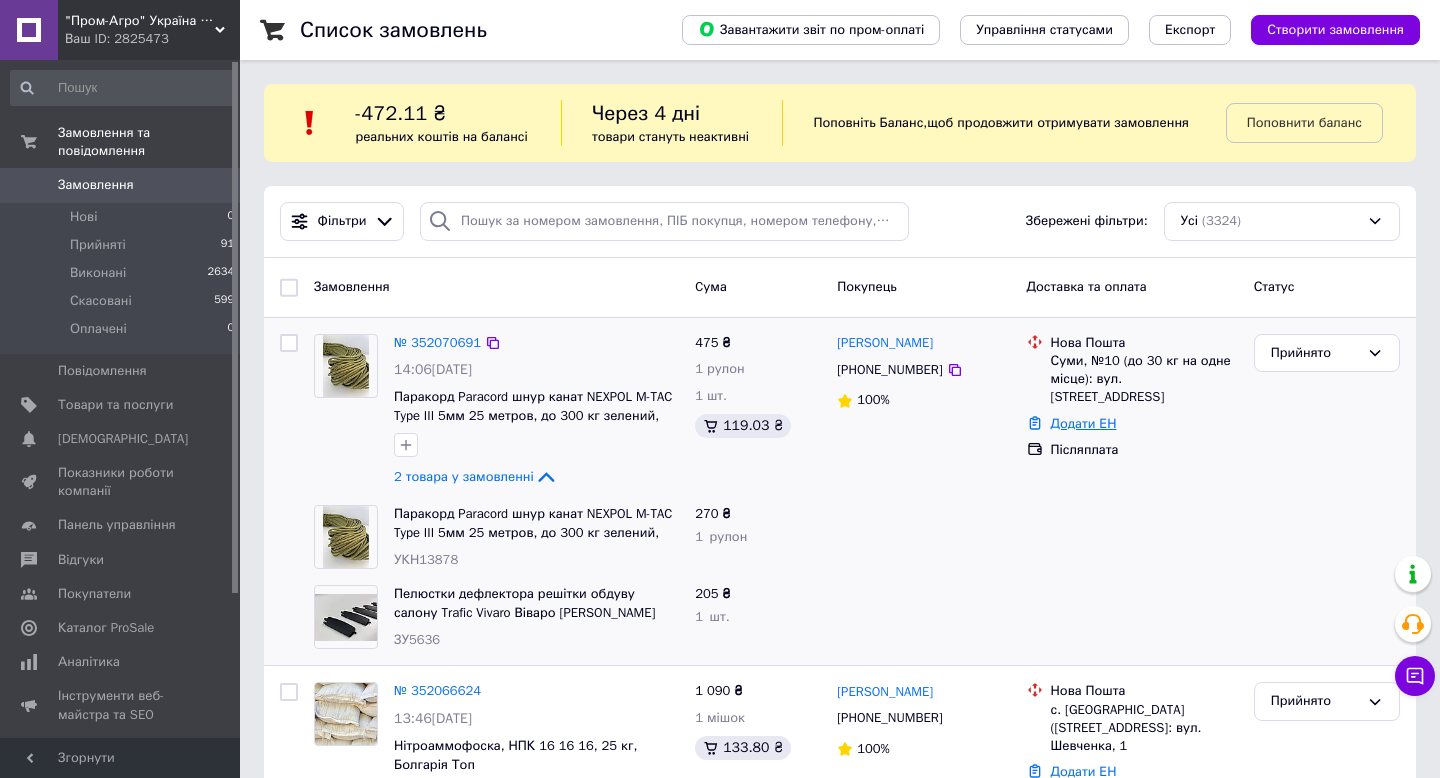 click on "Додати ЕН" at bounding box center [1084, 423] 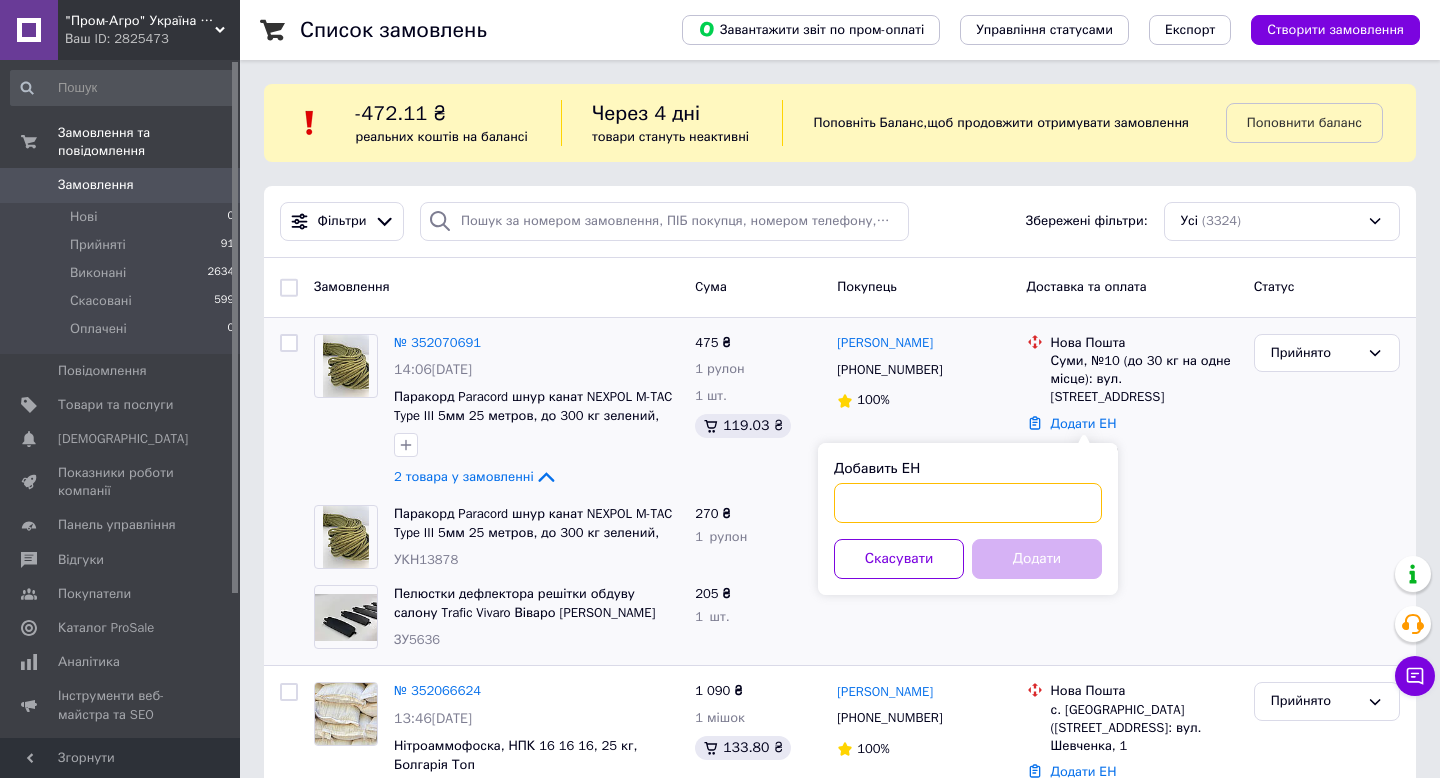 click on "Добавить ЕН" at bounding box center (968, 503) 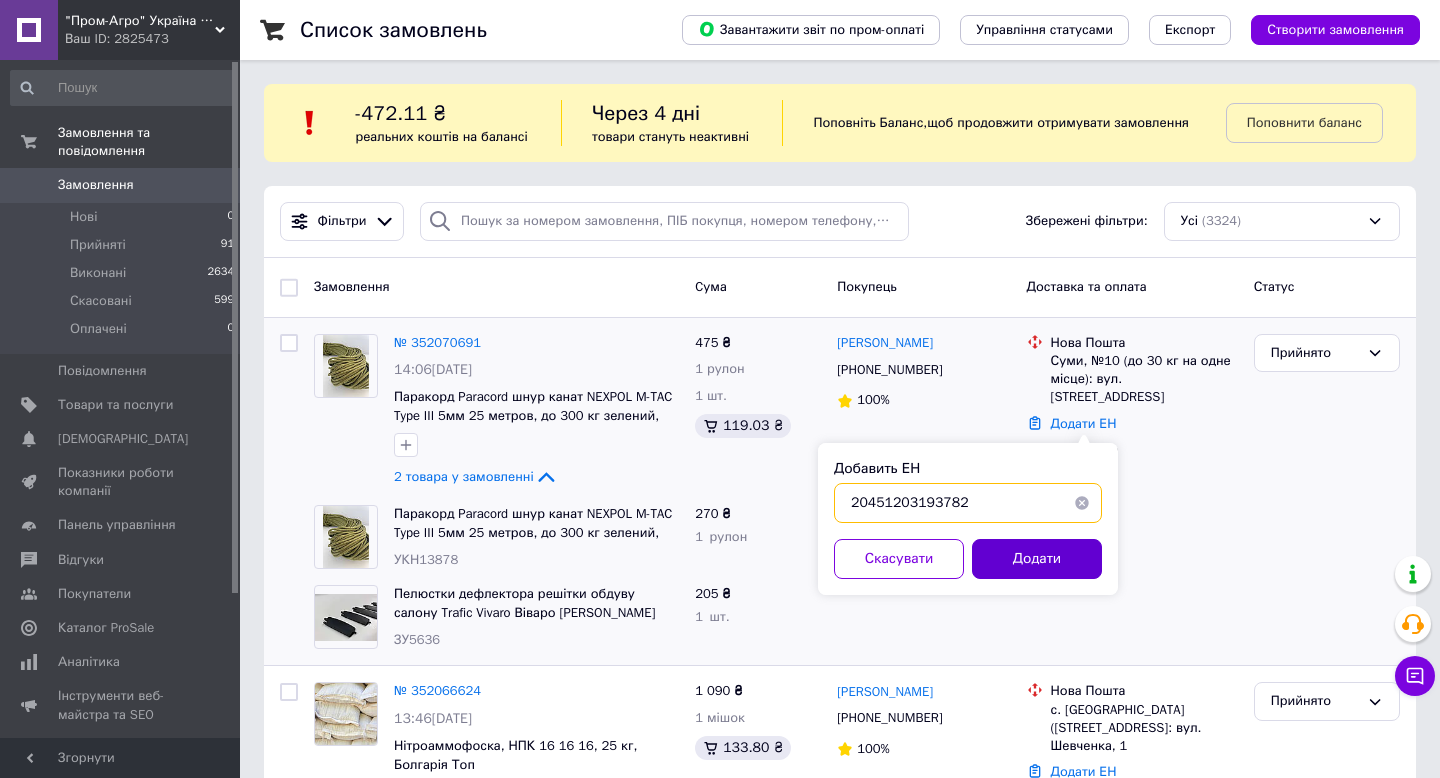 type on "20451203193782" 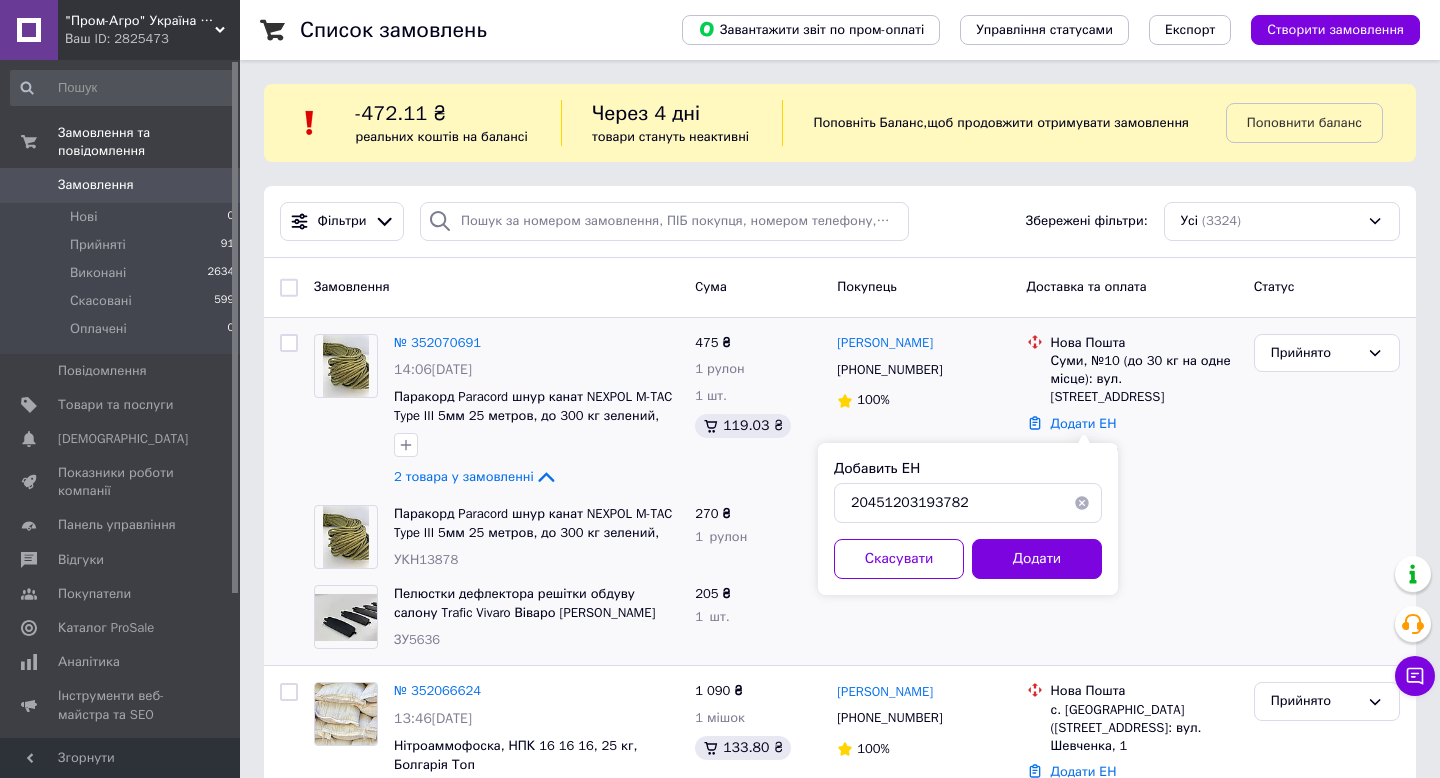 click on "Додати" at bounding box center [1037, 559] 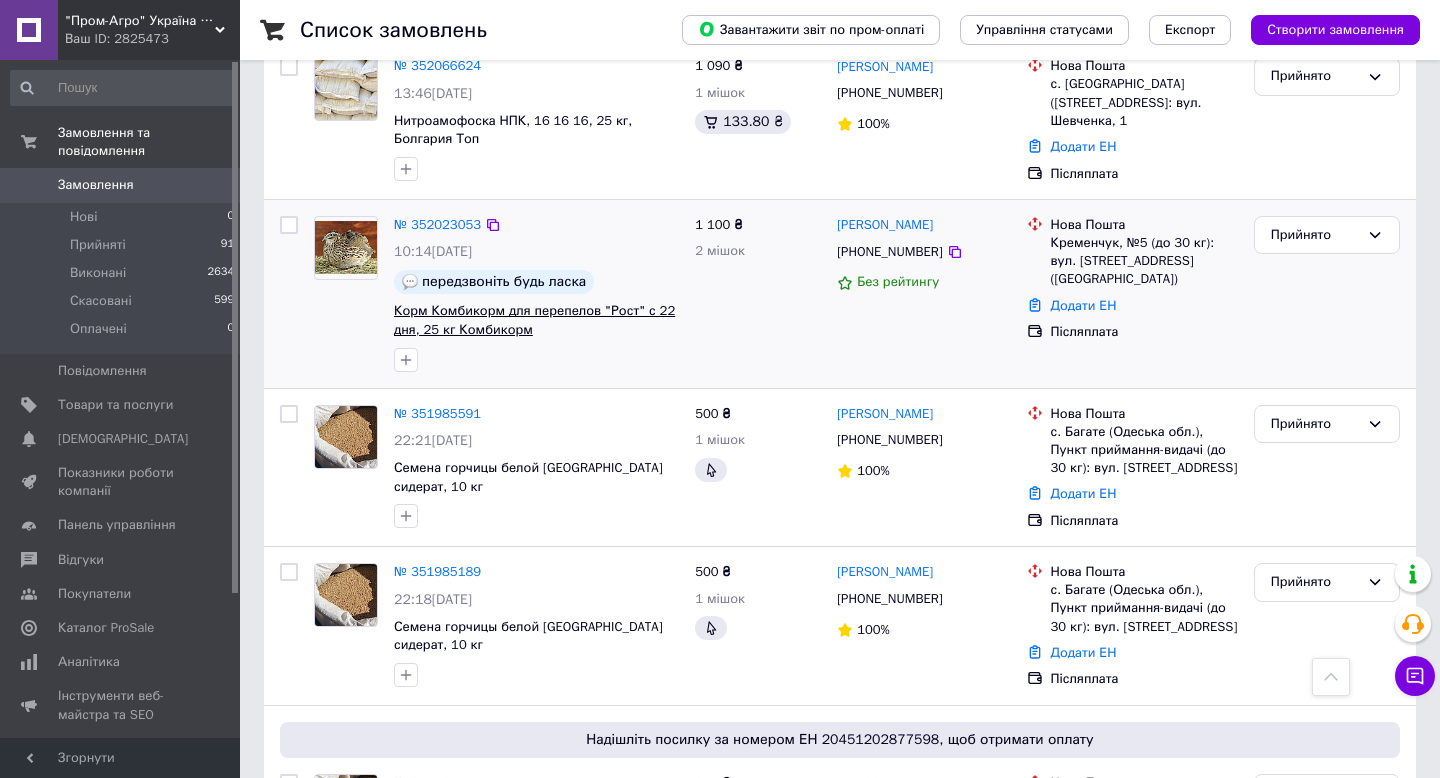 scroll, scrollTop: 657, scrollLeft: 0, axis: vertical 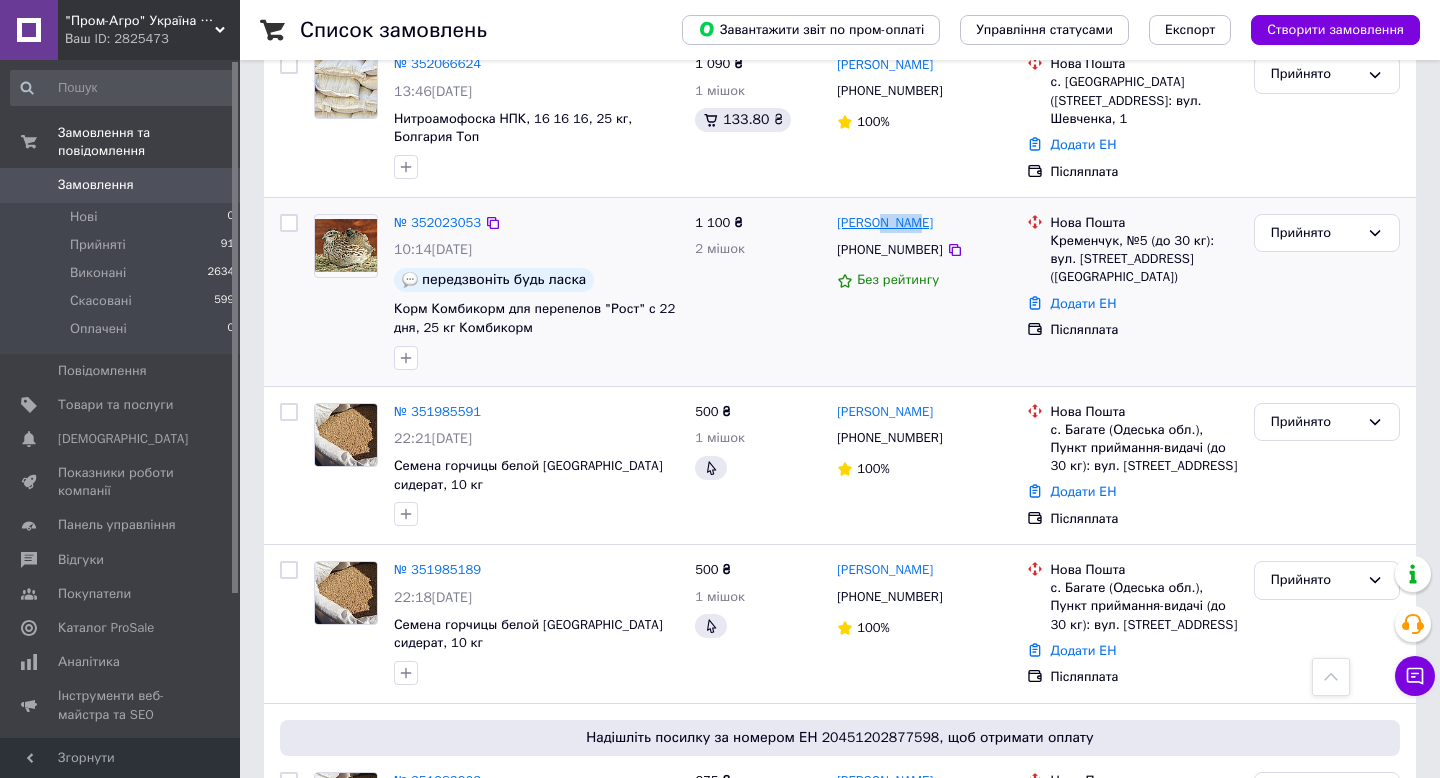 drag, startPoint x: 926, startPoint y: 217, endPoint x: 879, endPoint y: 216, distance: 47.010635 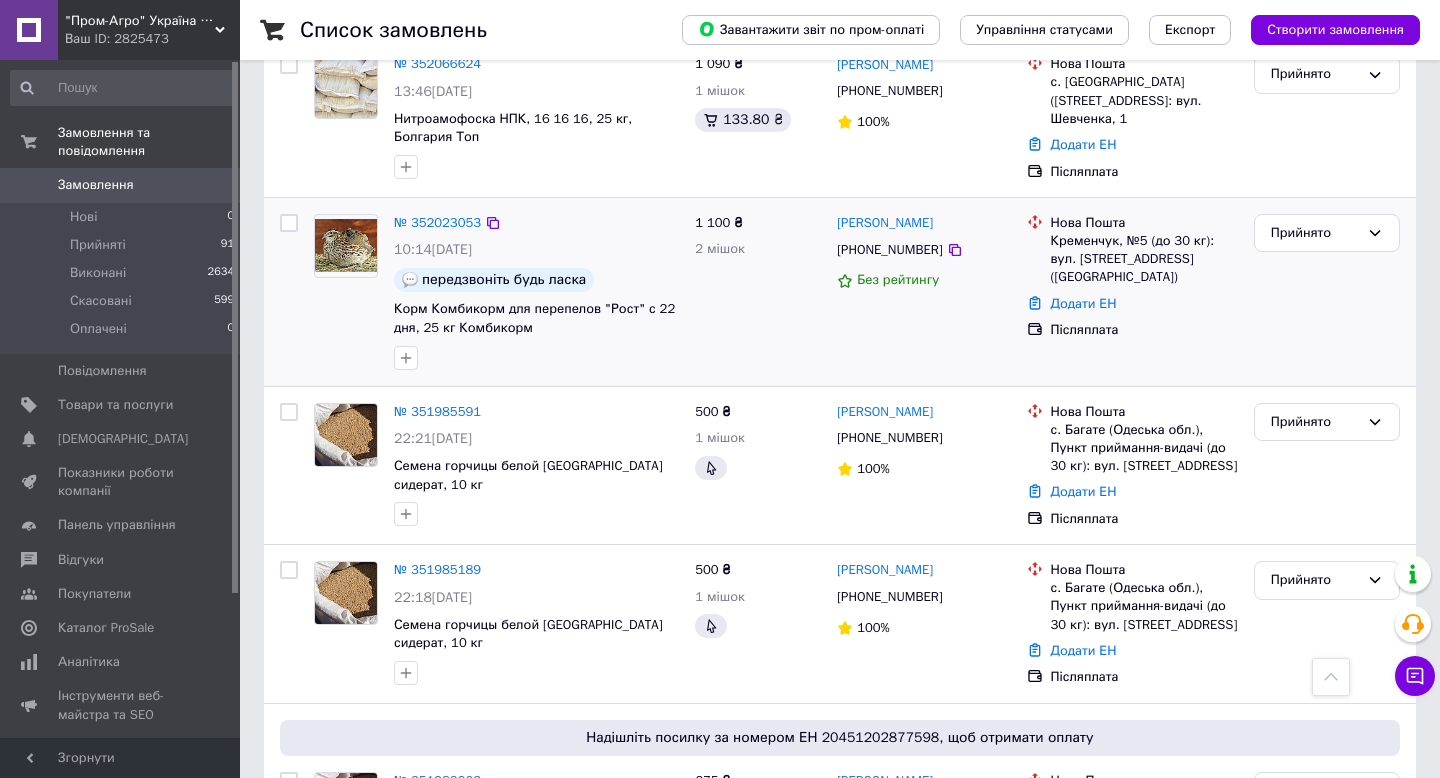 drag, startPoint x: 1063, startPoint y: 287, endPoint x: 1049, endPoint y: 293, distance: 15.231546 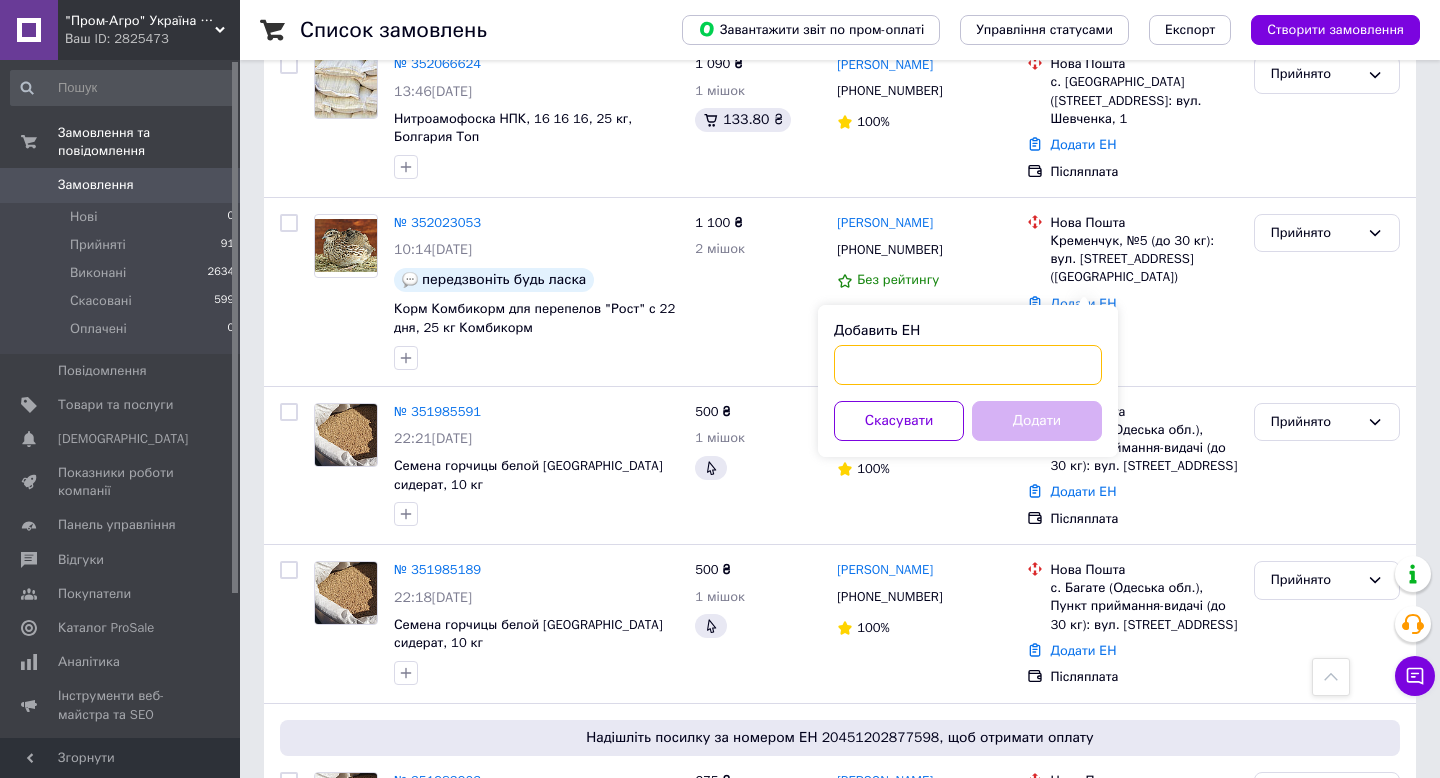 click on "Добавить ЕН" at bounding box center [968, 365] 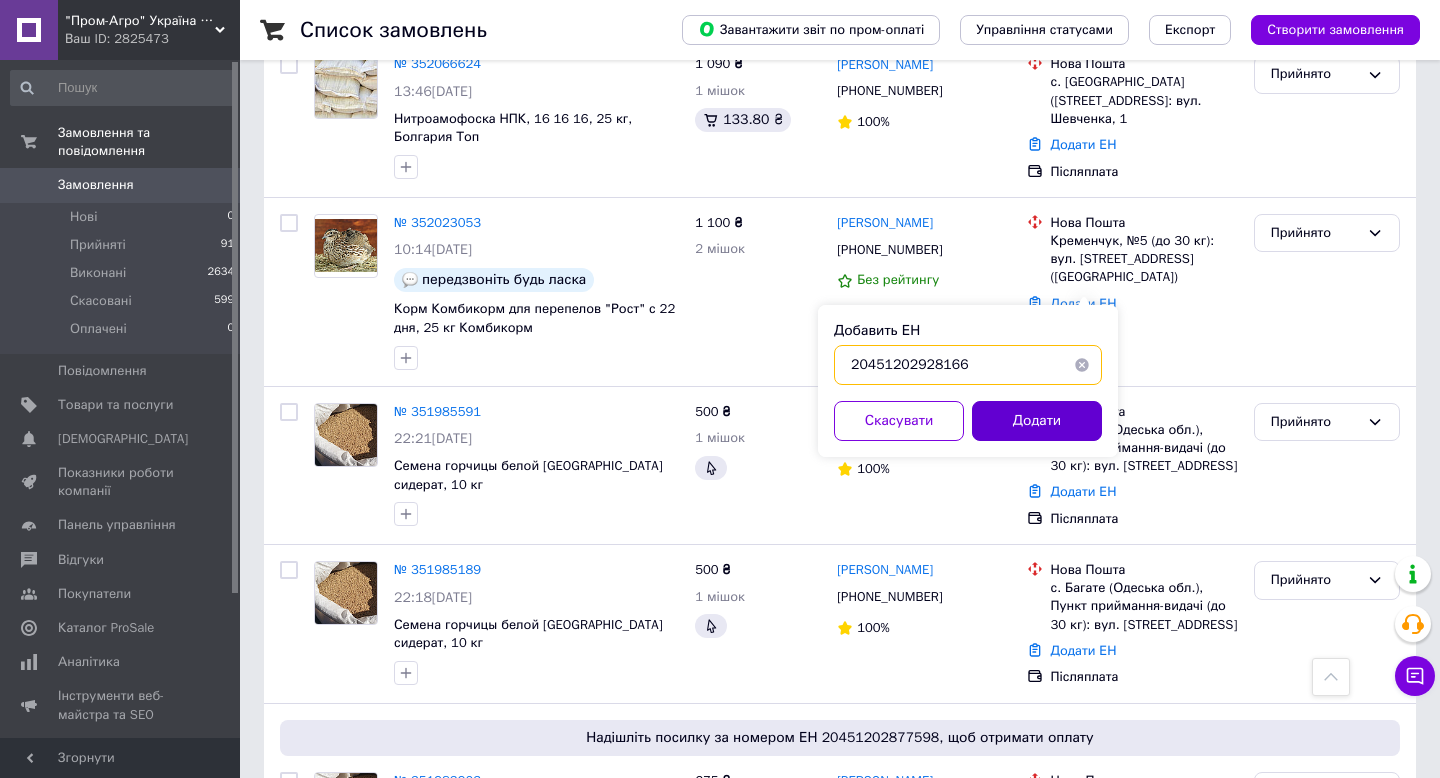 type on "20451202928166" 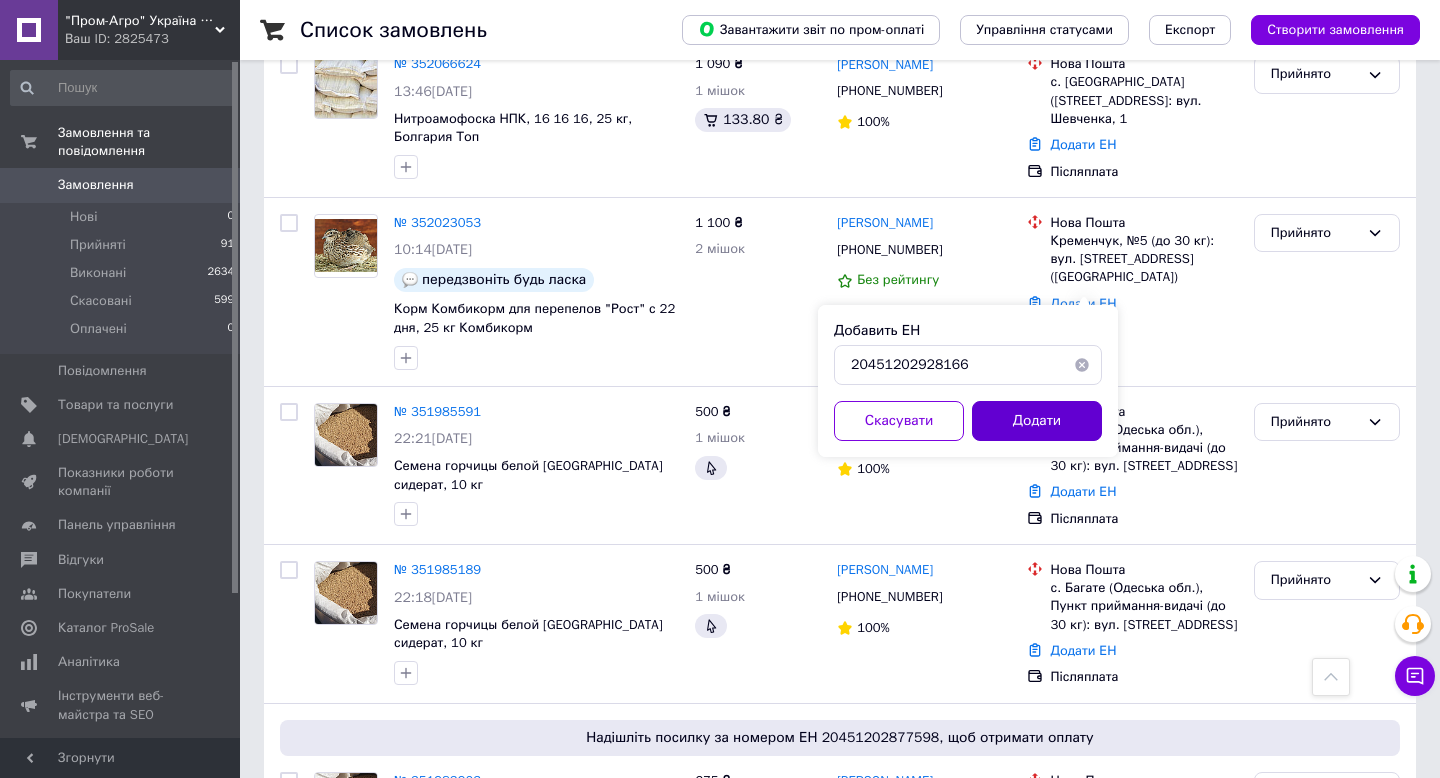 click on "Додати" at bounding box center (1037, 421) 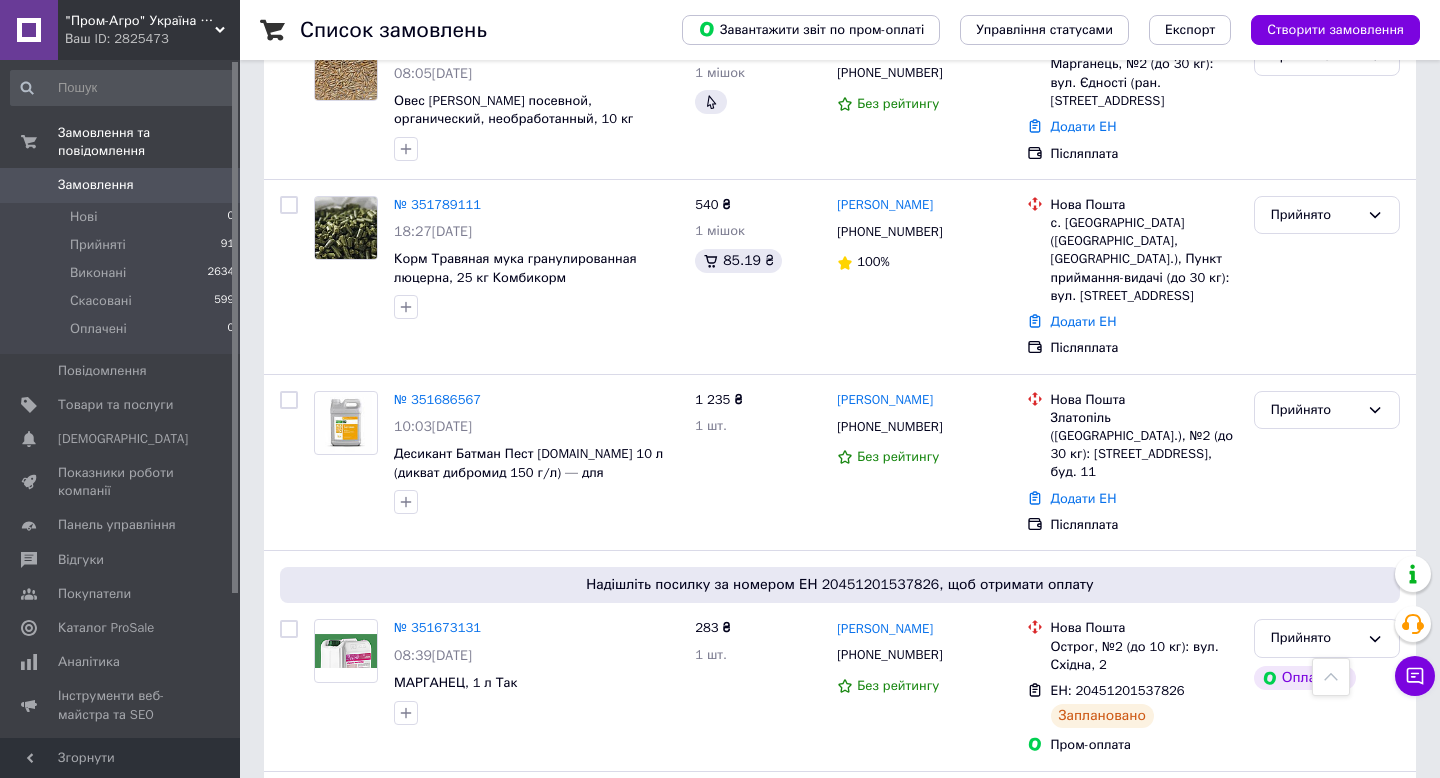 scroll, scrollTop: 2103, scrollLeft: 0, axis: vertical 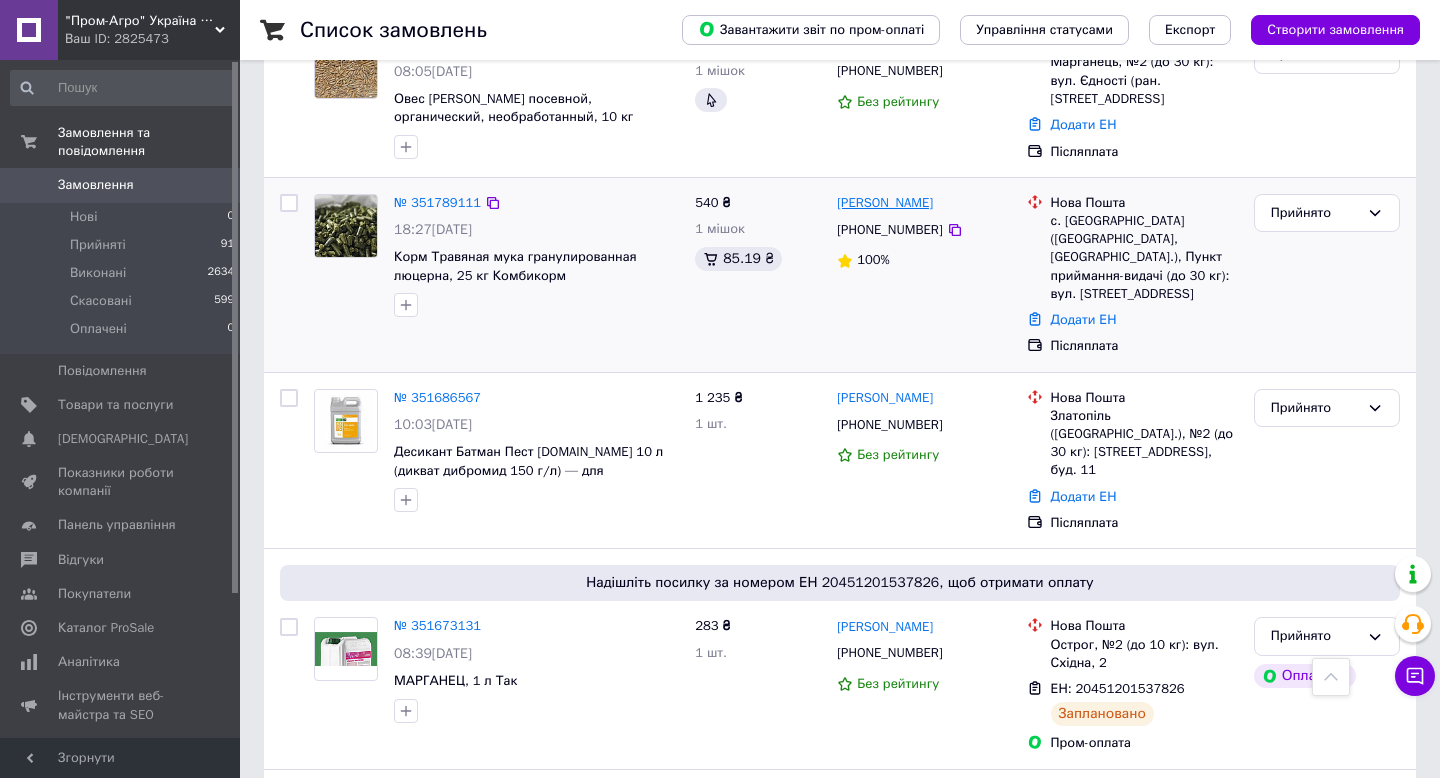 drag, startPoint x: 976, startPoint y: 199, endPoint x: 905, endPoint y: 202, distance: 71.063354 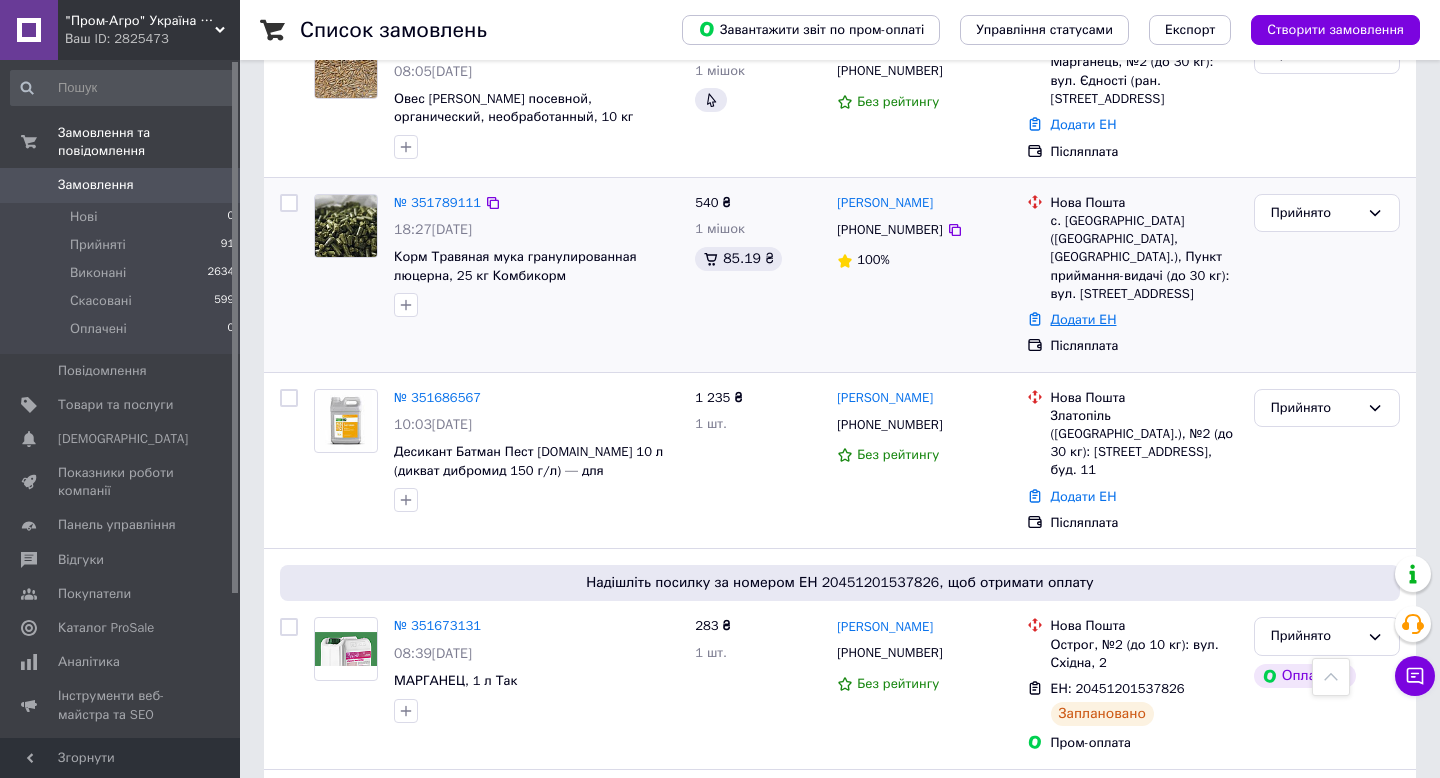 click on "Додати ЕН" at bounding box center (1084, 319) 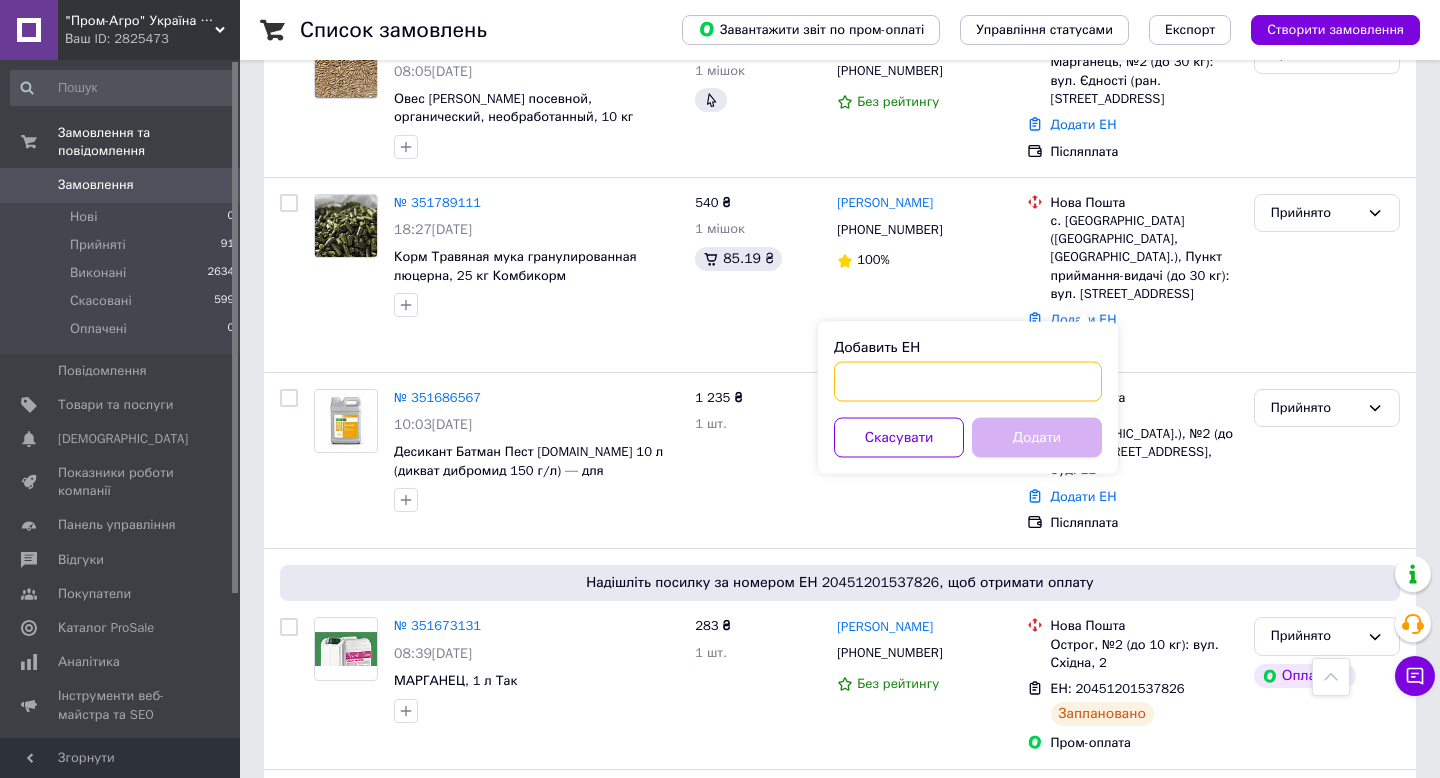click on "Добавить ЕН" at bounding box center (968, 382) 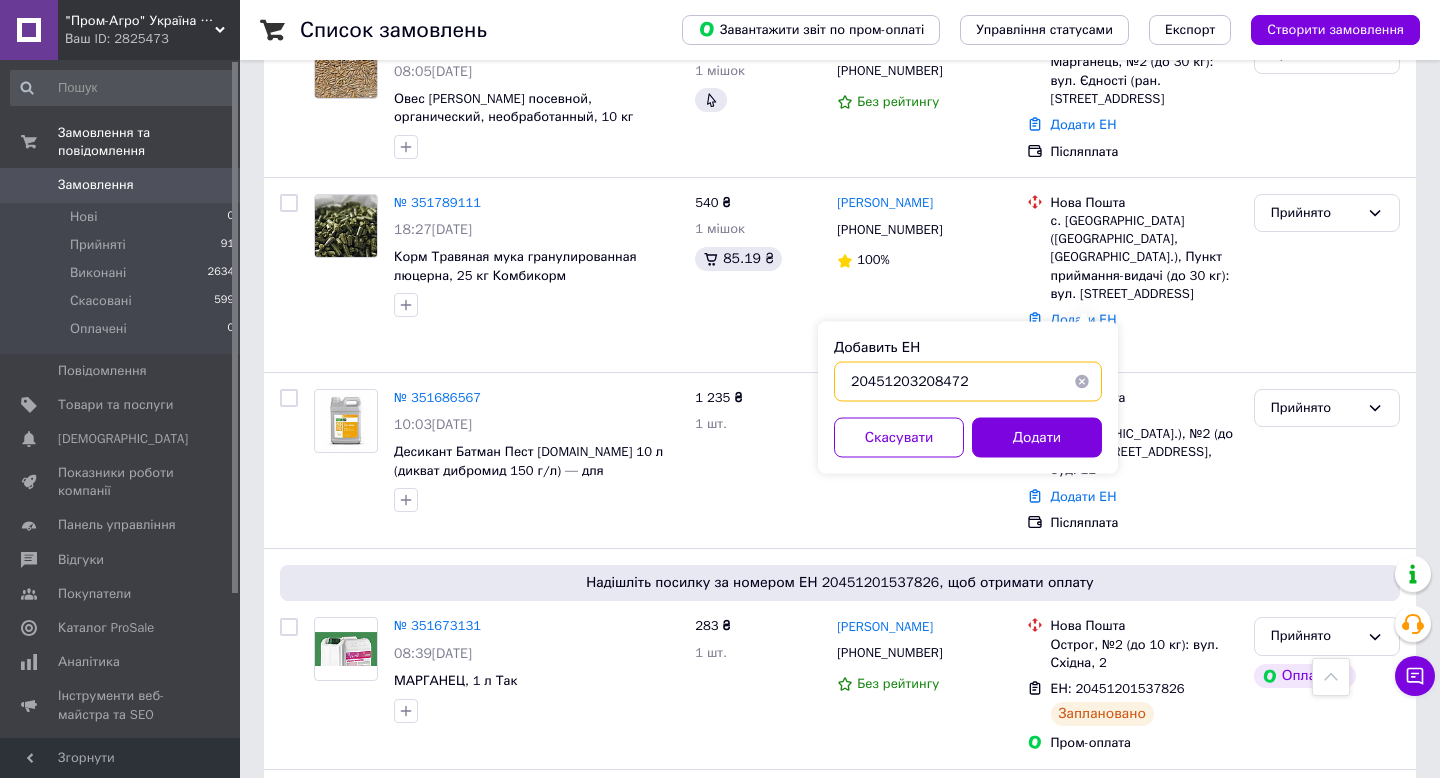 type on "20451203208472" 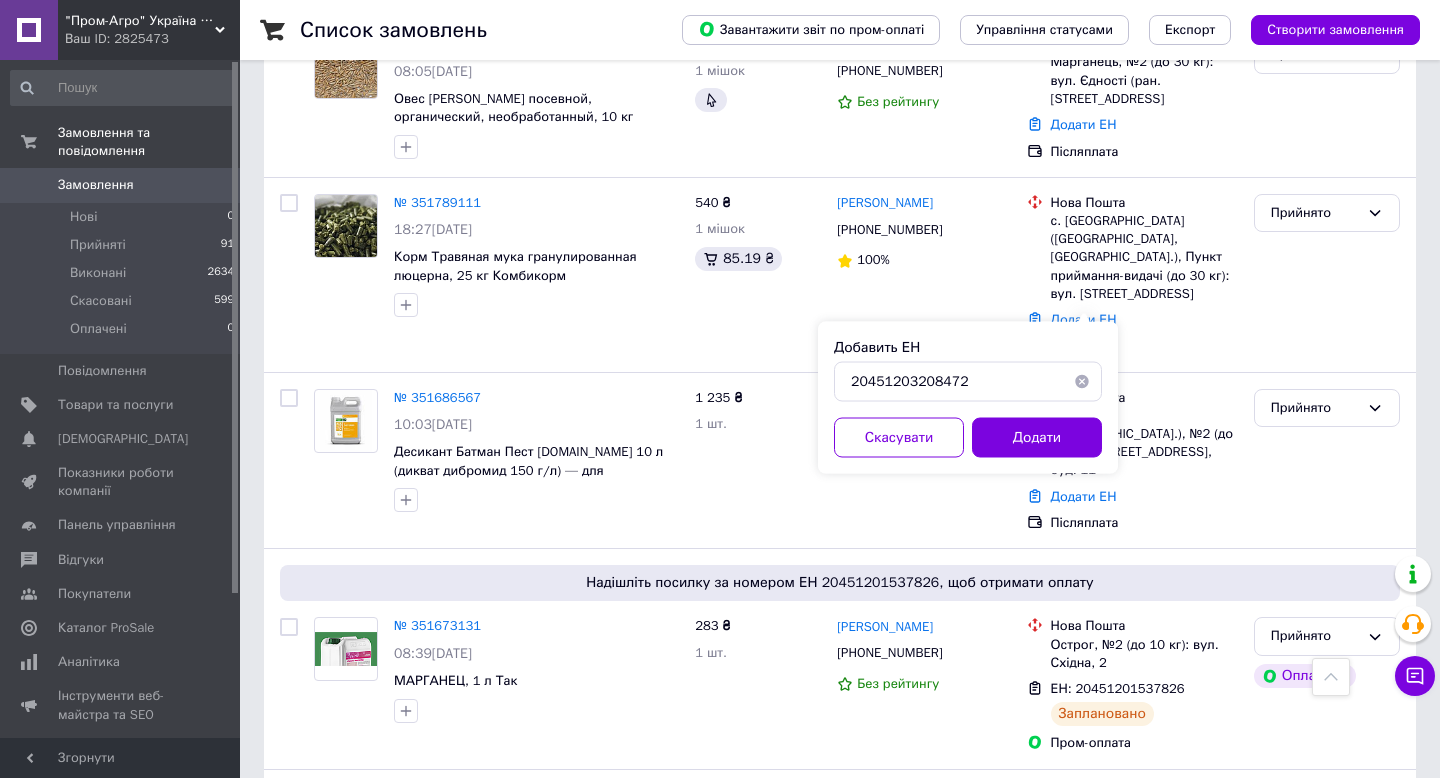 click on "Додати" at bounding box center [1037, 438] 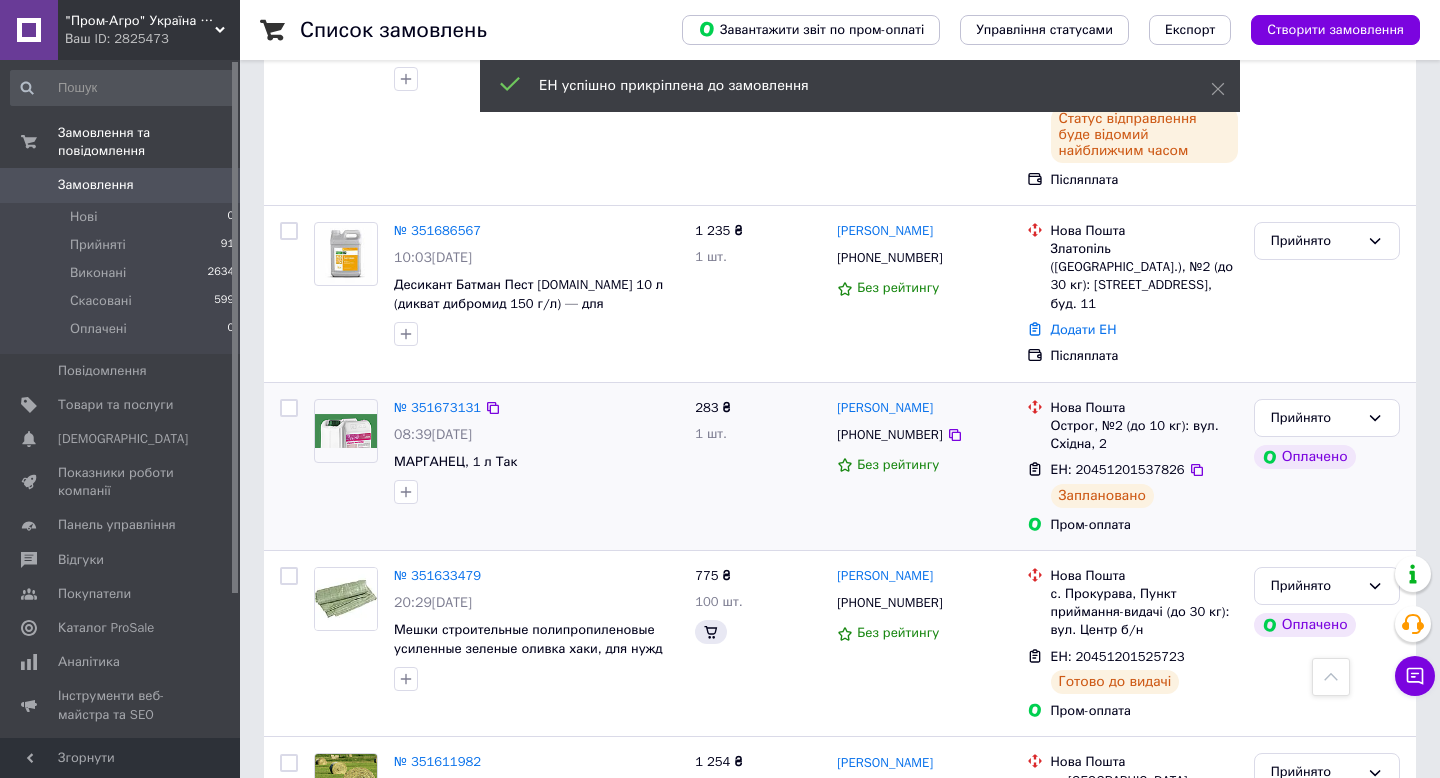 scroll, scrollTop: 2300, scrollLeft: 0, axis: vertical 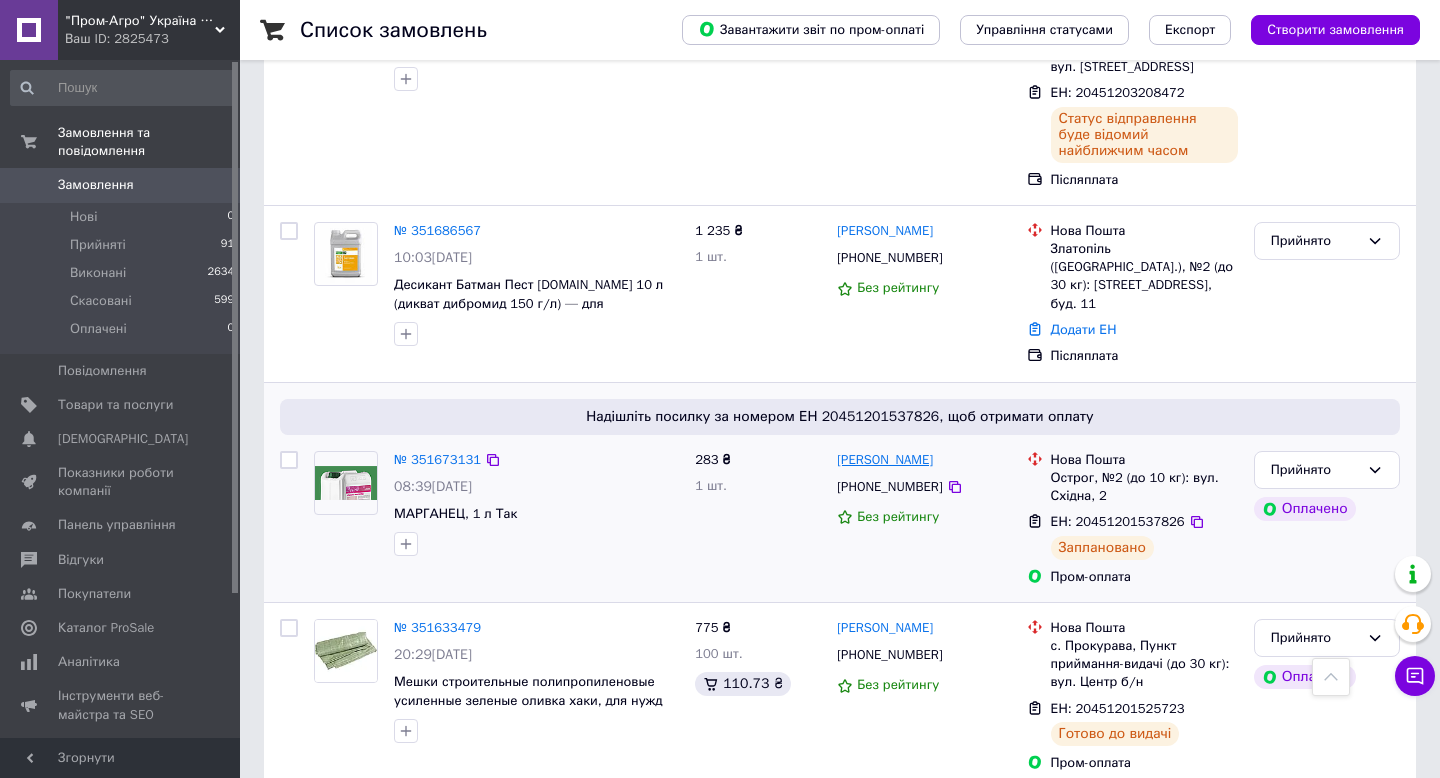 drag, startPoint x: 952, startPoint y: 439, endPoint x: 890, endPoint y: 437, distance: 62.03225 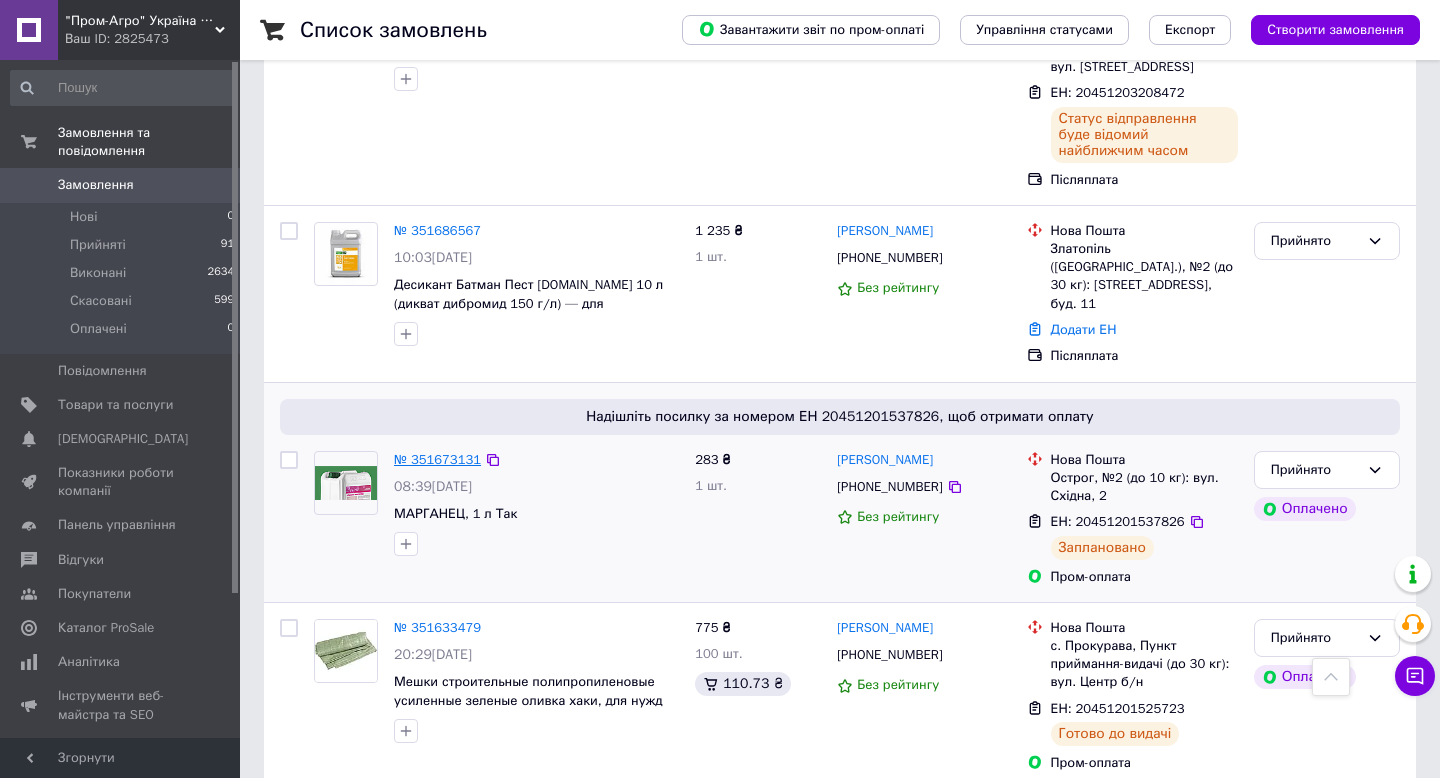 click on "№ 351673131" at bounding box center [437, 459] 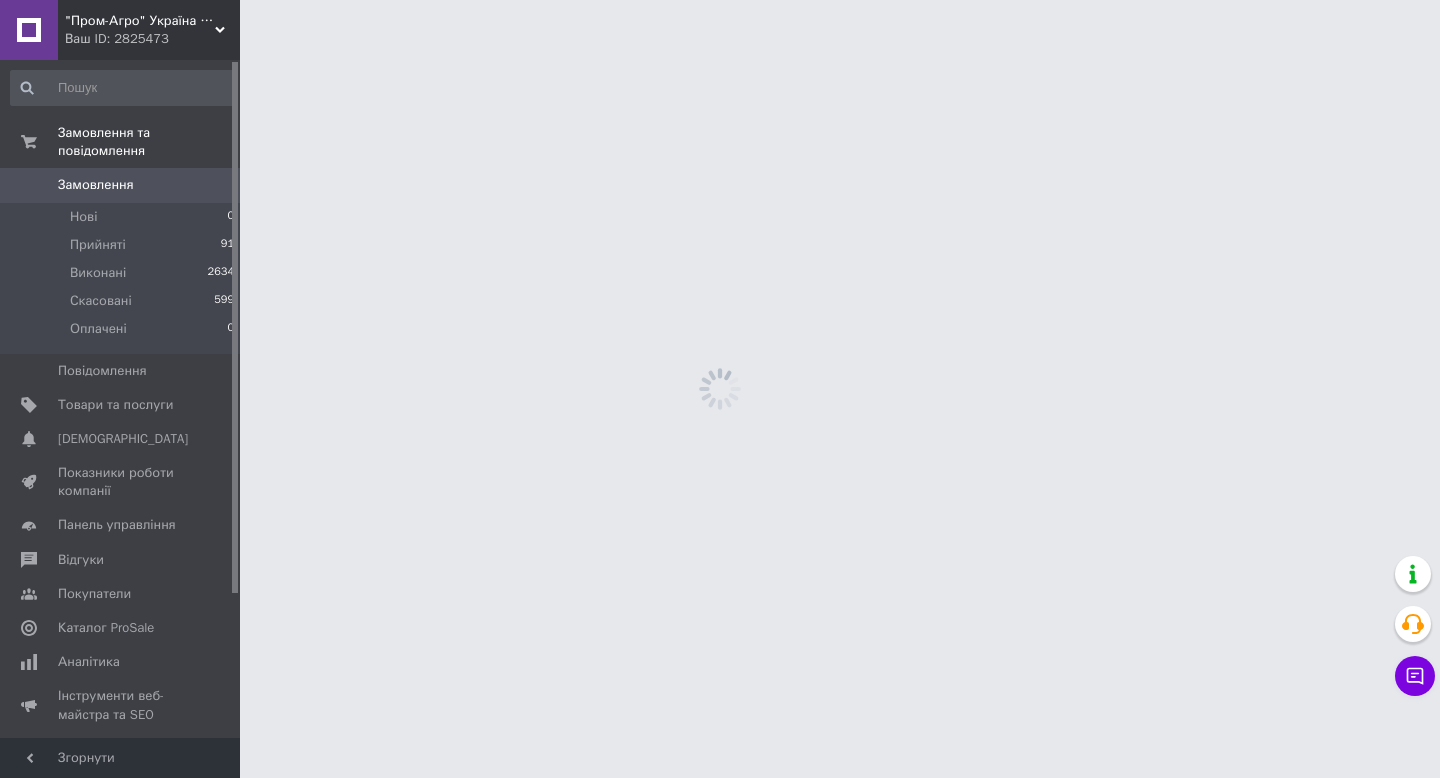 scroll, scrollTop: 0, scrollLeft: 0, axis: both 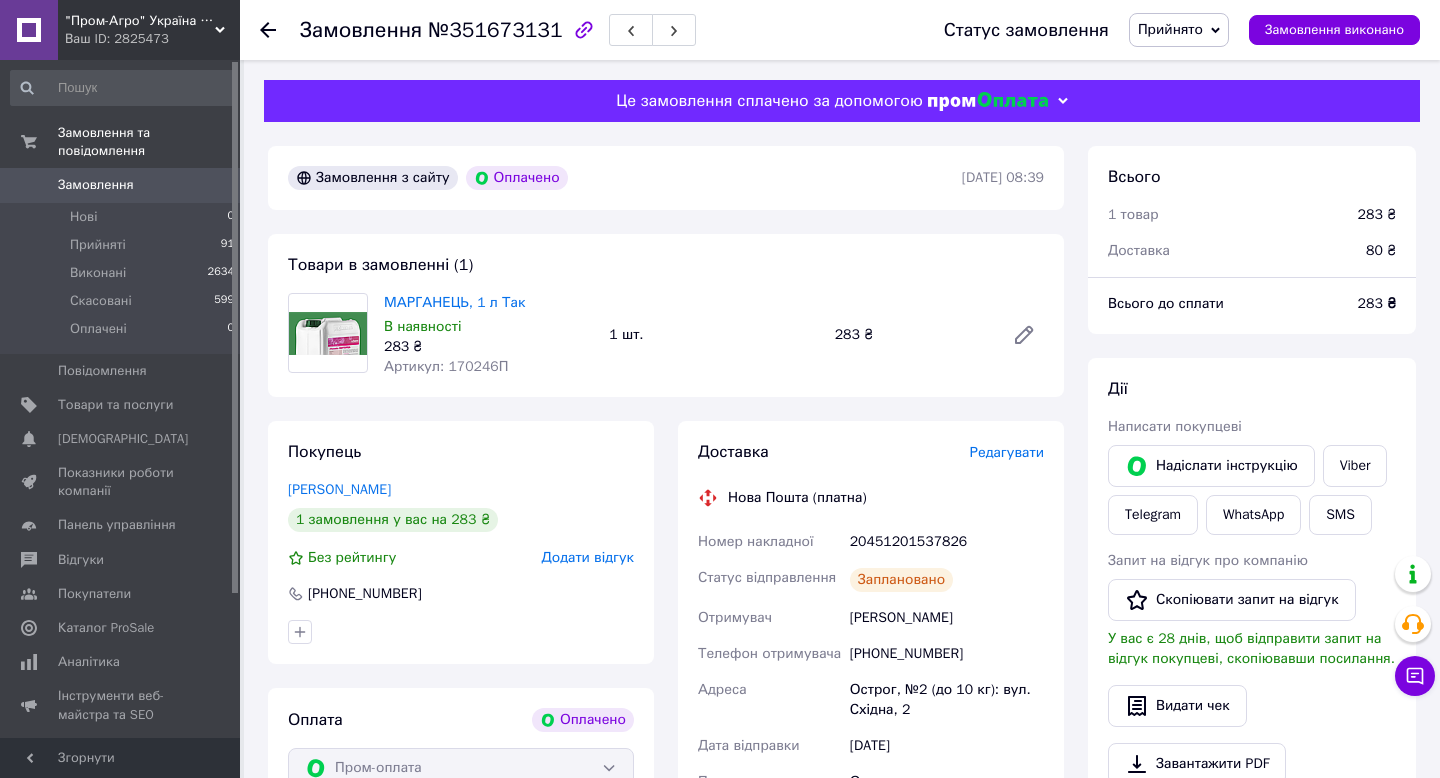 click on "Редагувати" at bounding box center (1007, 452) 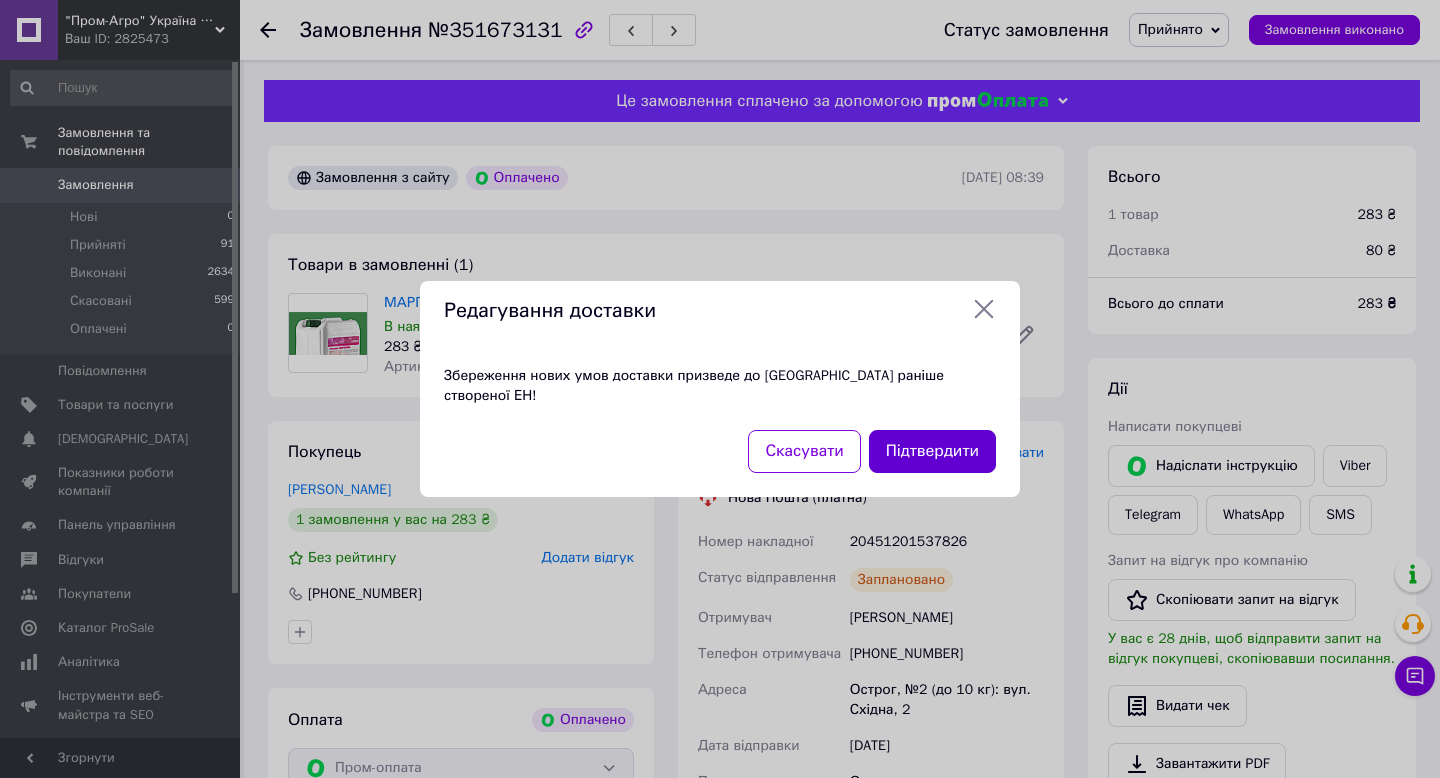 click on "Підтвердити" at bounding box center (932, 451) 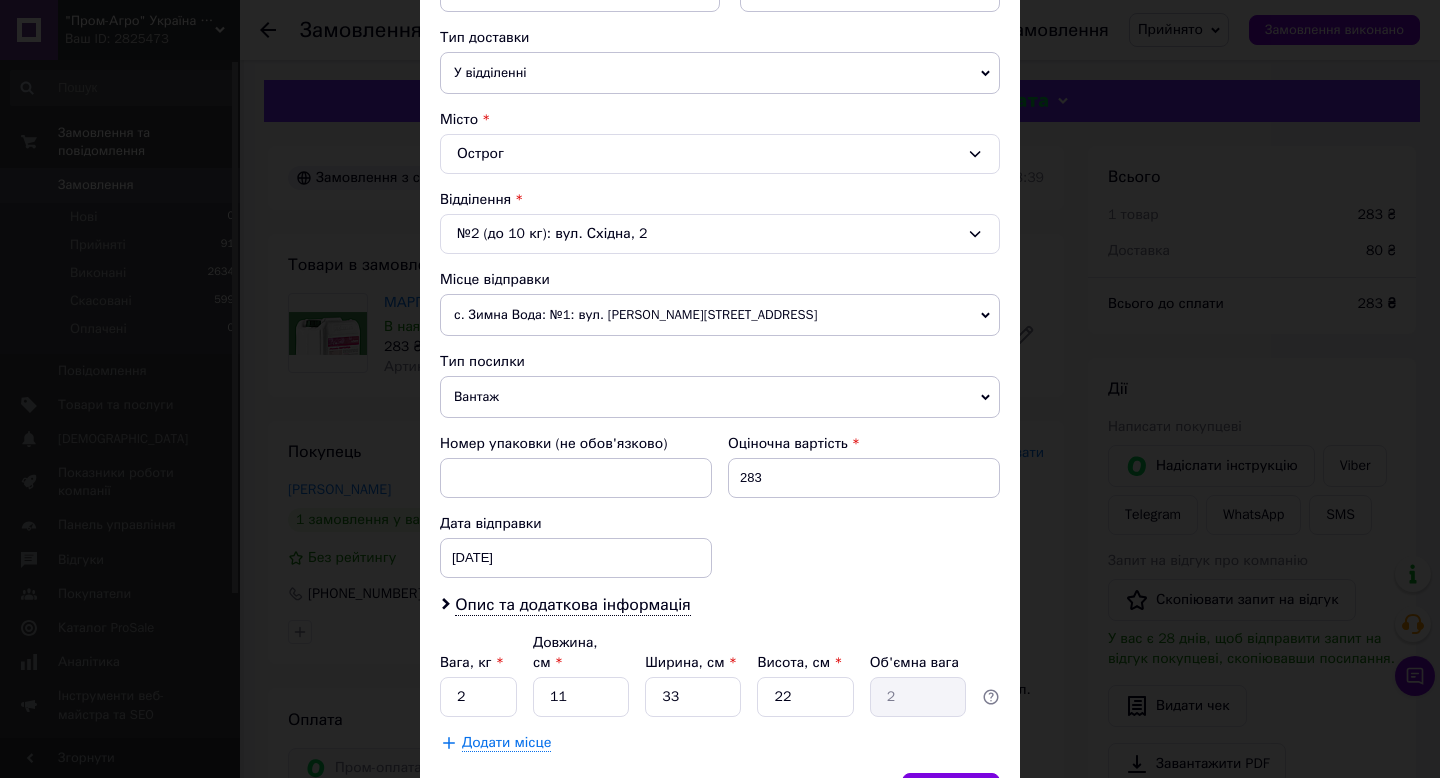 scroll, scrollTop: 474, scrollLeft: 0, axis: vertical 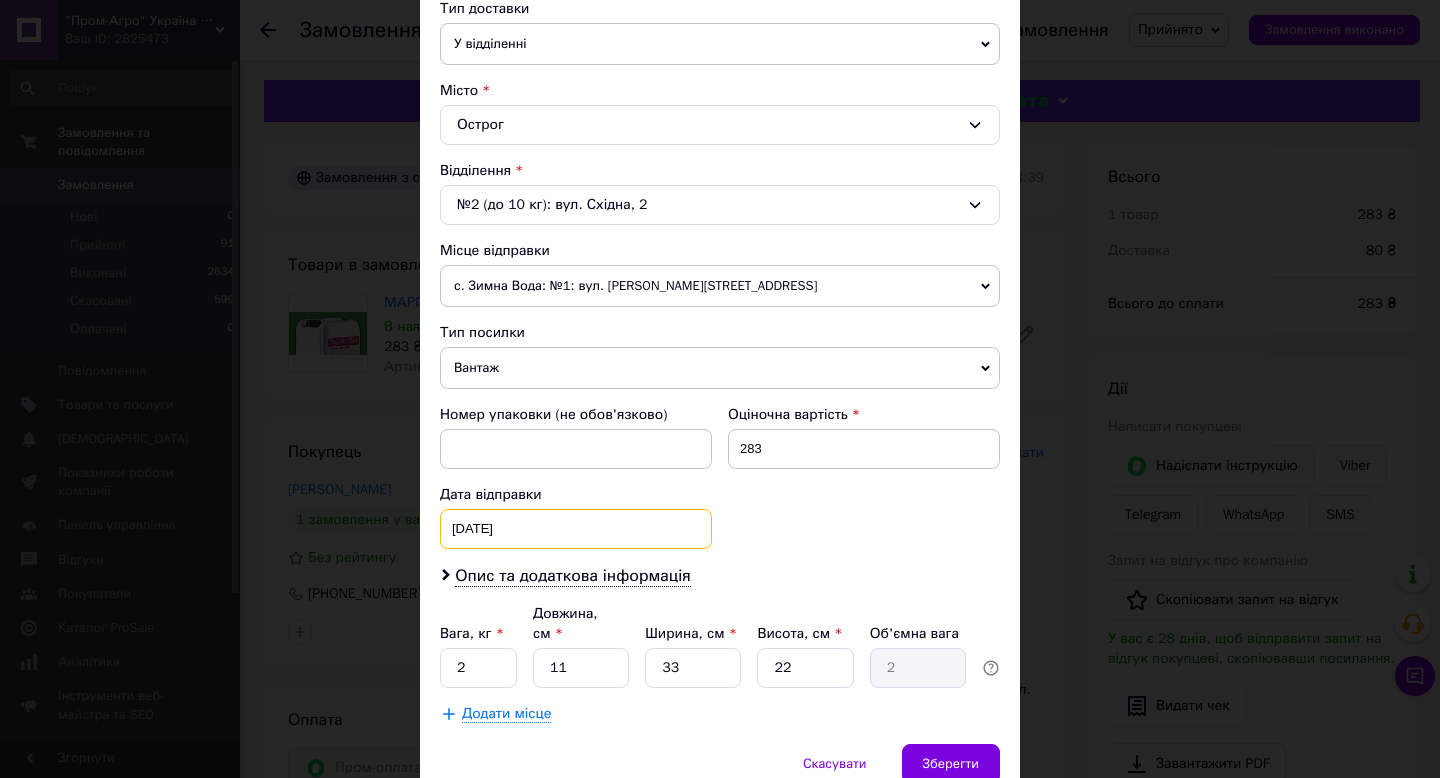 click on "08.07.2025 < 2025 > < Июль > Пн Вт Ср Чт Пт Сб Вс 30 1 2 3 4 5 6 7 8 9 10 11 12 13 14 15 16 17 18 19 20 21 22 23 24 25 26 27 28 29 30 31 1 2 3 4 5 6 7 8 9 10" at bounding box center [576, 529] 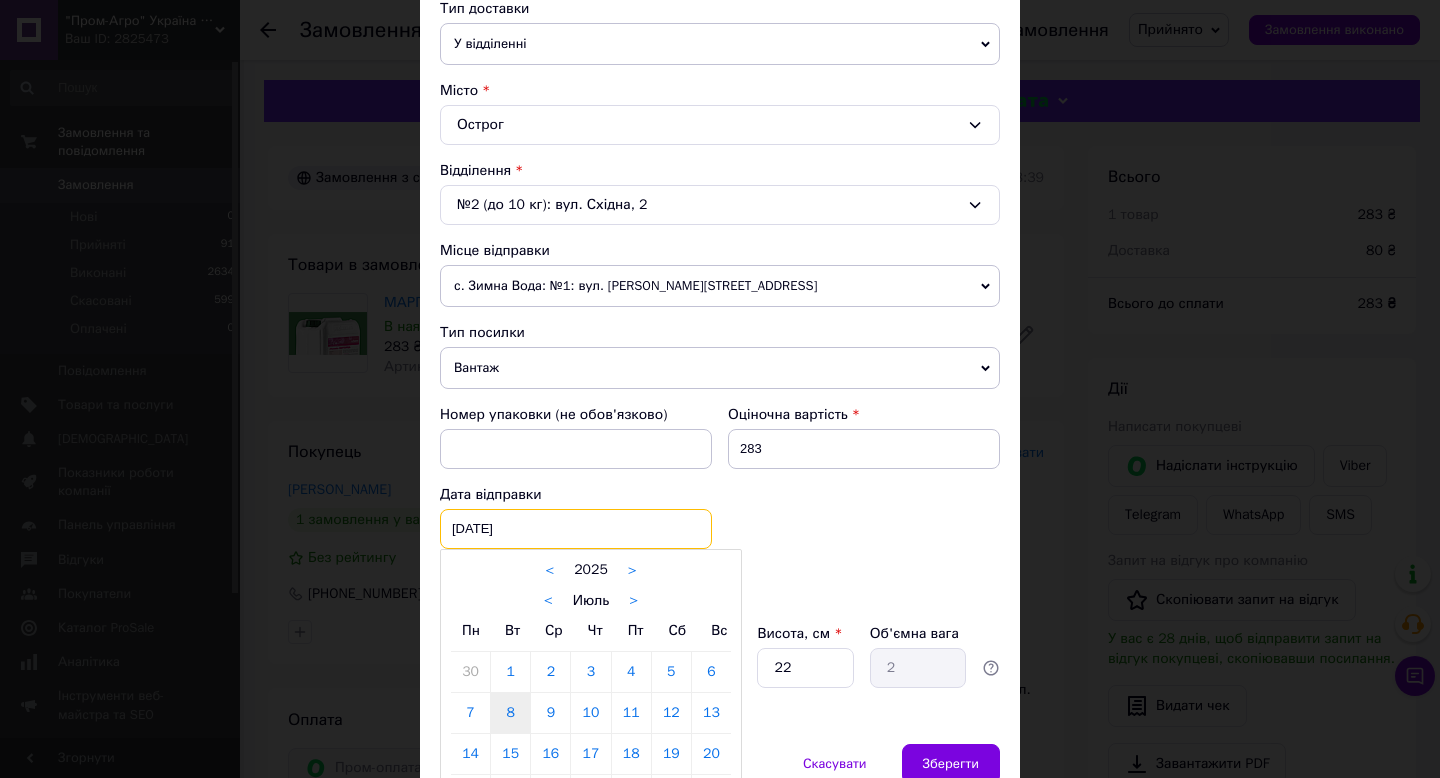 scroll, scrollTop: 526, scrollLeft: 0, axis: vertical 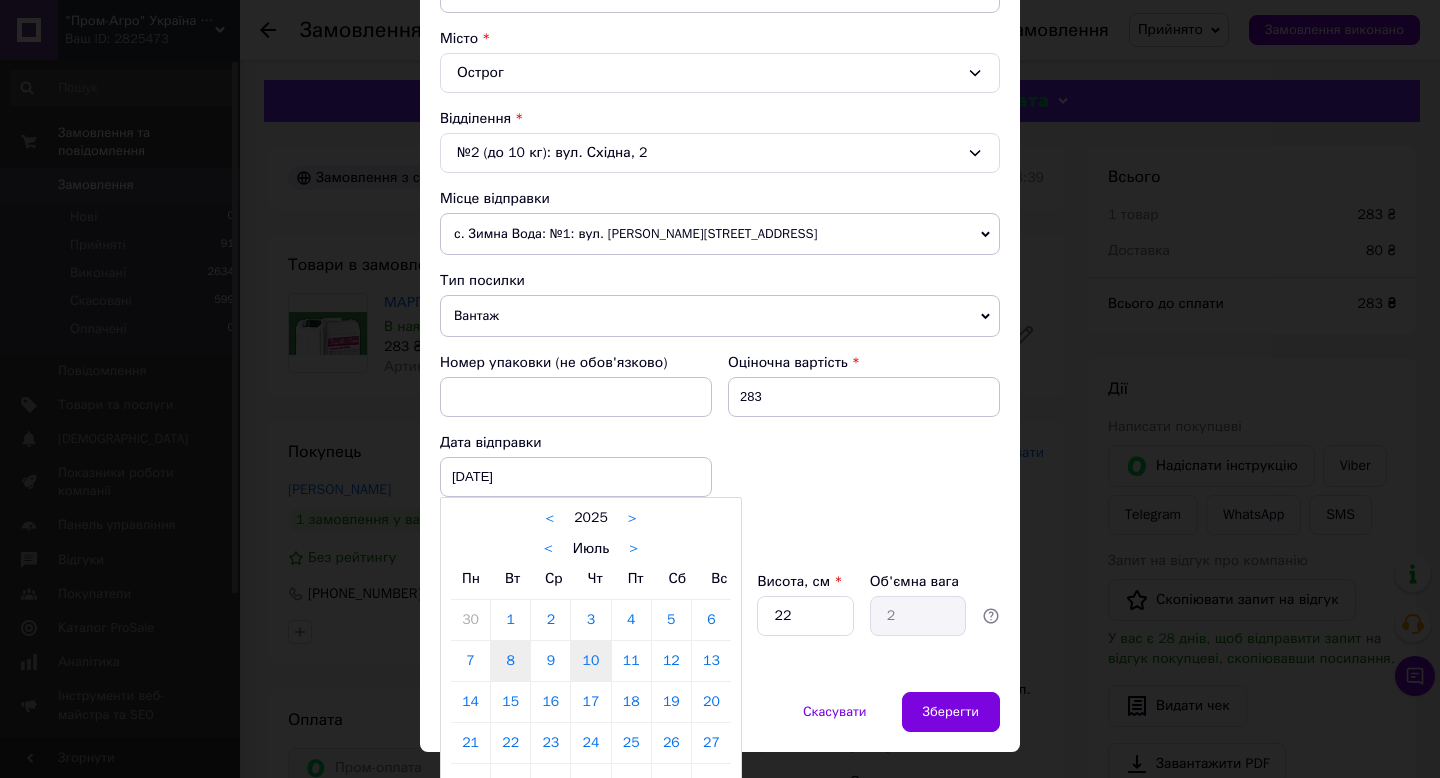 type on "10.07.2025" 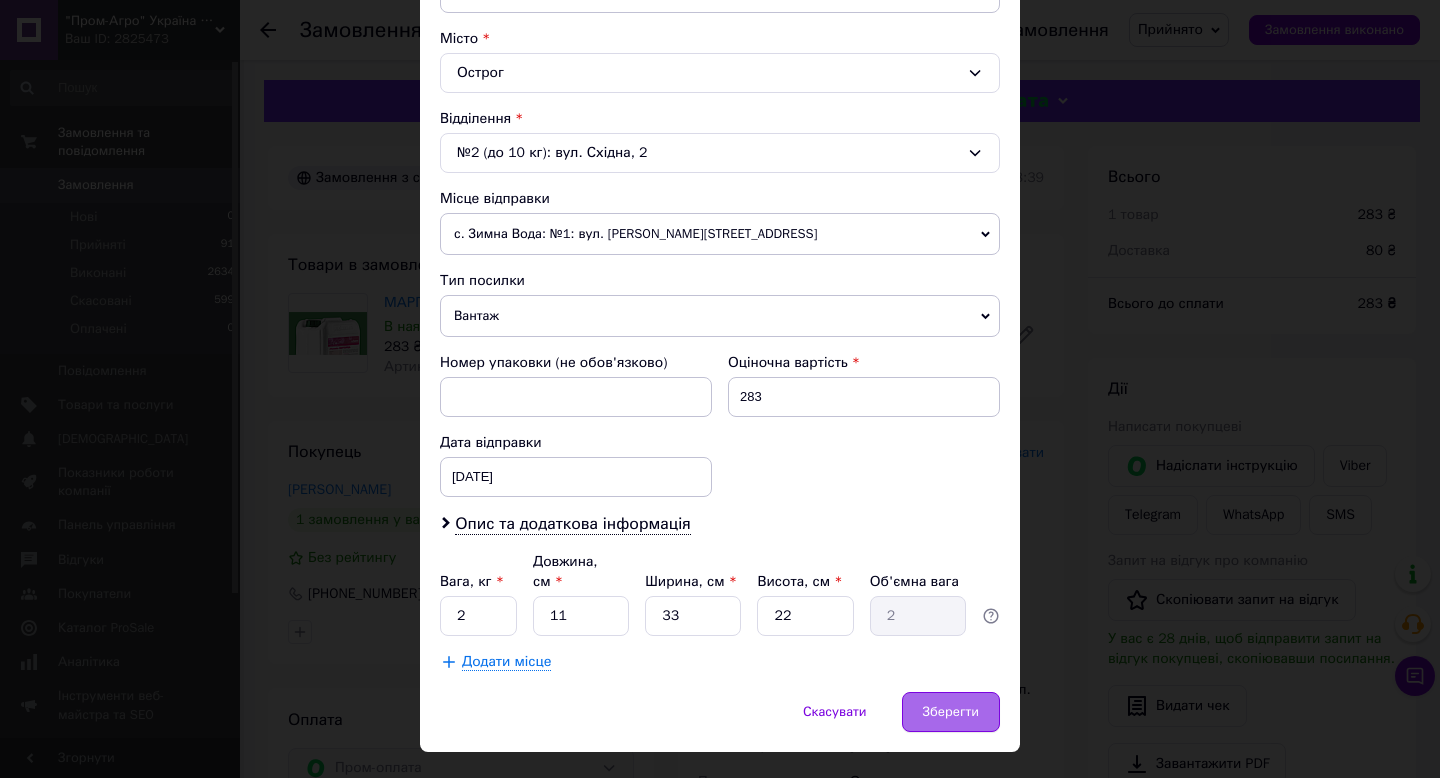 click on "Зберегти" at bounding box center (951, 712) 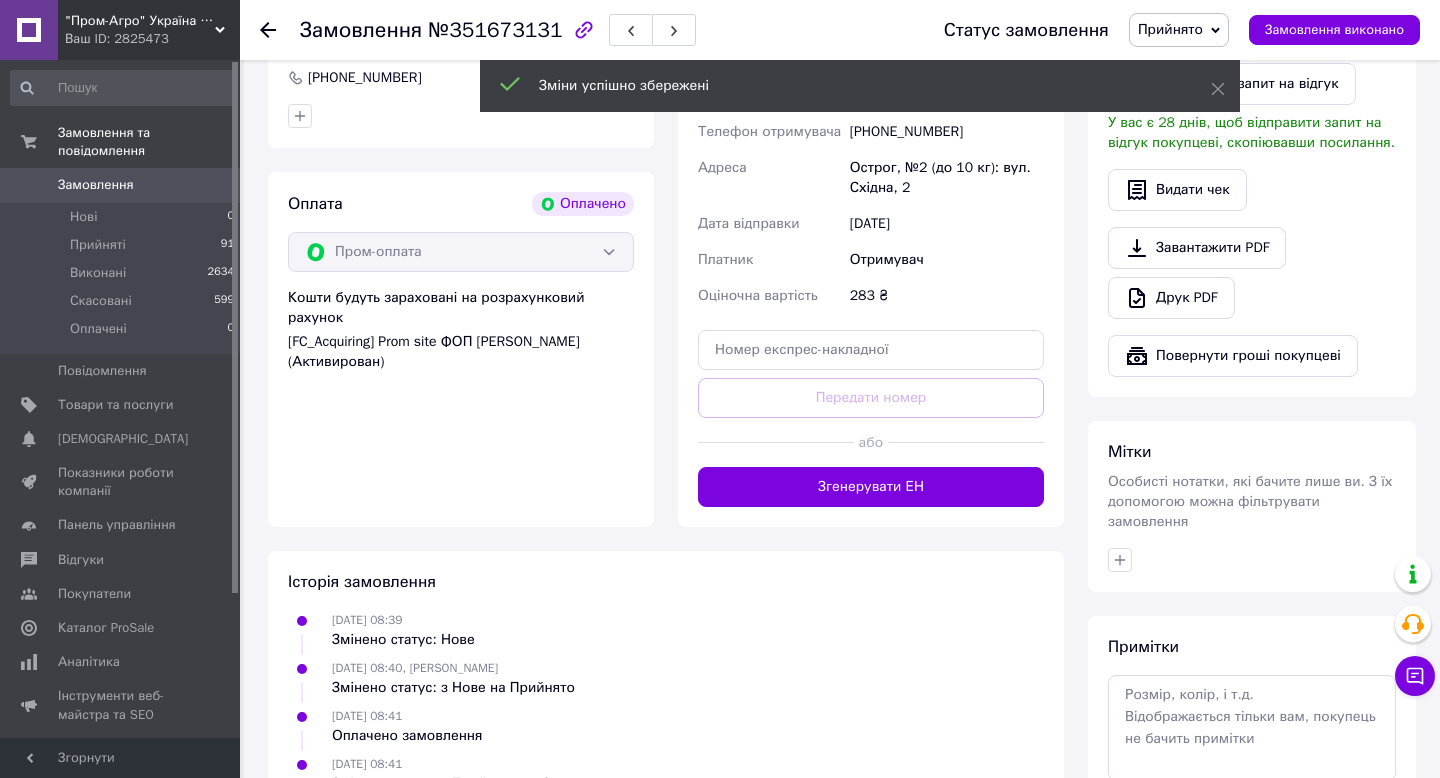 scroll, scrollTop: 519, scrollLeft: 0, axis: vertical 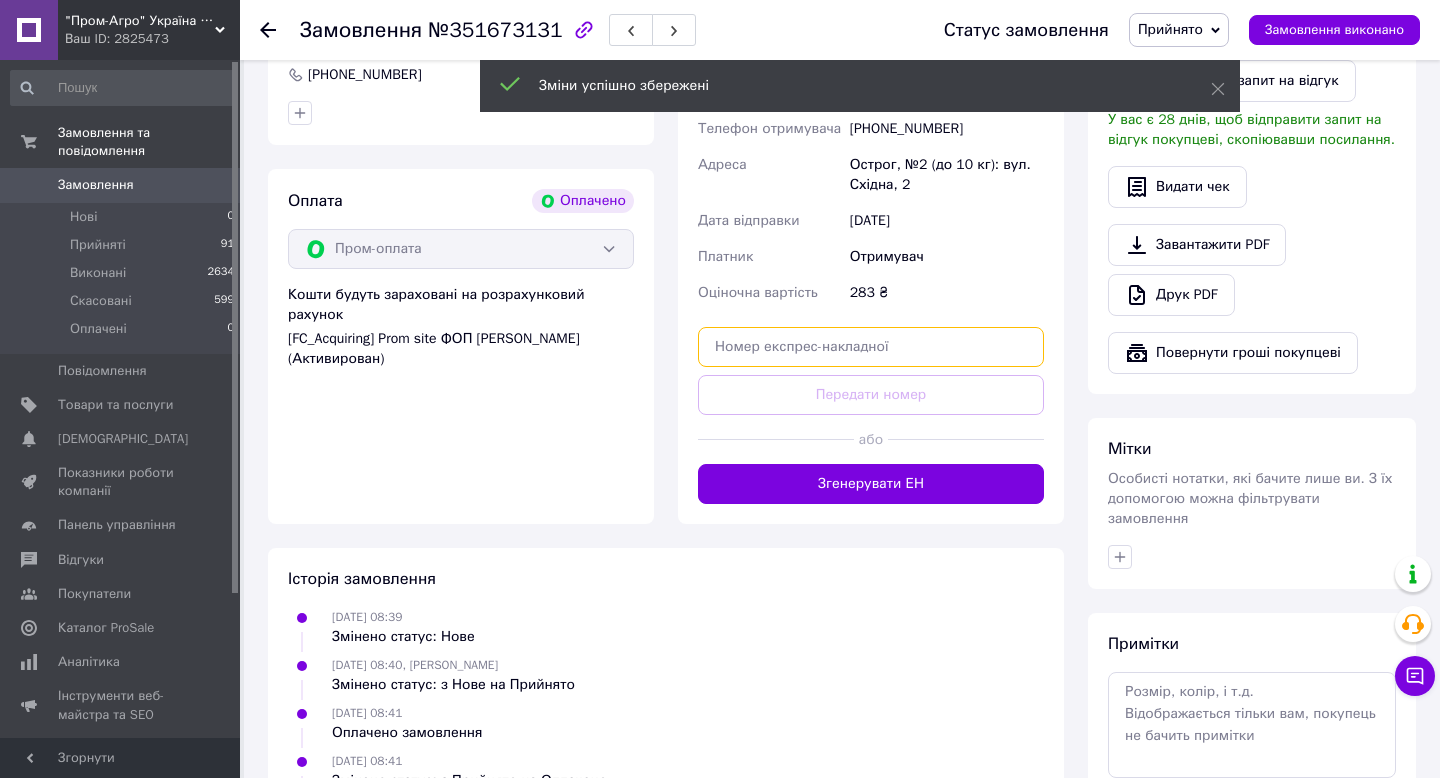 click at bounding box center [871, 347] 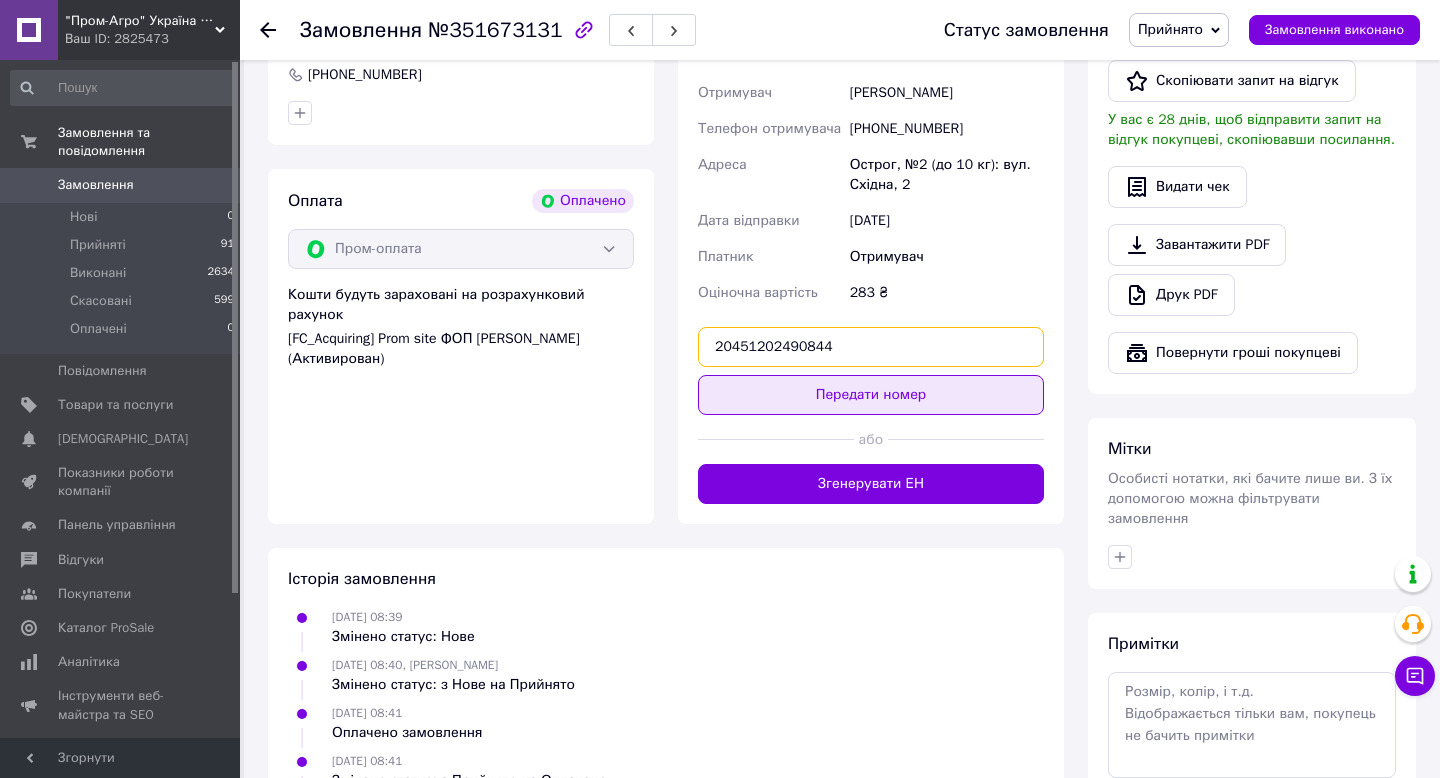 type on "20451202490844" 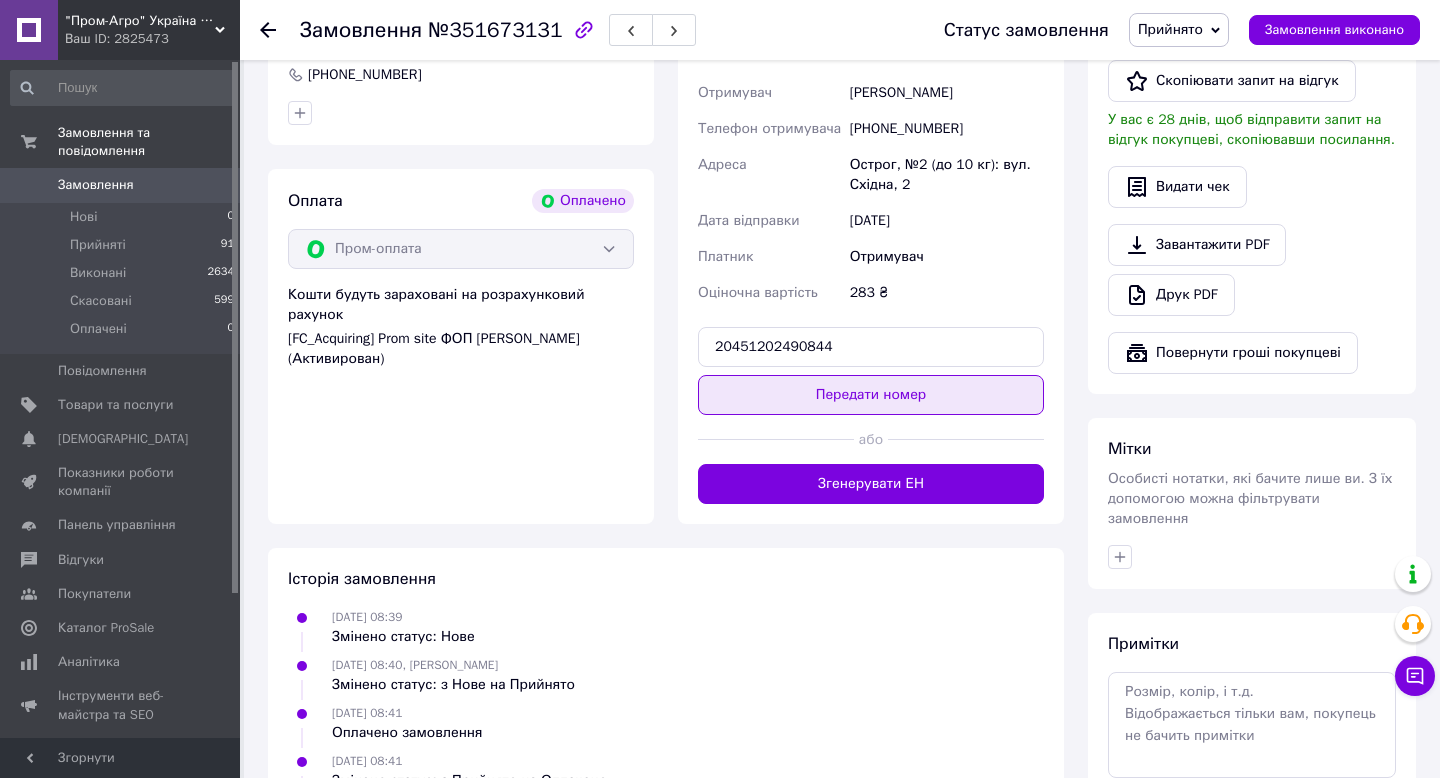 click on "Передати номер" at bounding box center (871, 395) 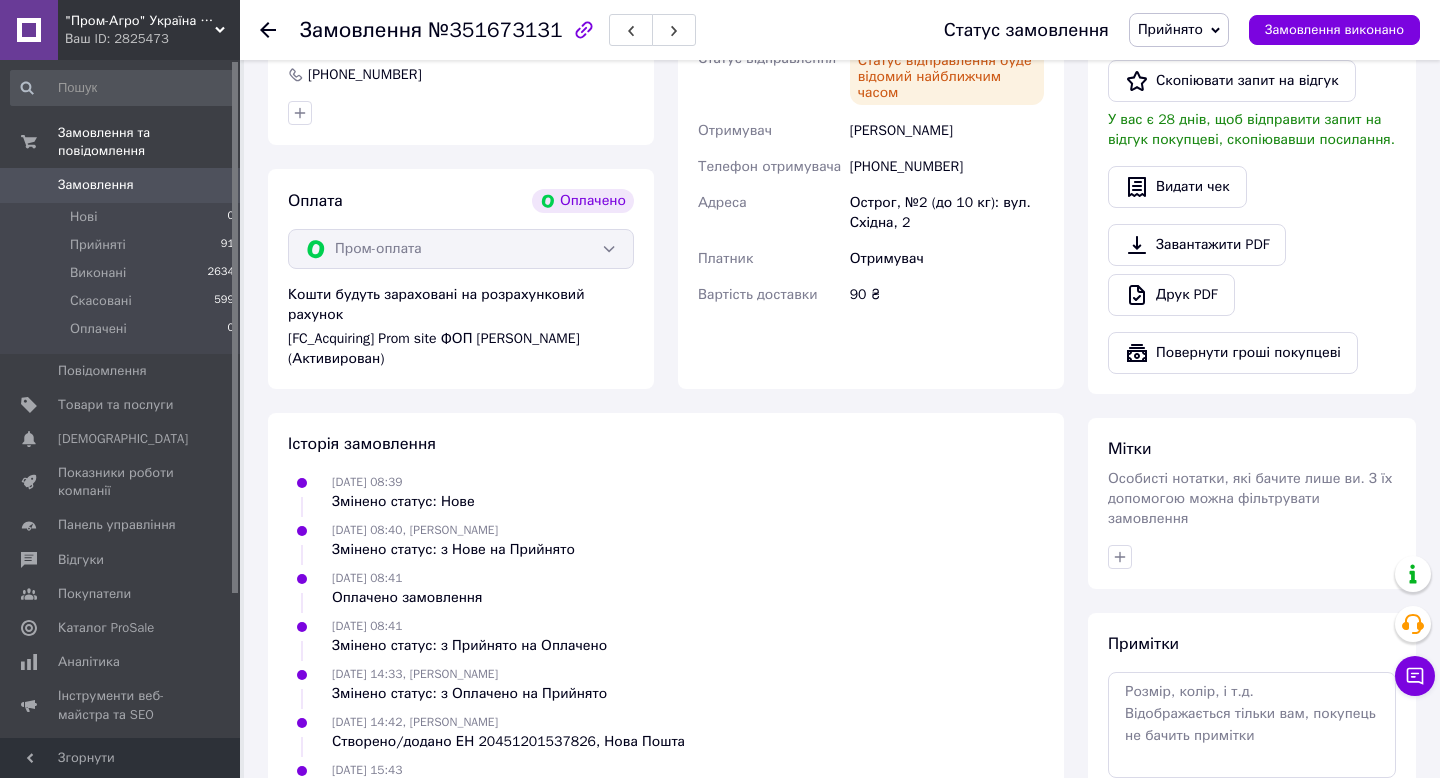 scroll, scrollTop: 0, scrollLeft: 0, axis: both 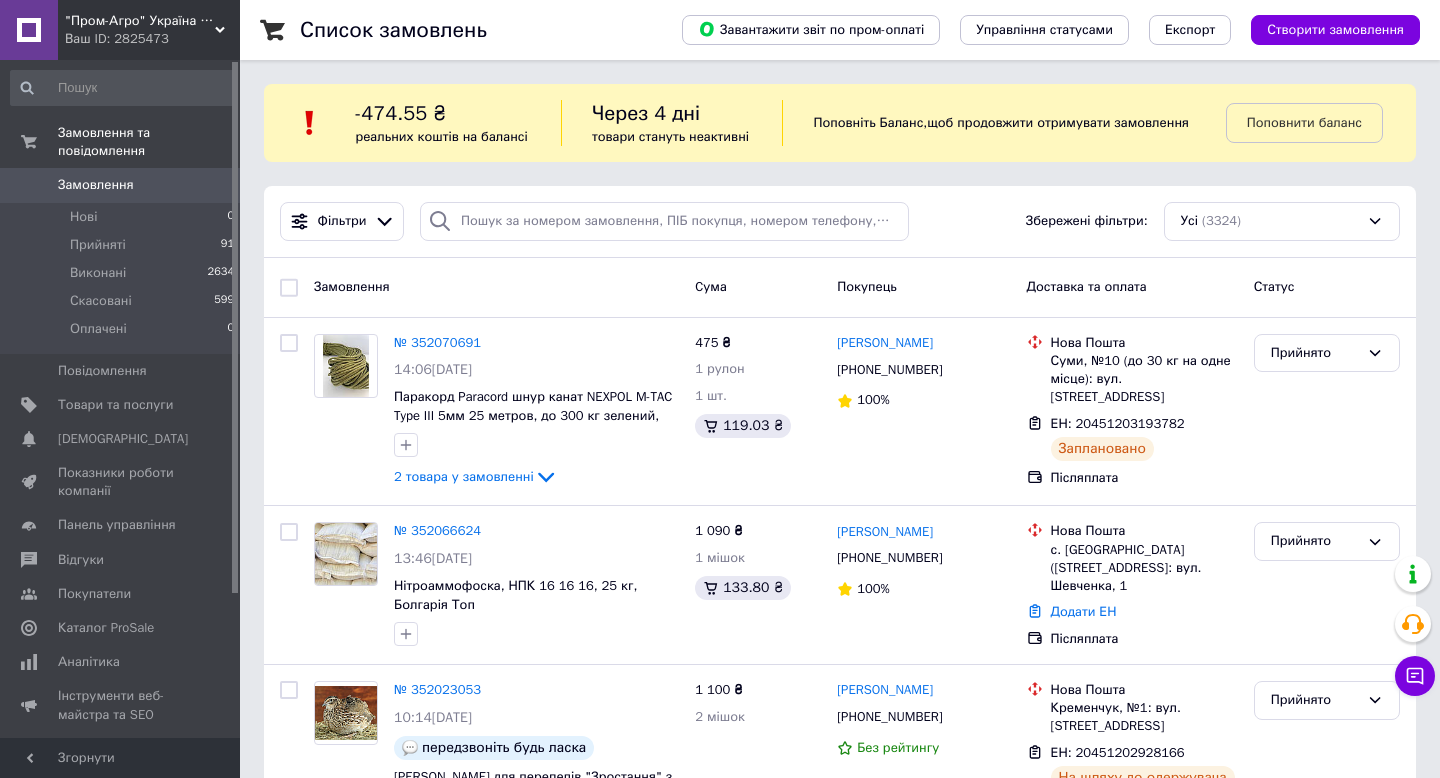 click on ""Пром-Агро" Україна Компанія Ваш ID: 2825473" at bounding box center (149, 30) 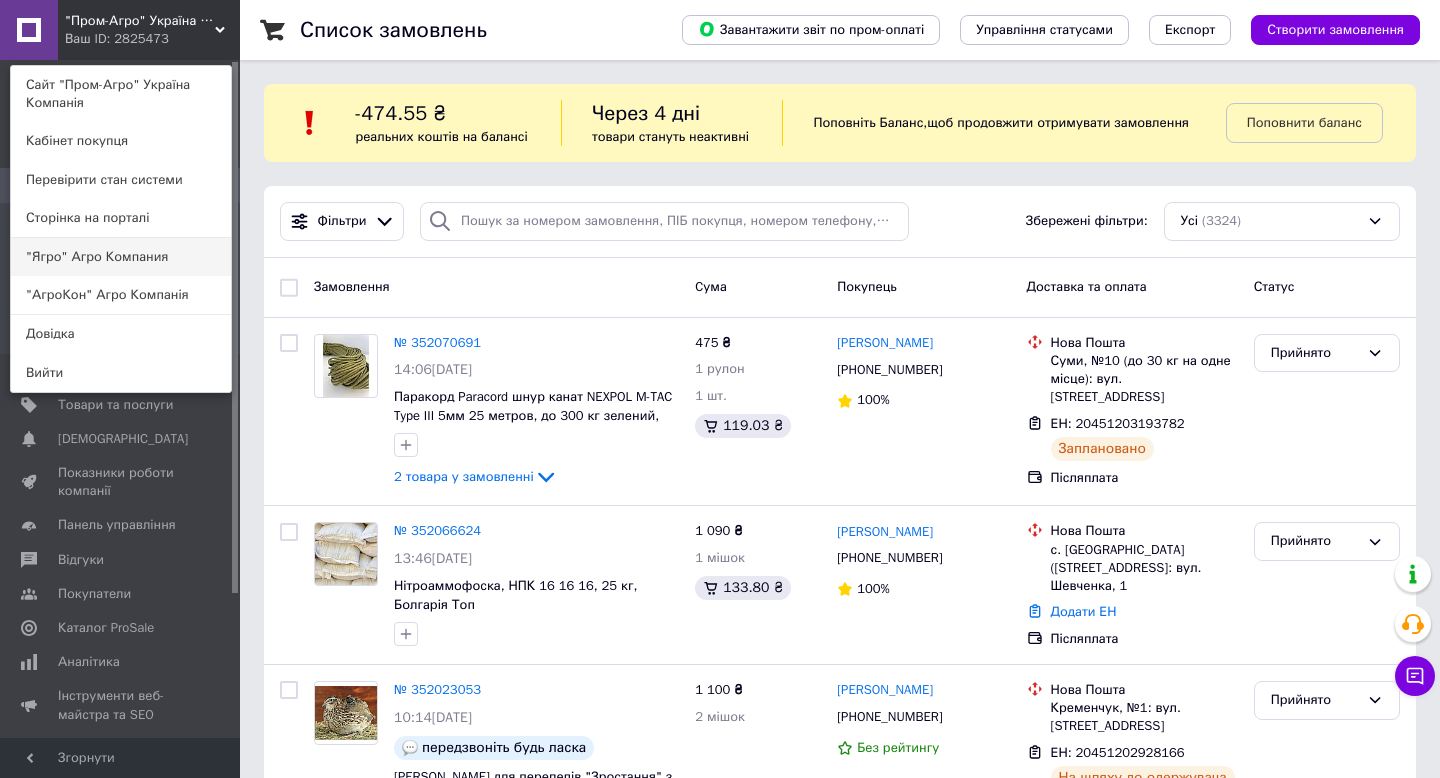 click on ""Ягро" Агро Компания" at bounding box center (121, 257) 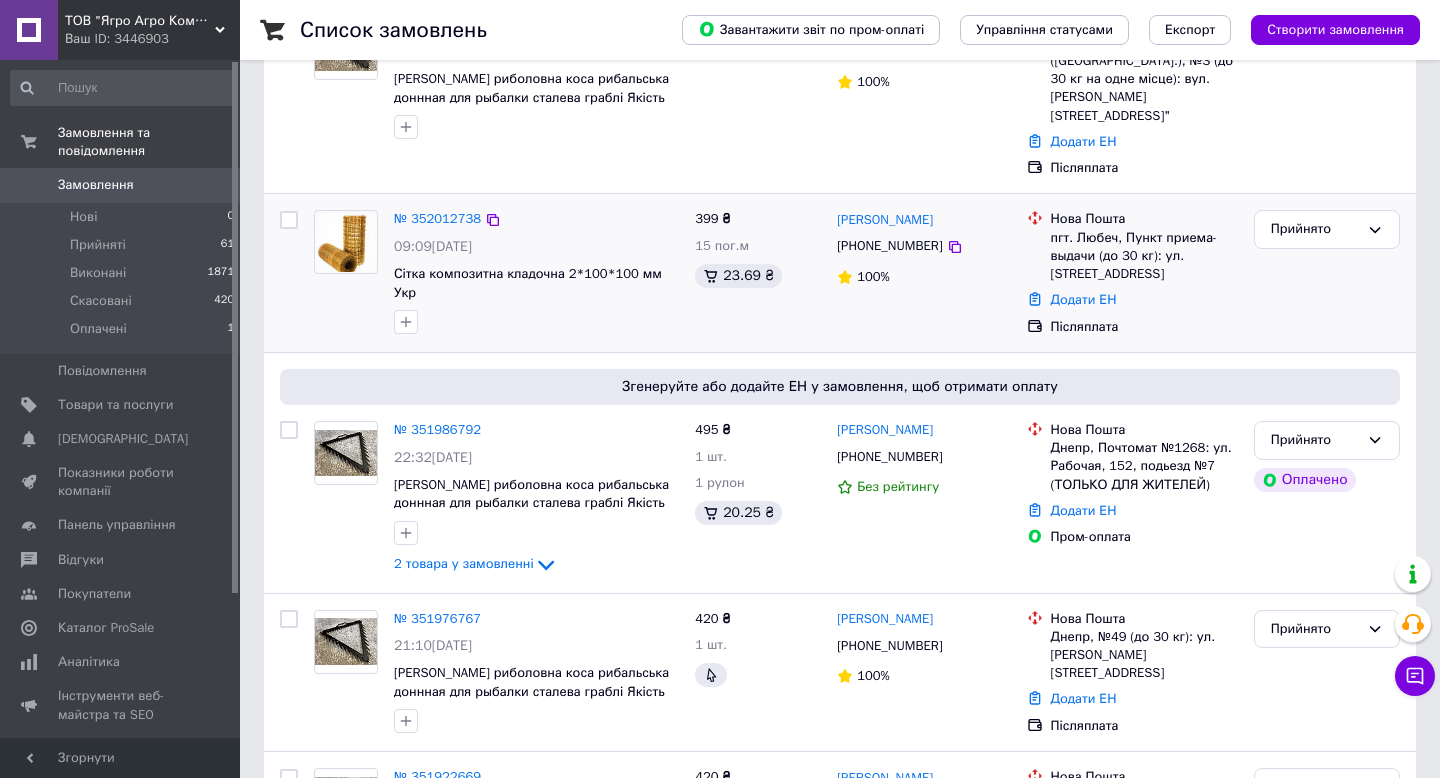 scroll, scrollTop: 217, scrollLeft: 0, axis: vertical 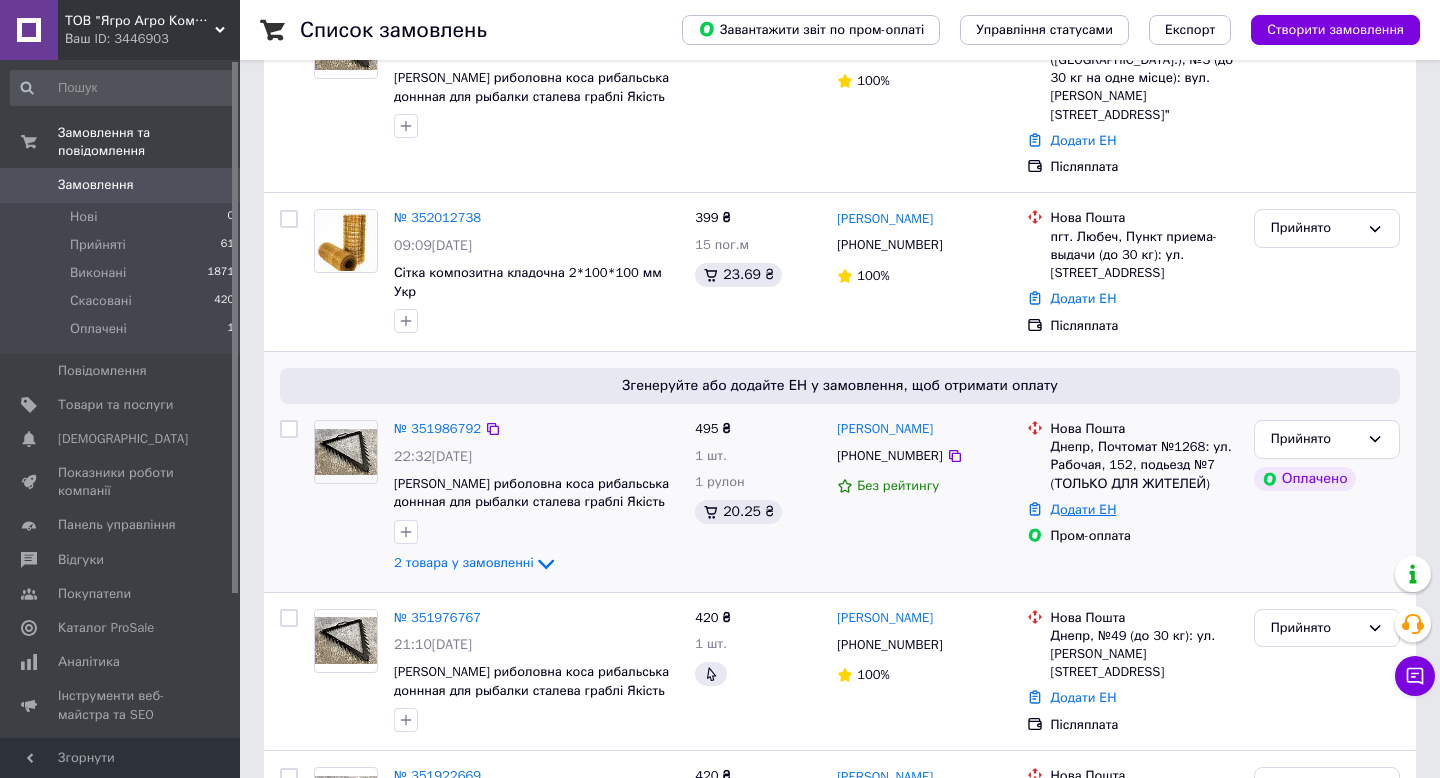 click on "Додати ЕН" at bounding box center (1084, 509) 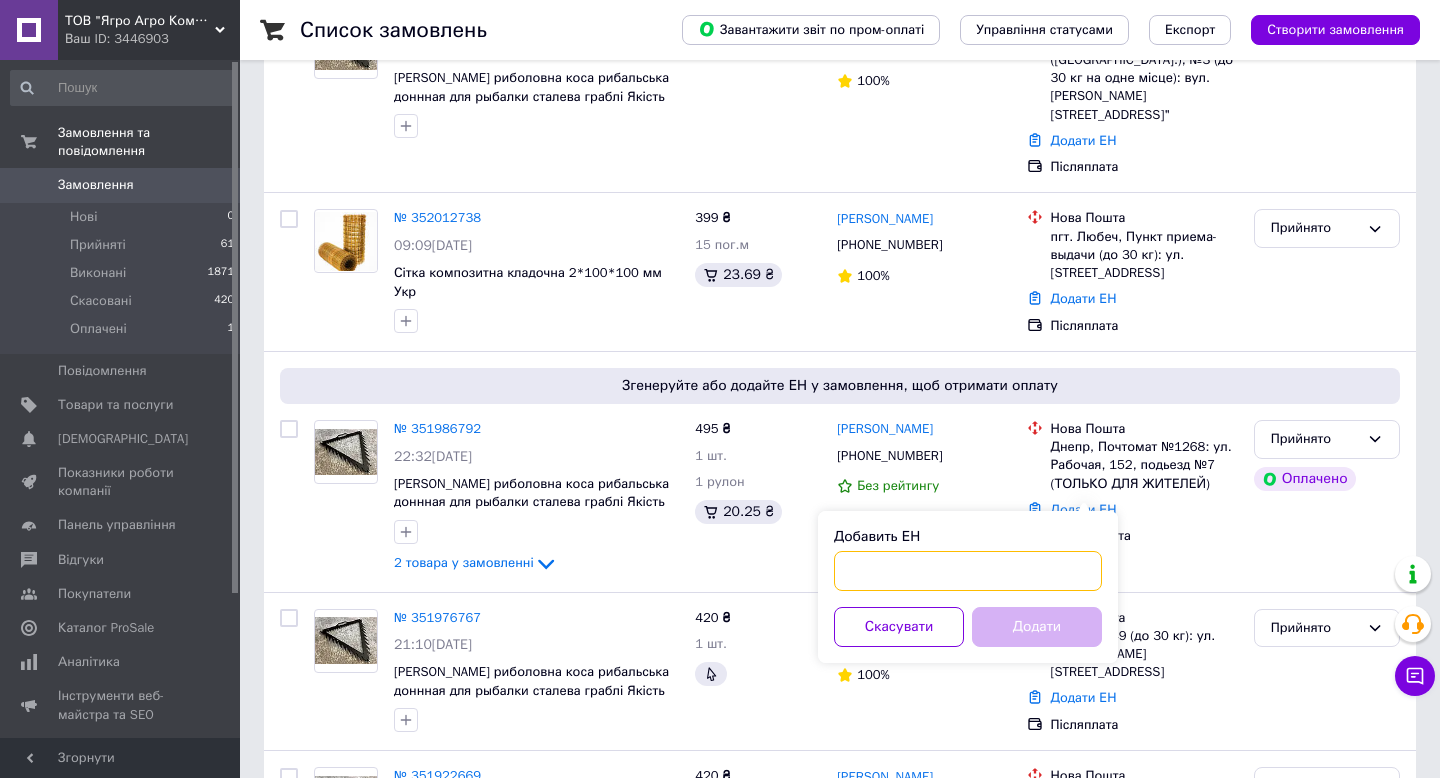 click on "Добавить ЕН" at bounding box center [968, 571] 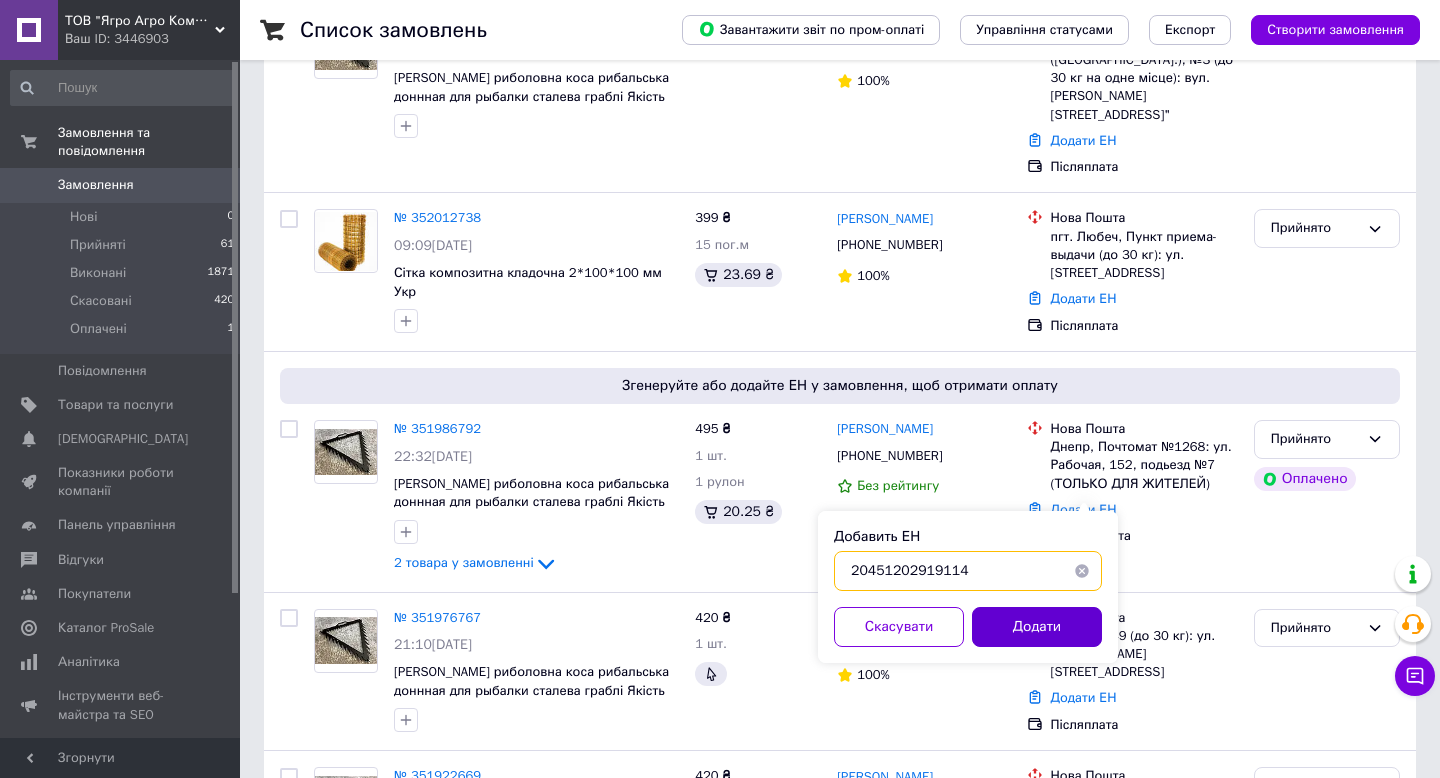 type on "20451202919114" 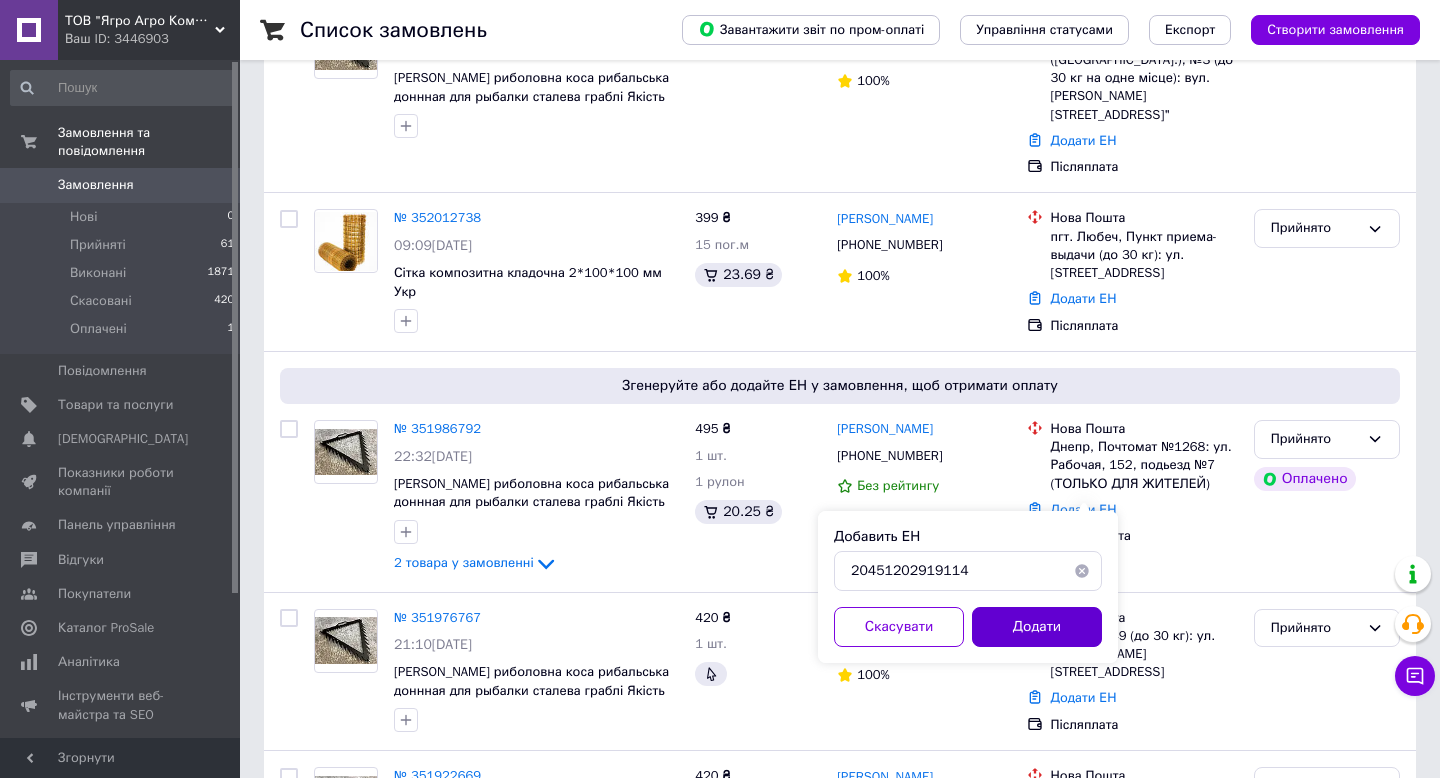 click on "Додати" at bounding box center [1037, 627] 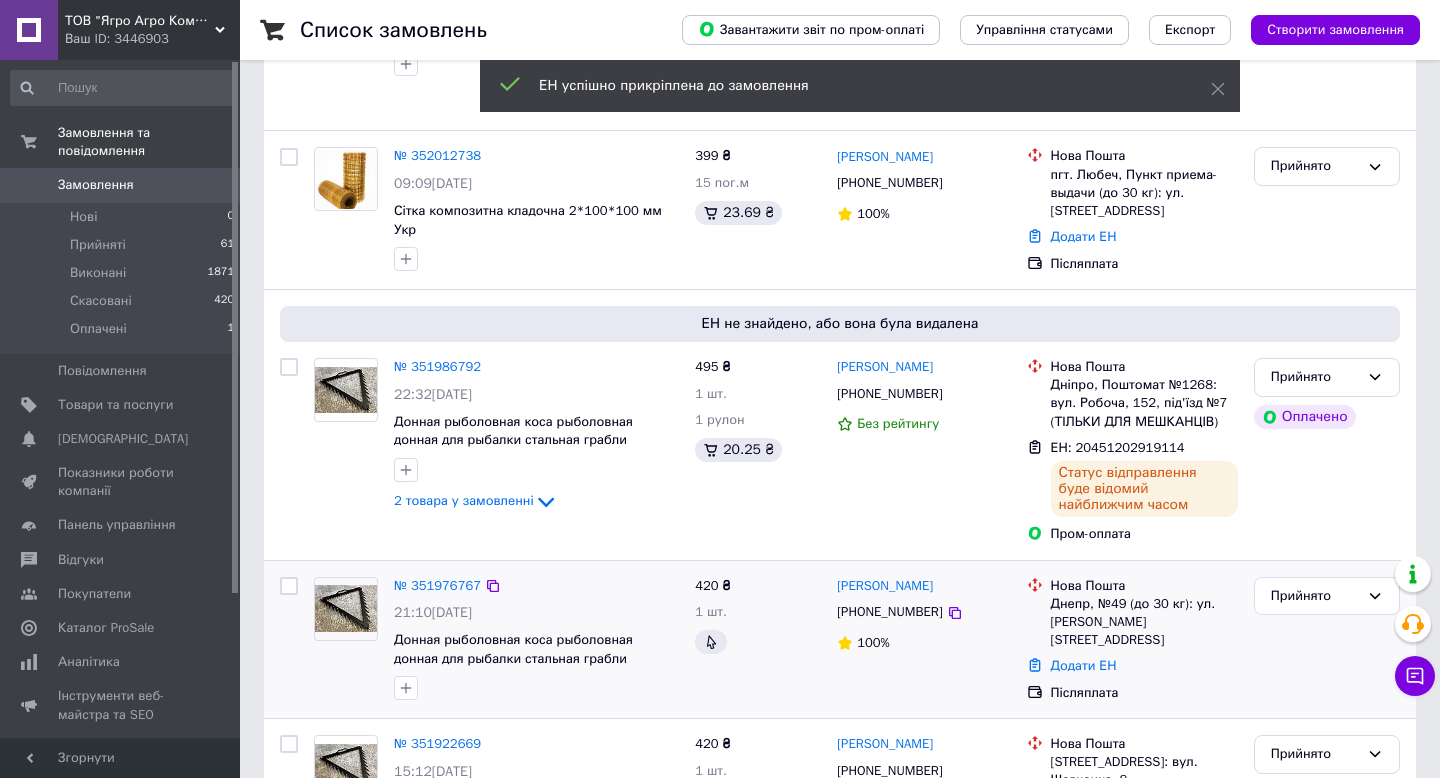 scroll, scrollTop: 295, scrollLeft: 0, axis: vertical 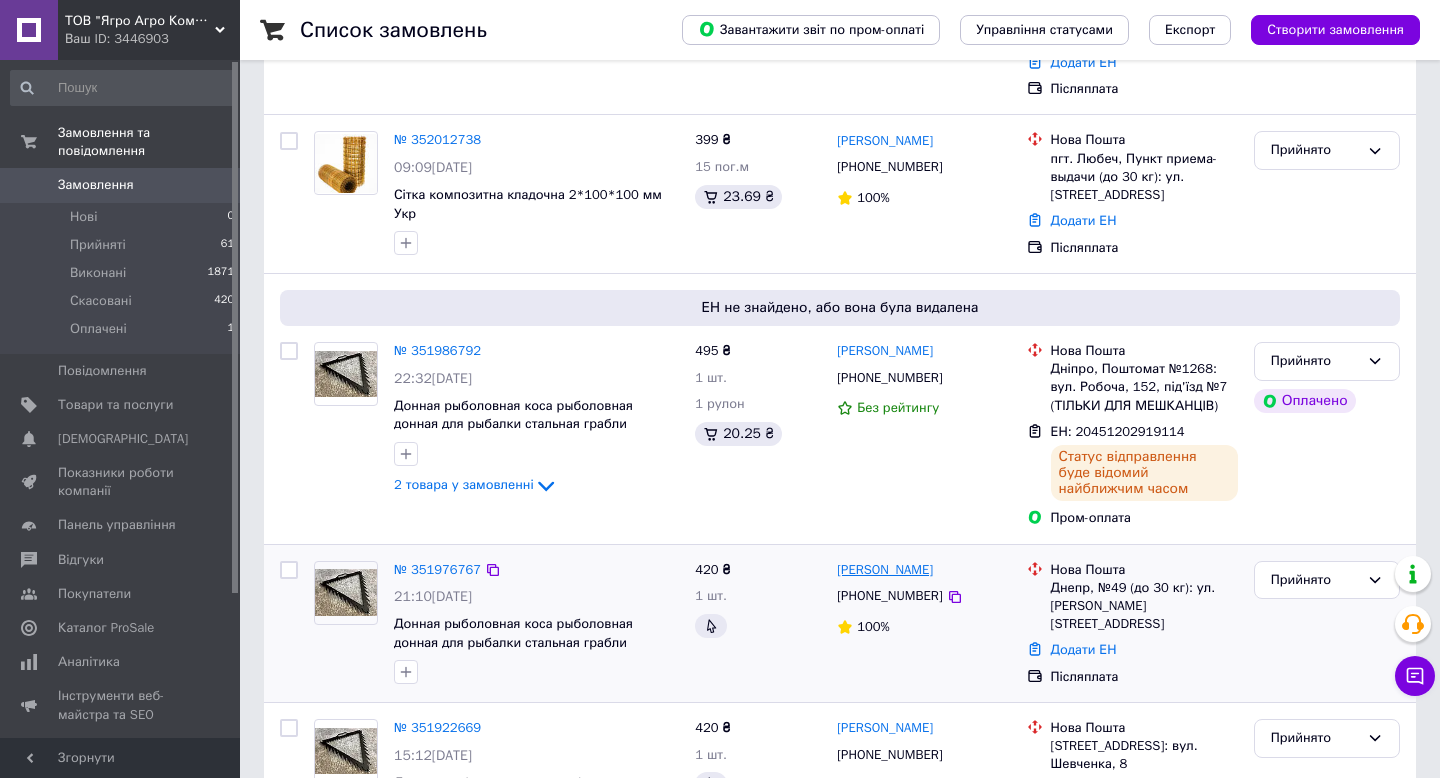 drag, startPoint x: 957, startPoint y: 554, endPoint x: 873, endPoint y: 546, distance: 84.38009 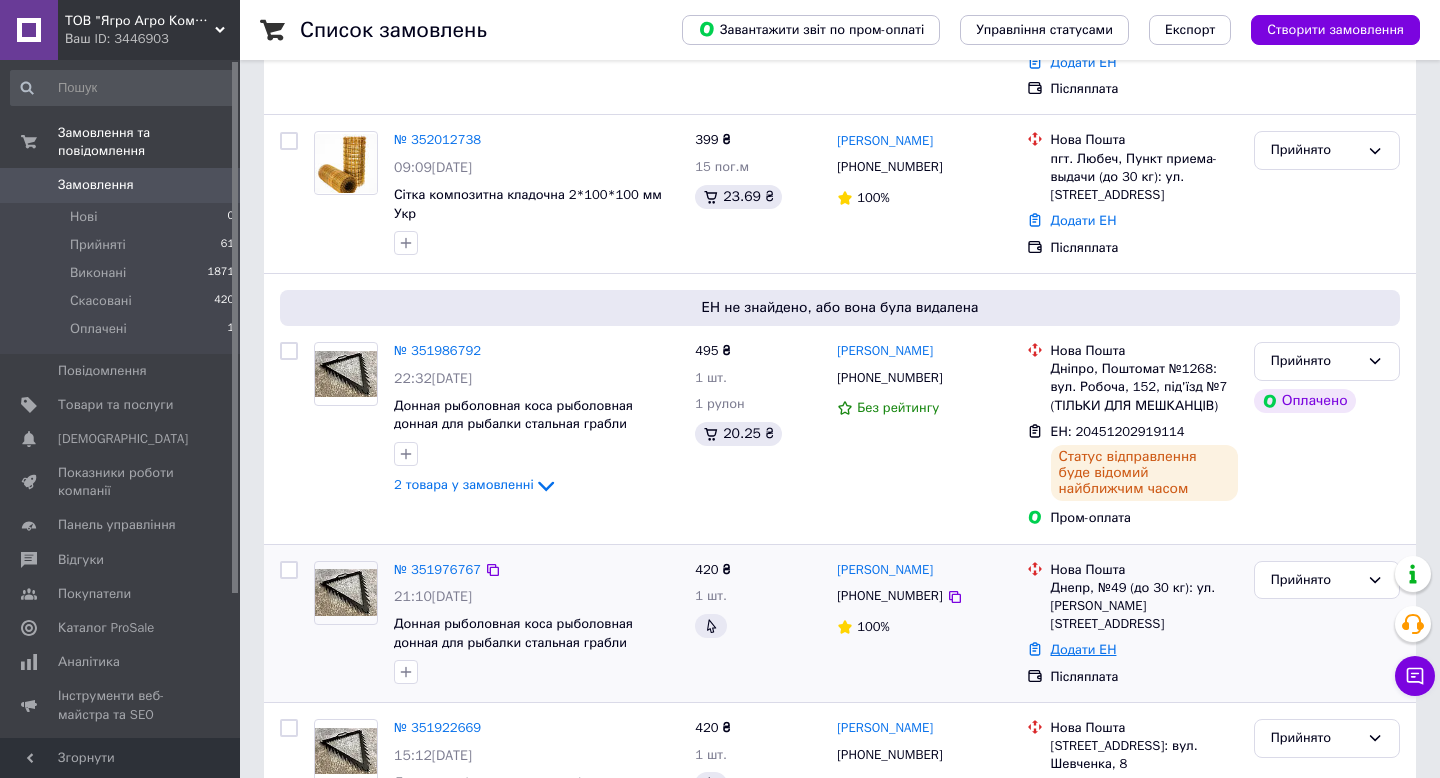 click on "Додати ЕН" at bounding box center (1084, 649) 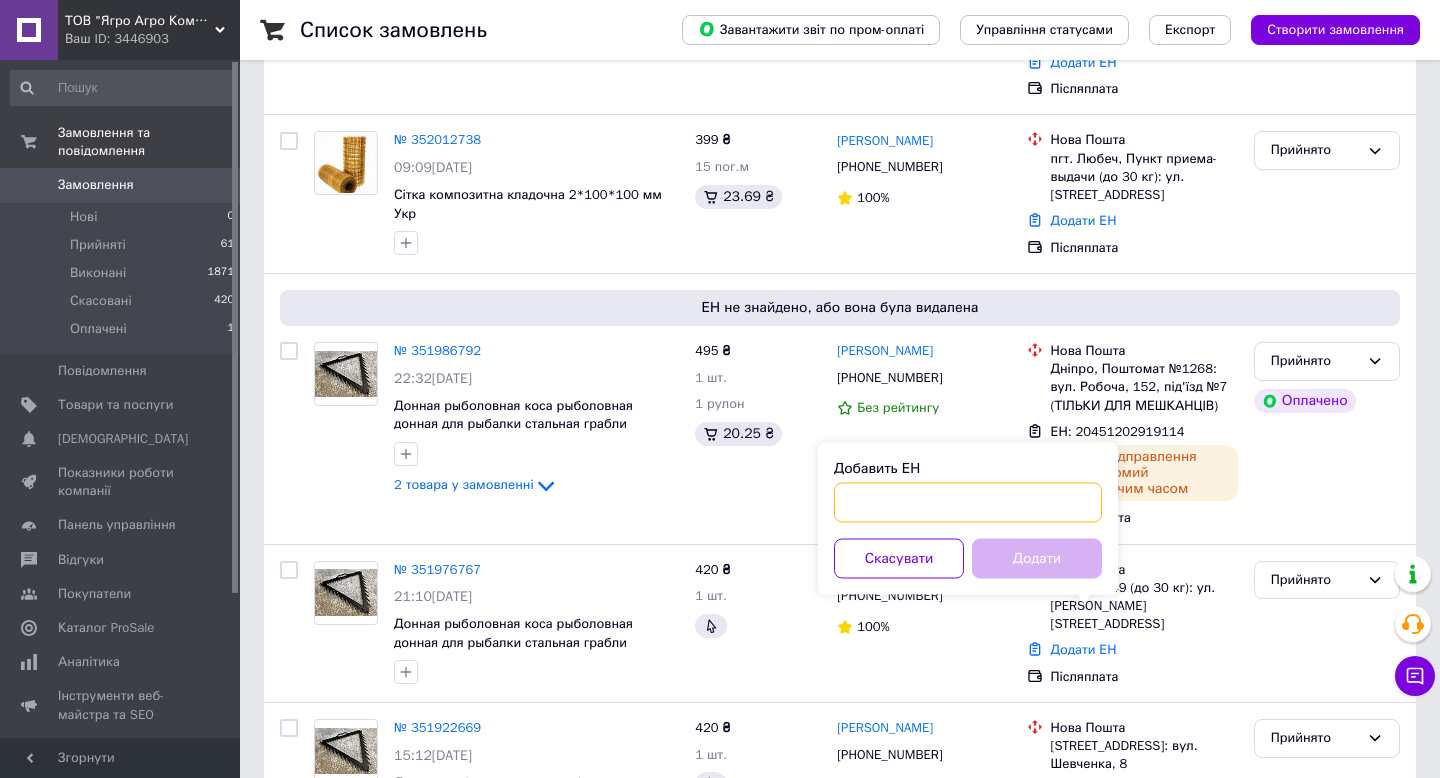 click on "Добавить ЕН" at bounding box center (968, 503) 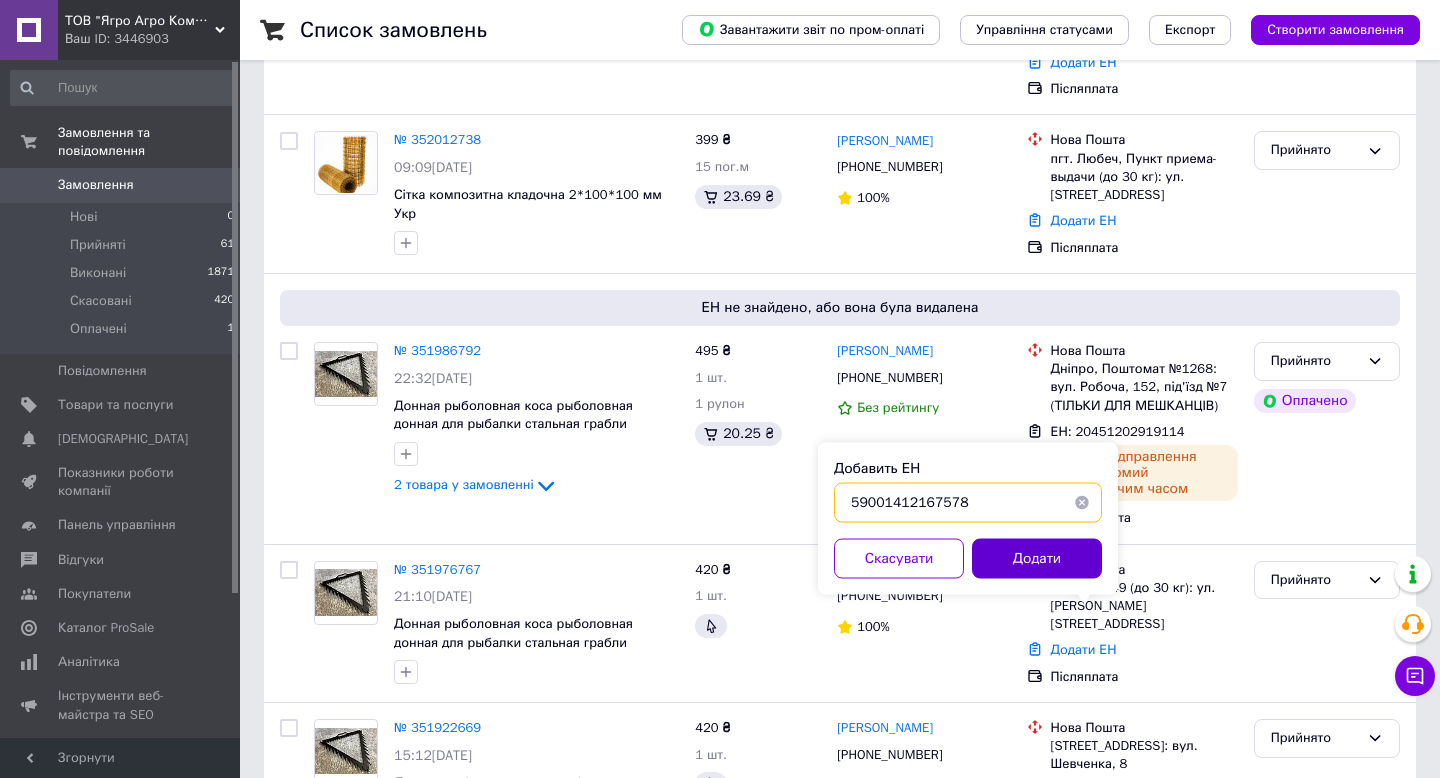 type on "59001412167578" 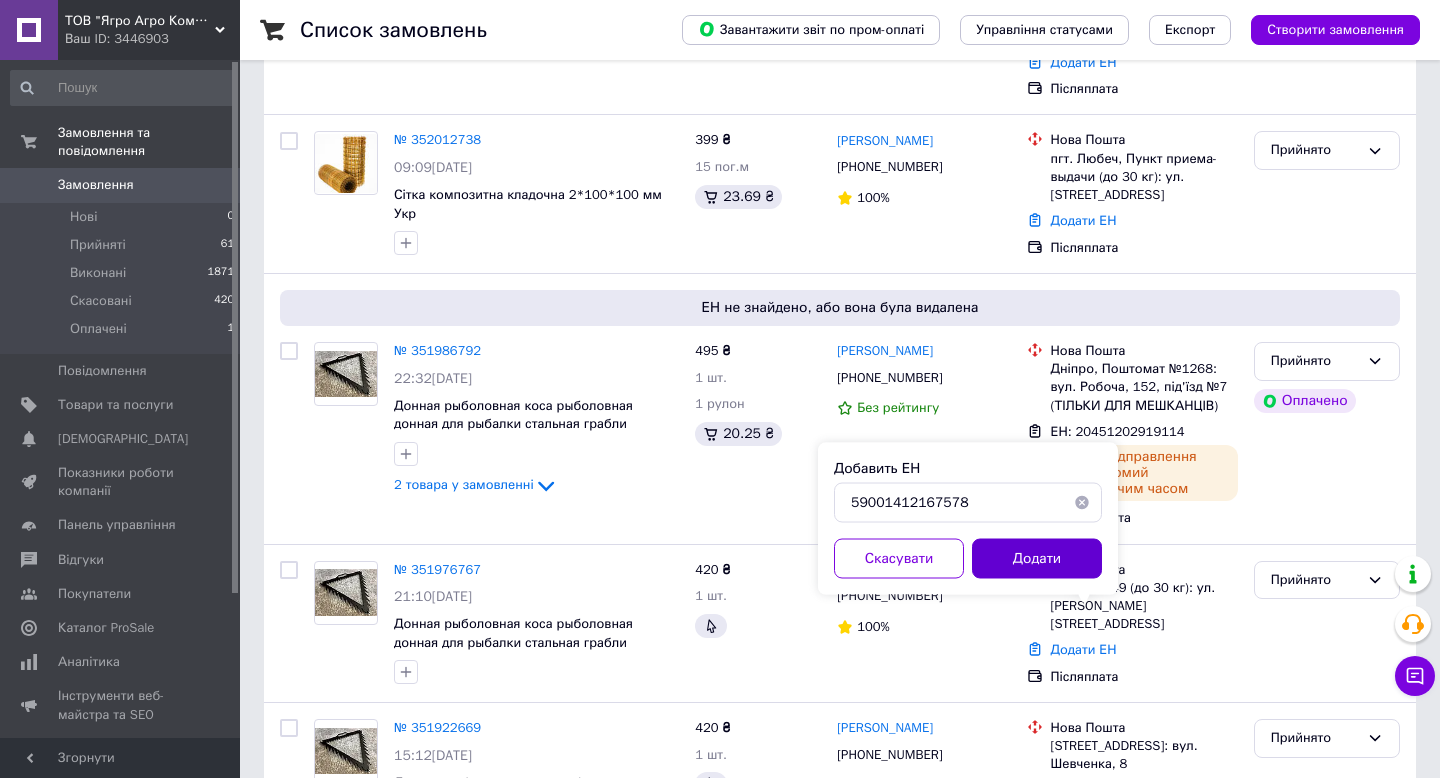 click on "Додати" at bounding box center [1037, 559] 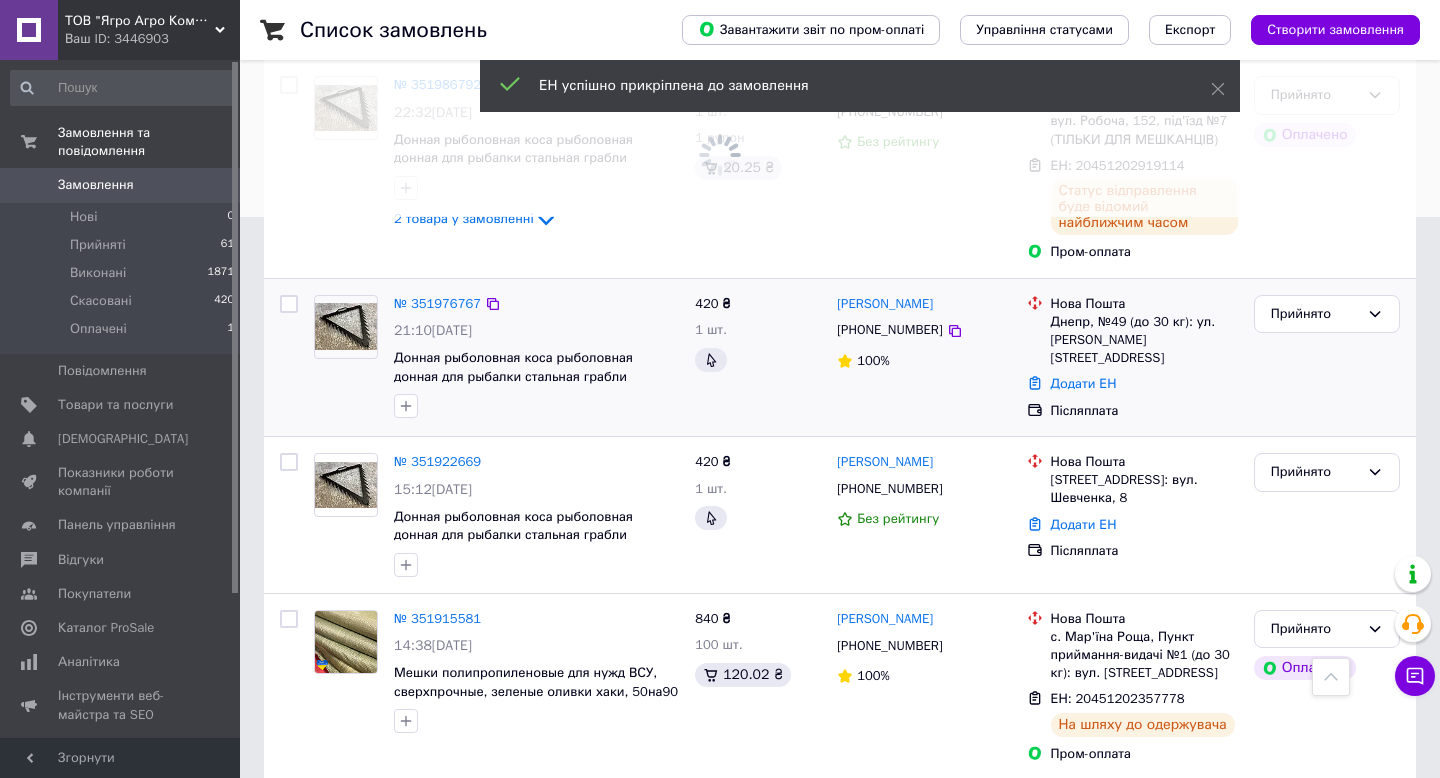 scroll, scrollTop: 566, scrollLeft: 0, axis: vertical 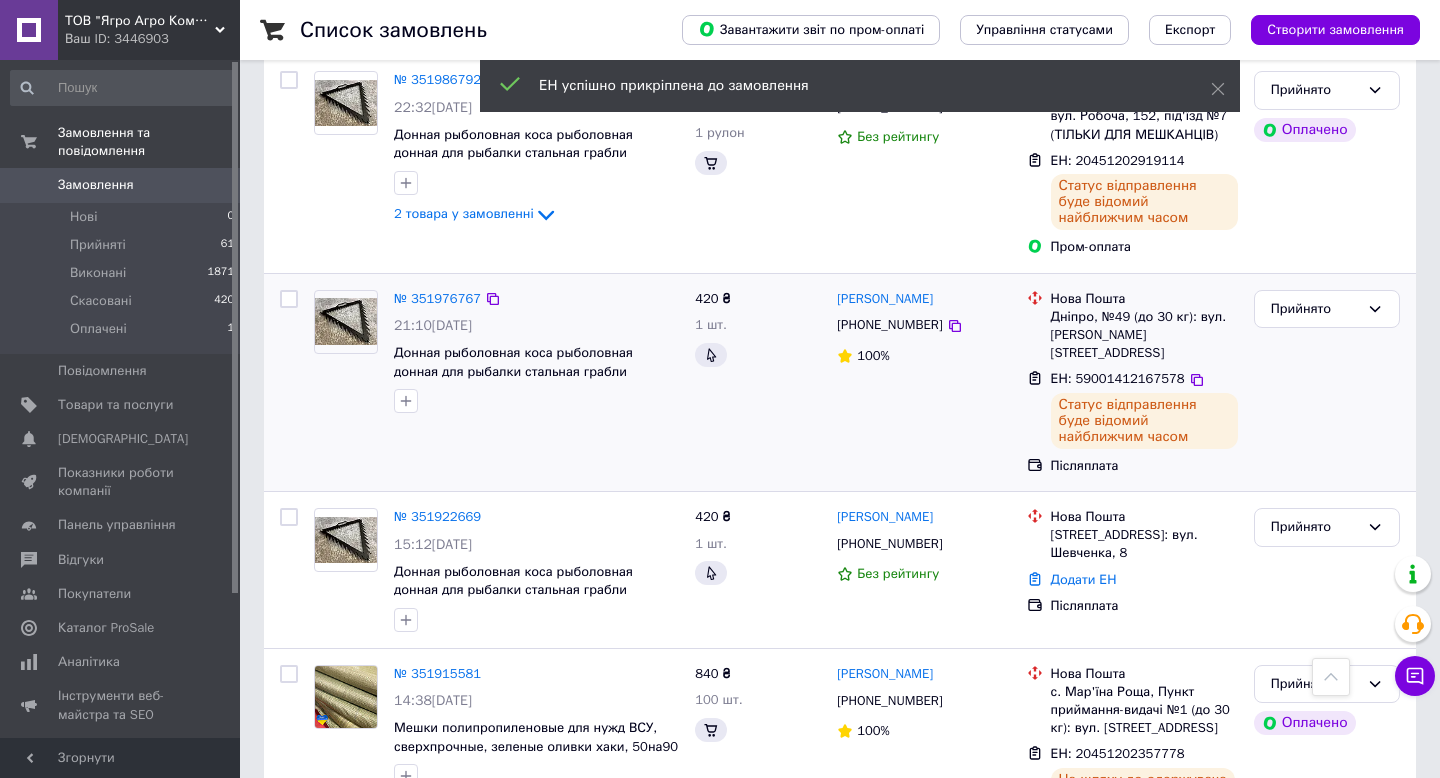 drag, startPoint x: 955, startPoint y: 439, endPoint x: 914, endPoint y: 439, distance: 41 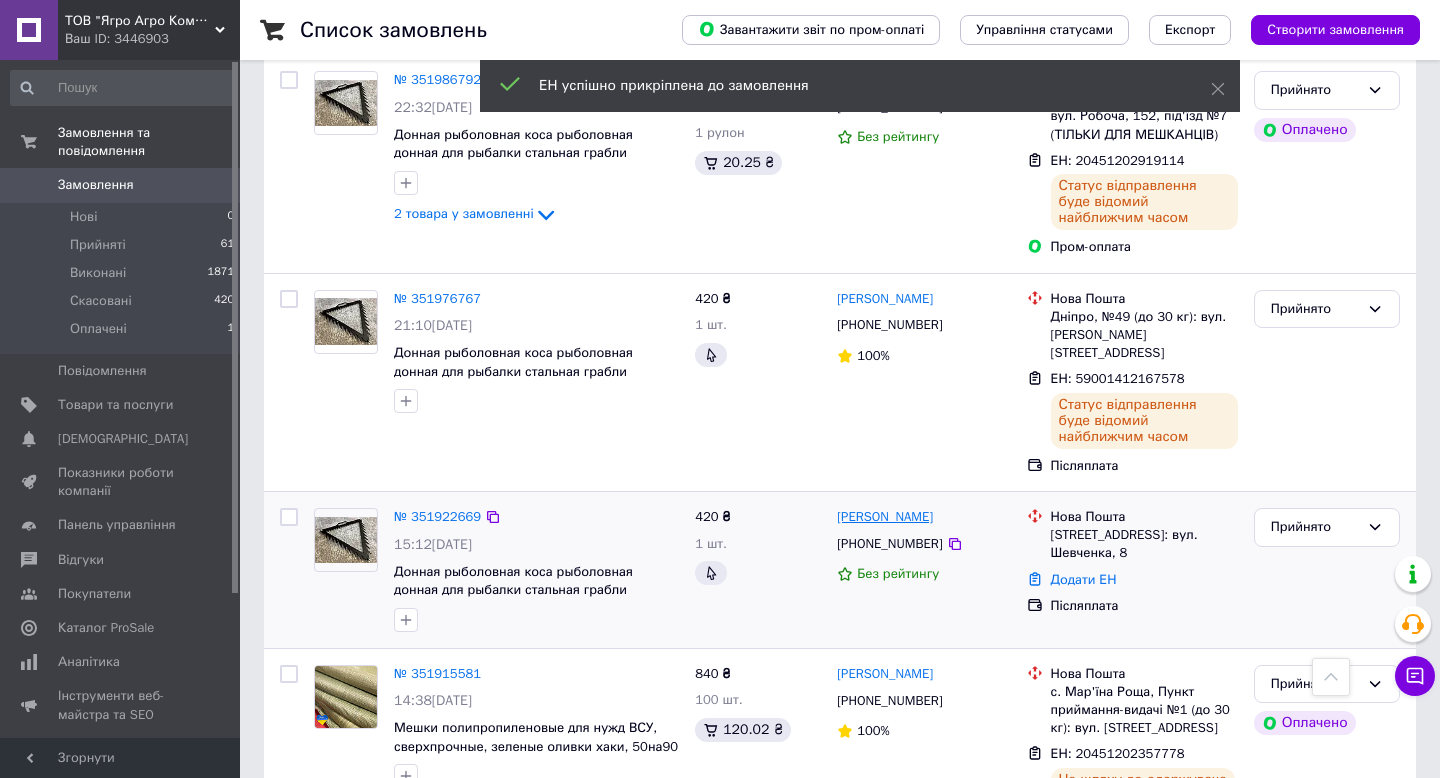 scroll, scrollTop: 566, scrollLeft: 0, axis: vertical 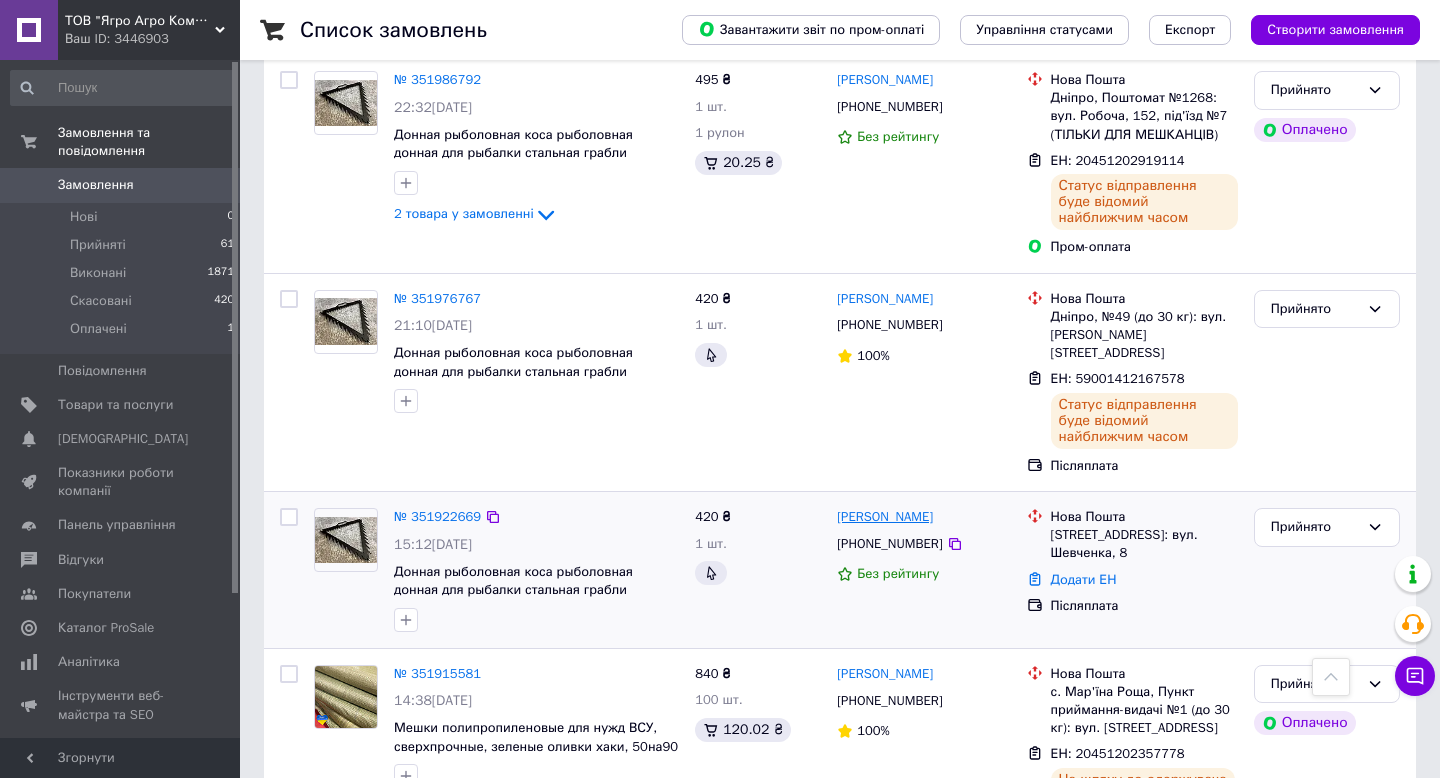 drag, startPoint x: 956, startPoint y: 477, endPoint x: 909, endPoint y: 479, distance: 47.042534 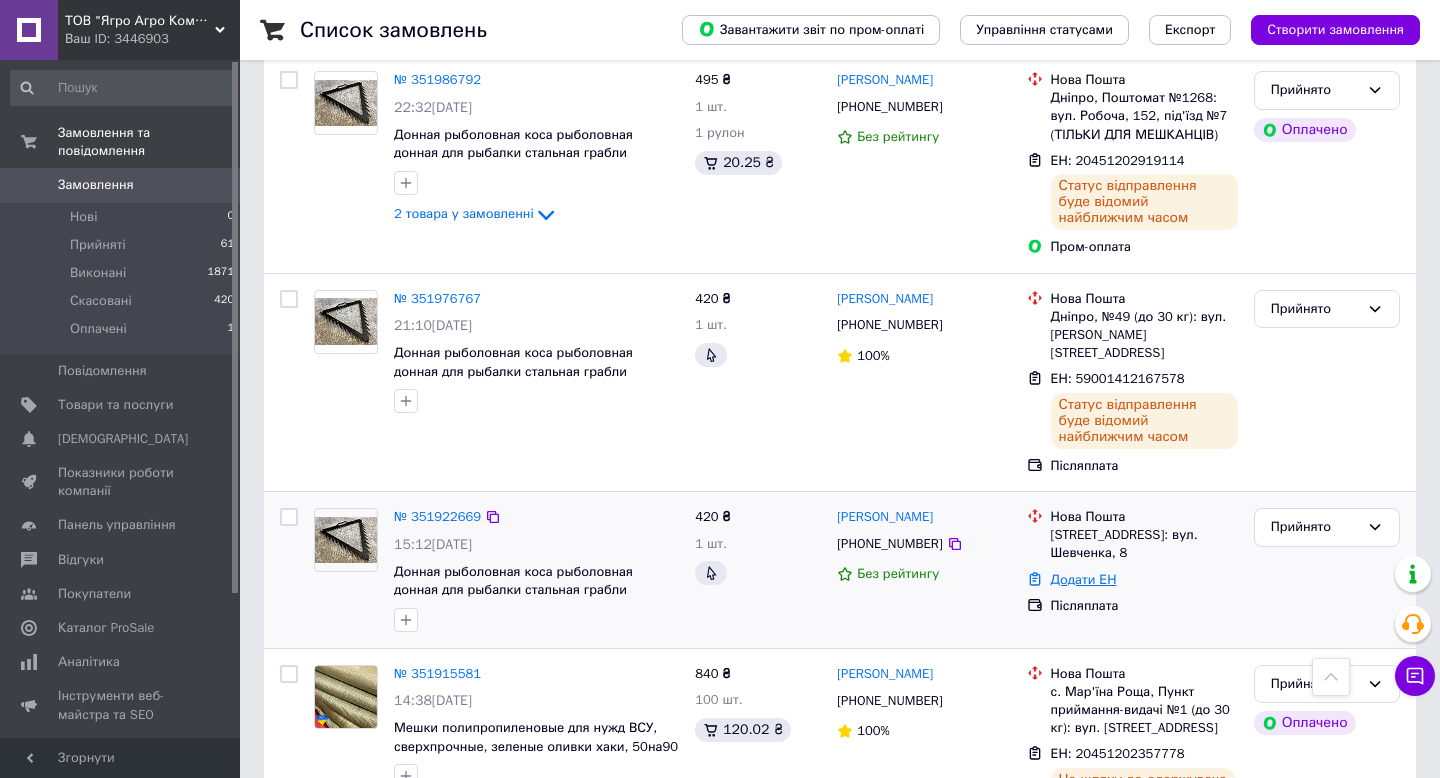 click on "Додати ЕН" at bounding box center [1084, 579] 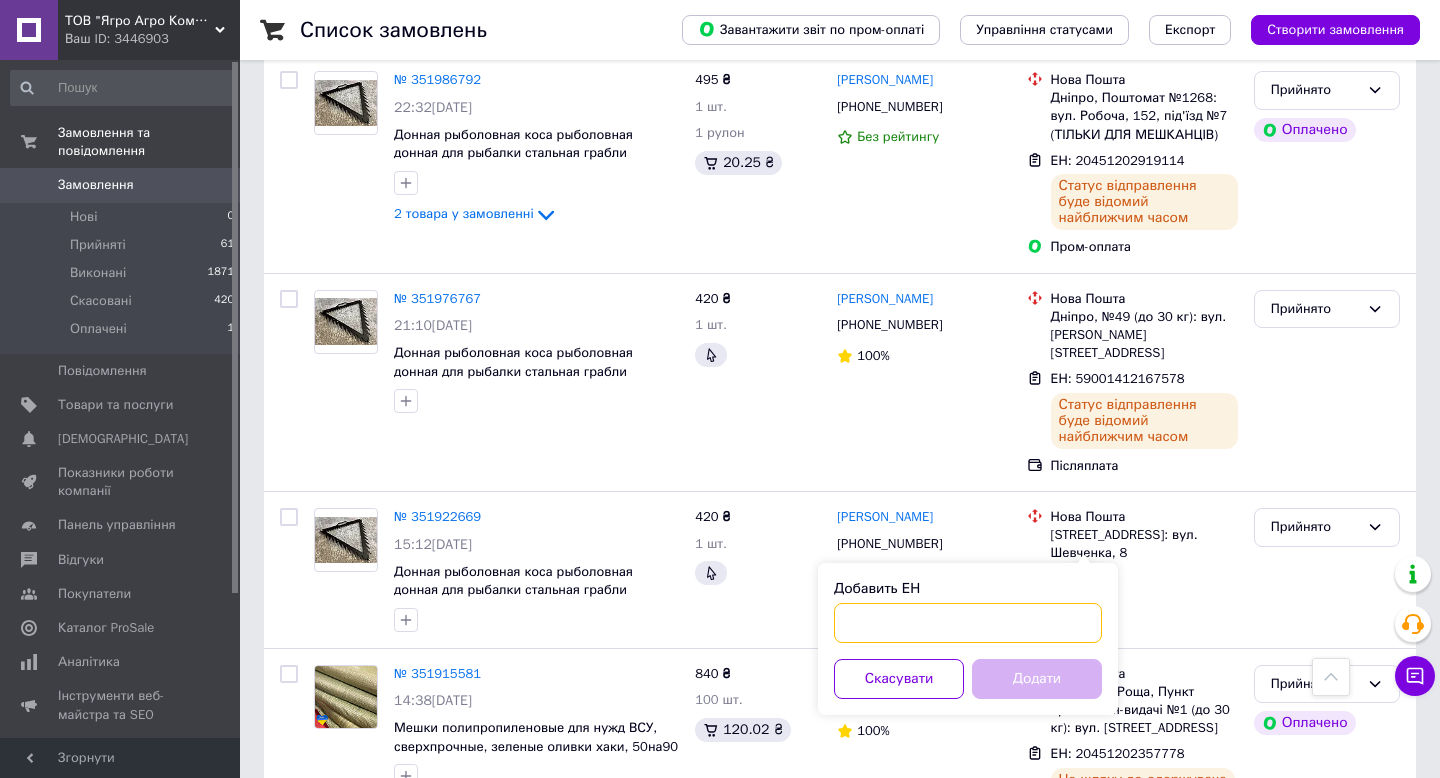 click on "Добавить ЕН" at bounding box center [968, 623] 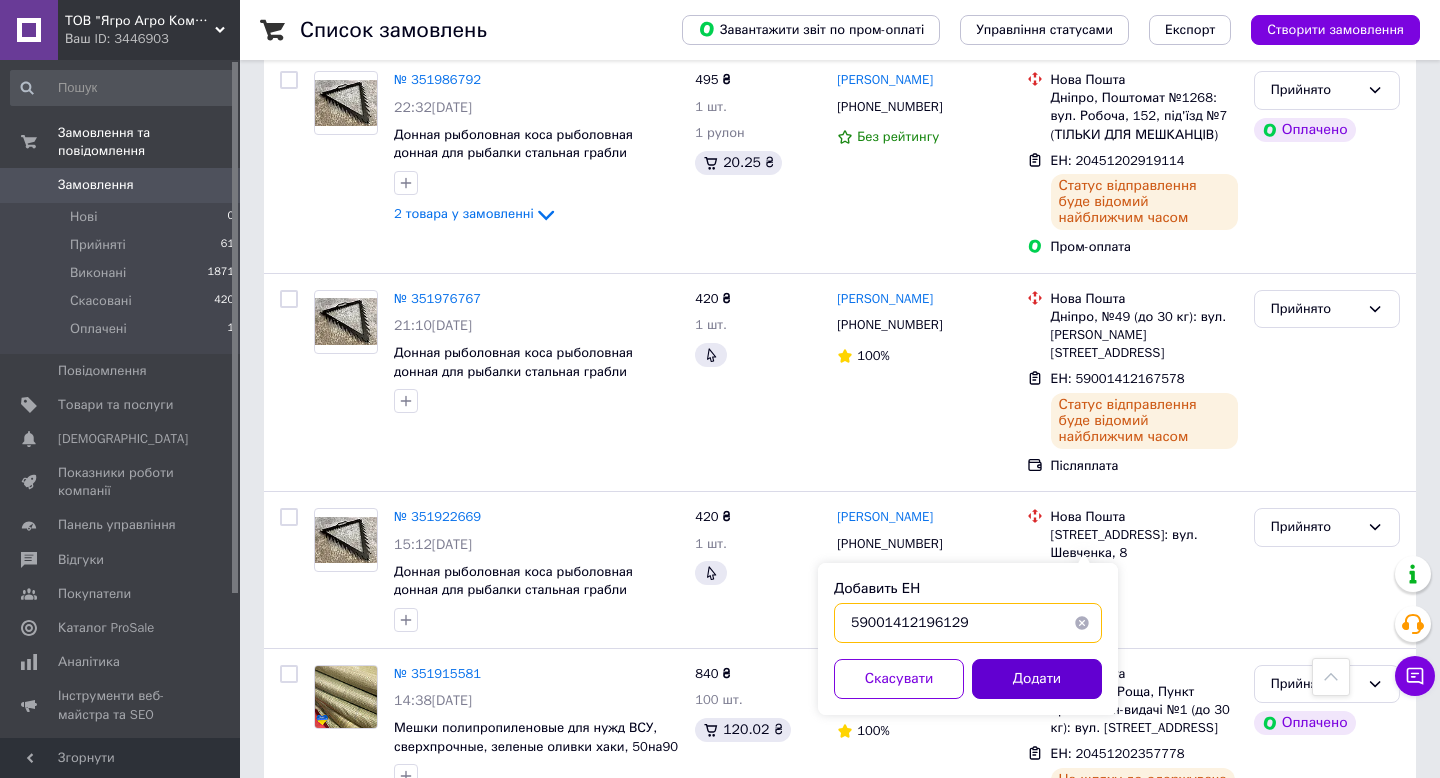 type on "59001412196129" 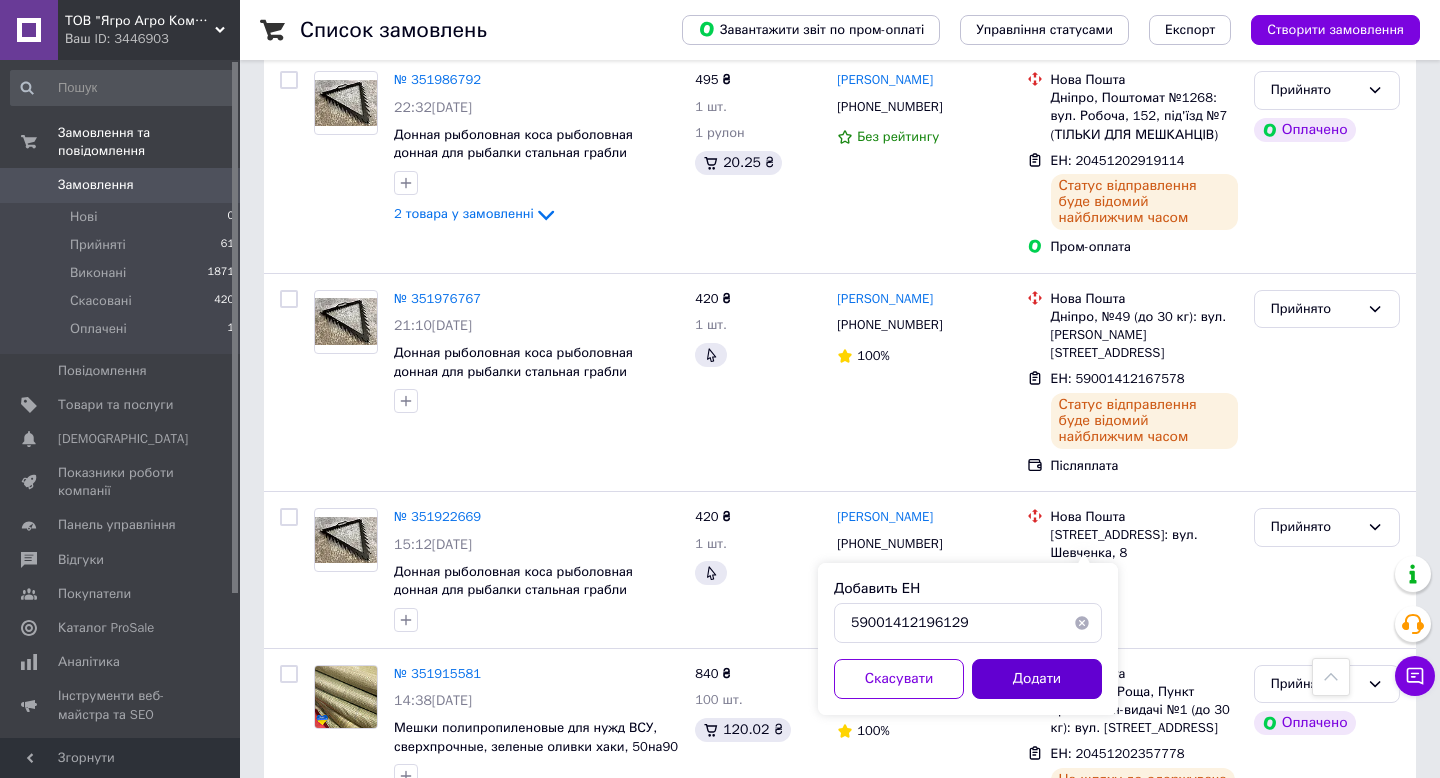 click on "Додати" at bounding box center [1037, 679] 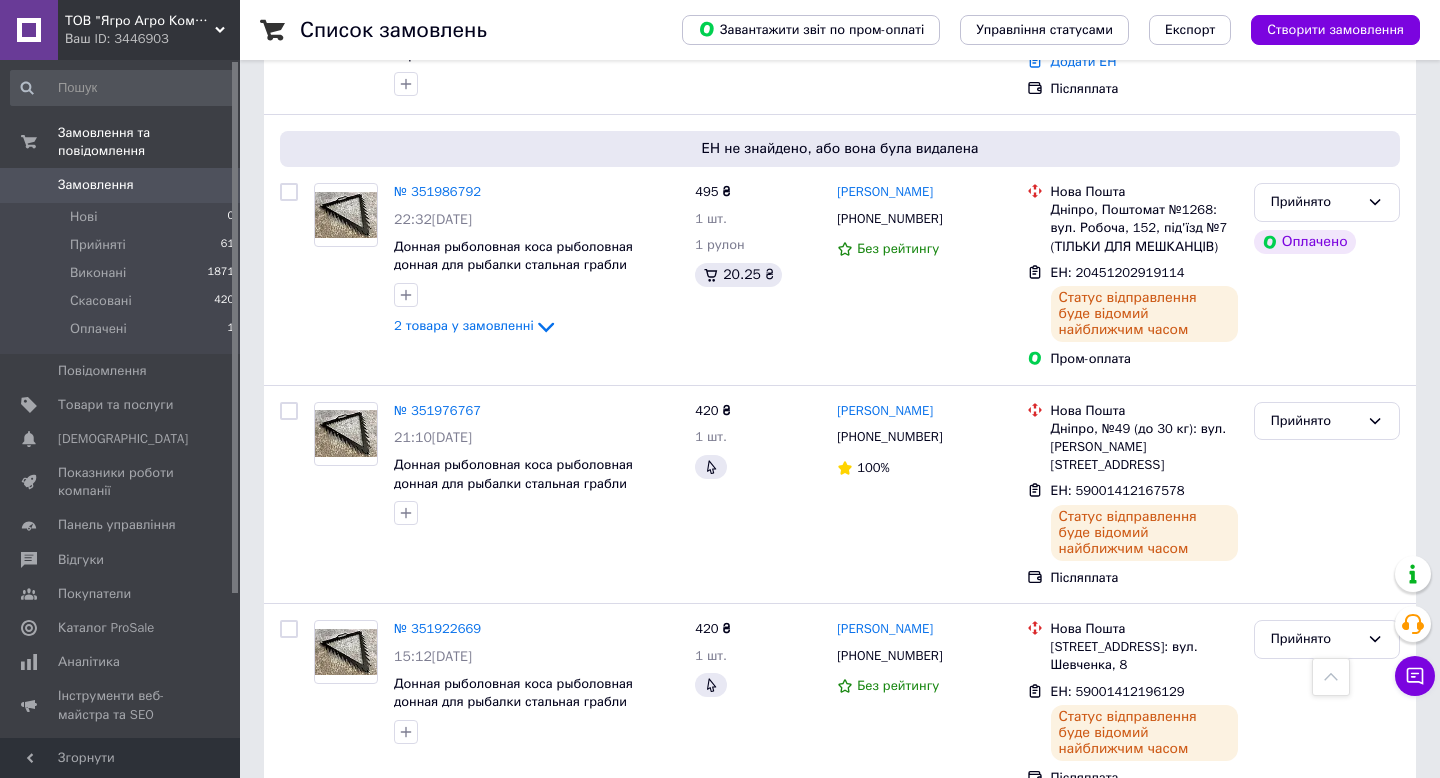 scroll, scrollTop: 0, scrollLeft: 0, axis: both 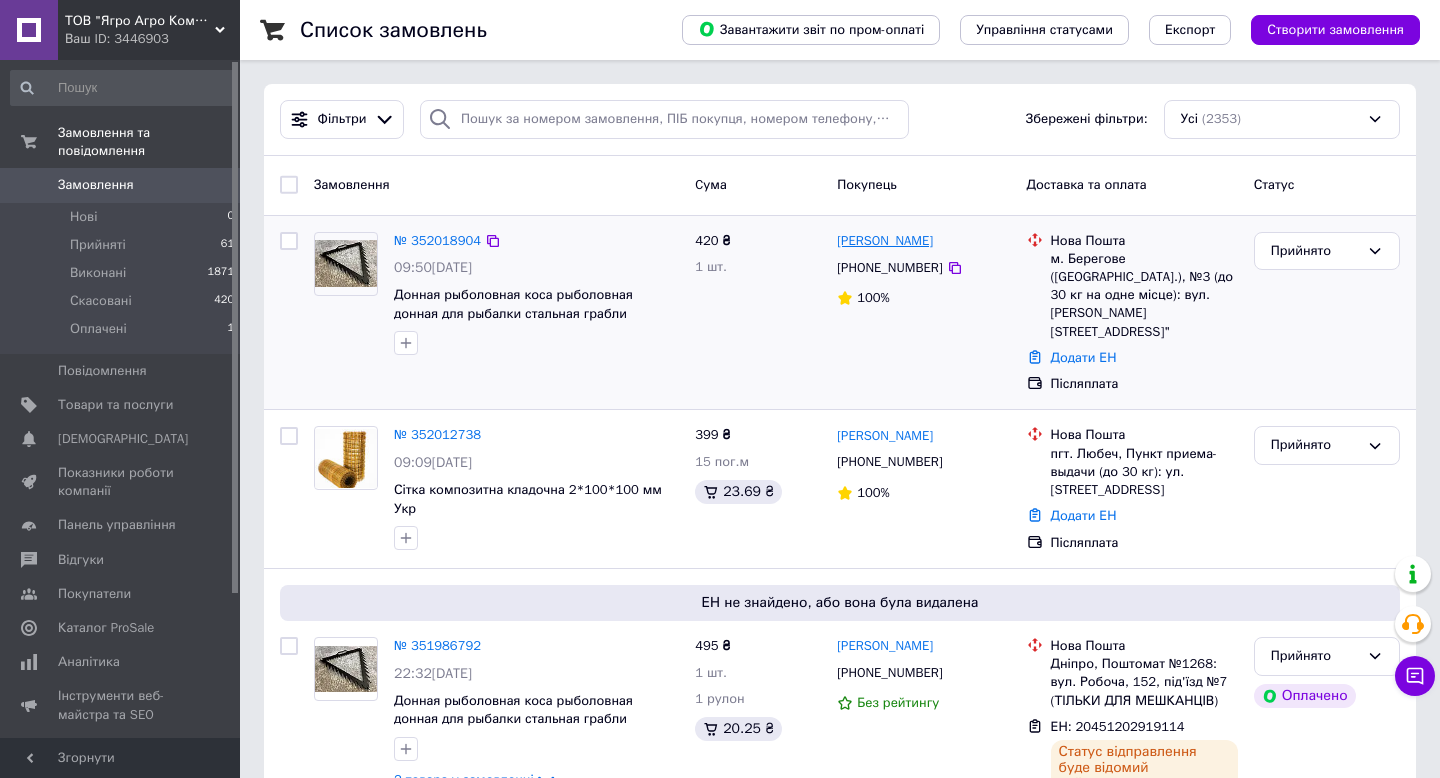drag, startPoint x: 968, startPoint y: 242, endPoint x: 911, endPoint y: 238, distance: 57.14018 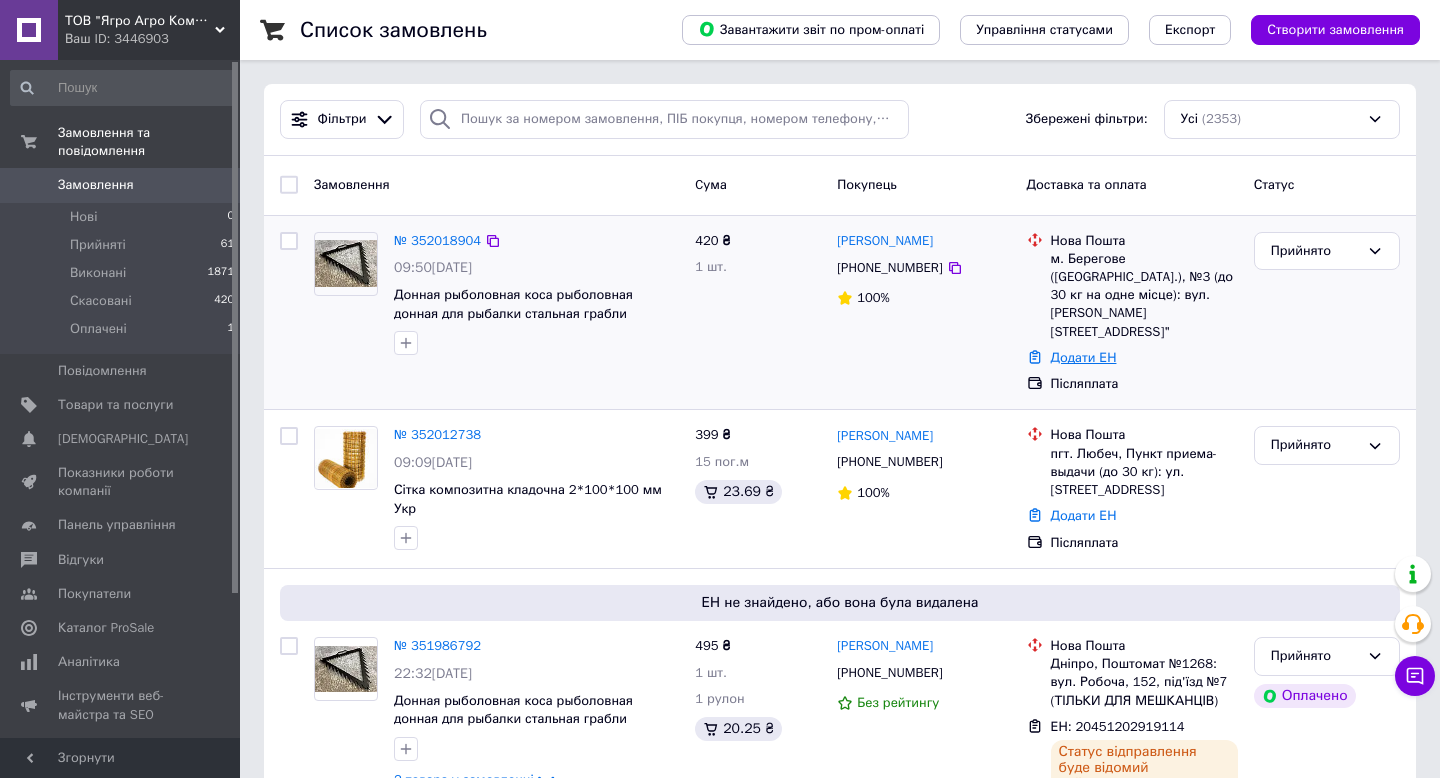 click on "Додати ЕН" at bounding box center [1084, 357] 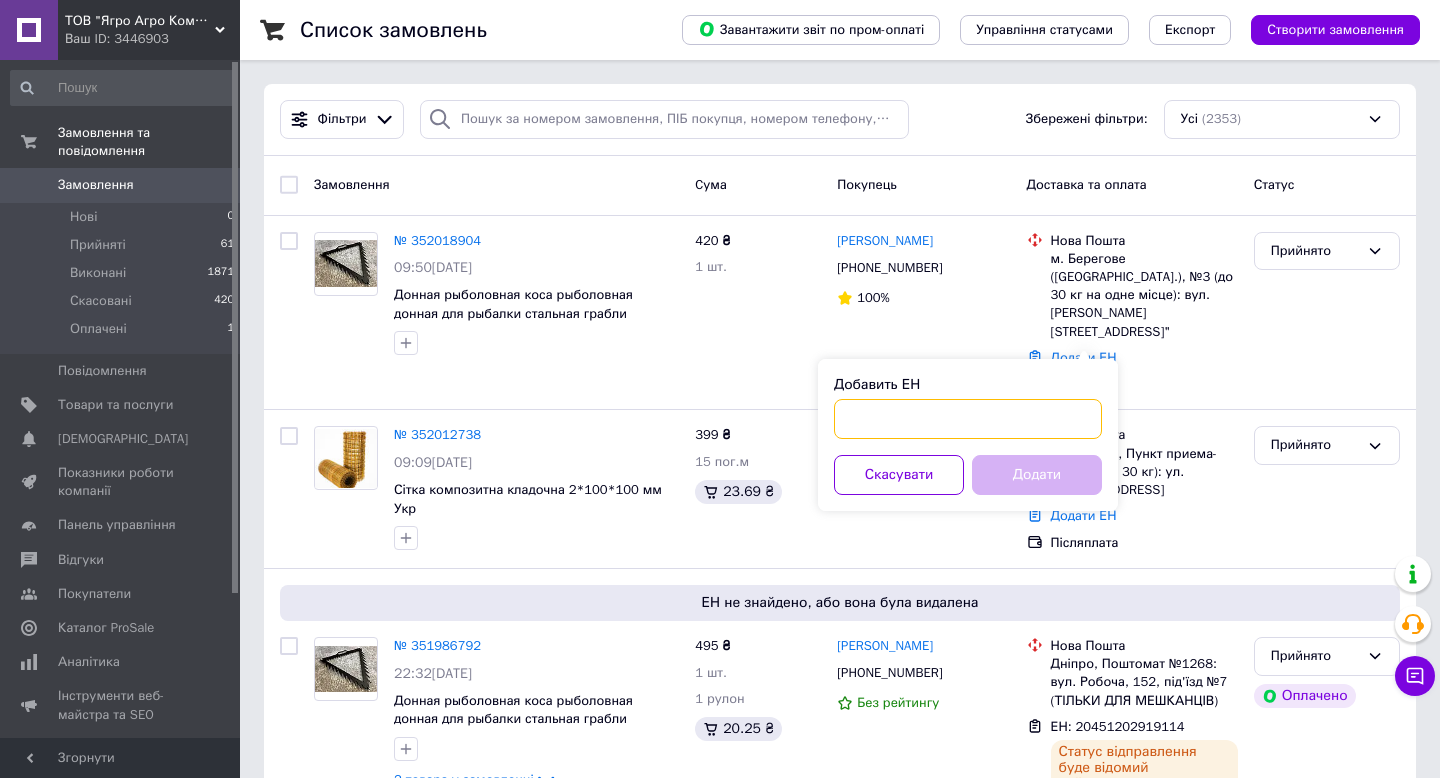 click on "Добавить ЕН" at bounding box center [968, 419] 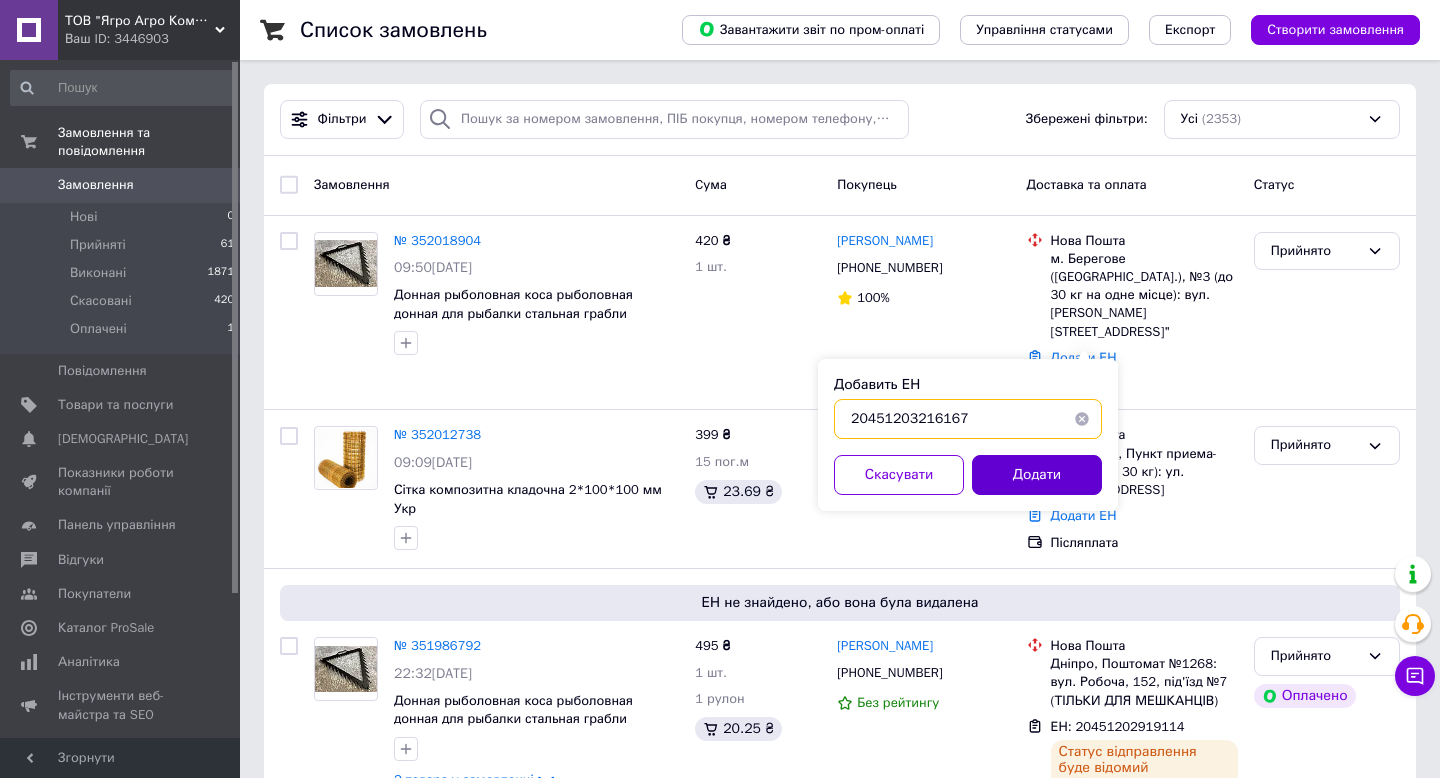 type on "20451203216167" 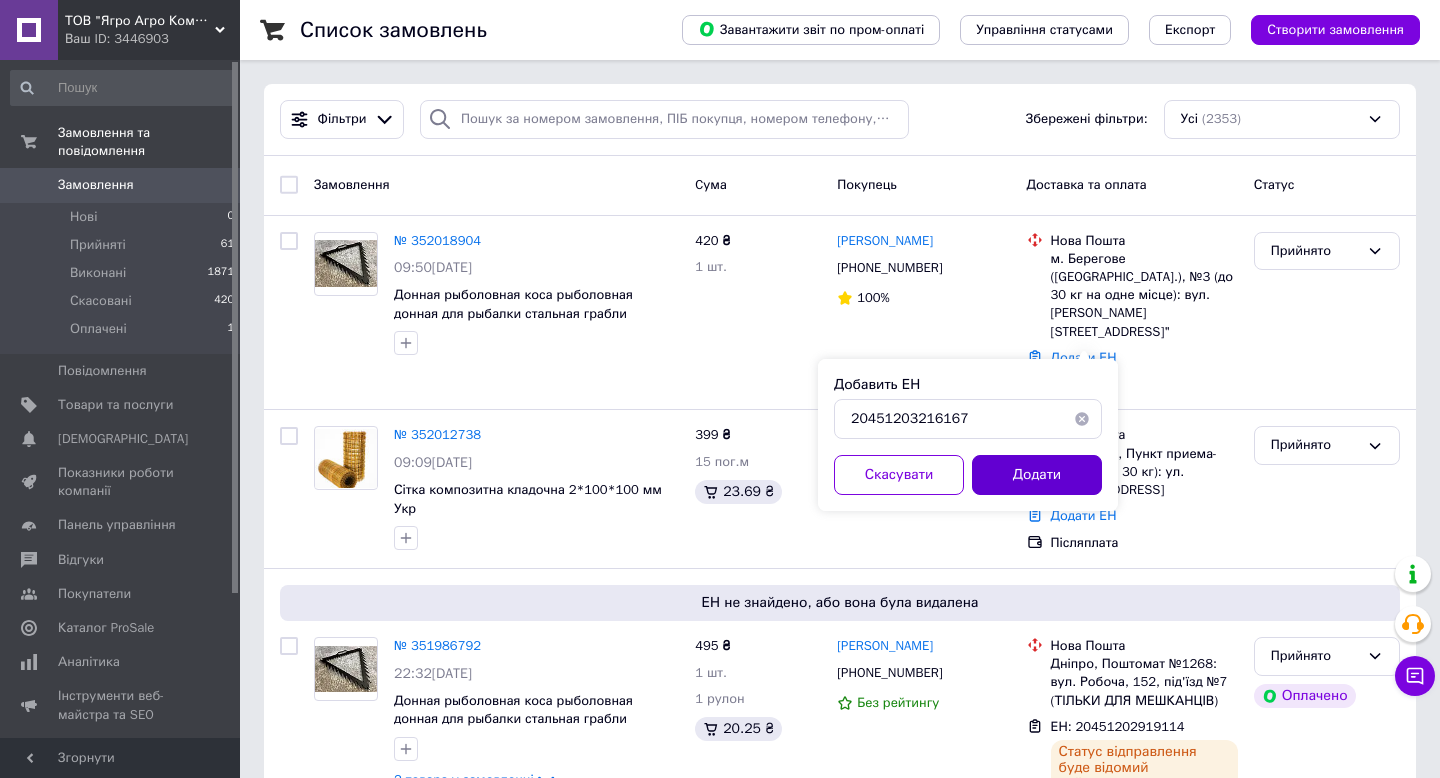 click on "Додати" at bounding box center (1037, 475) 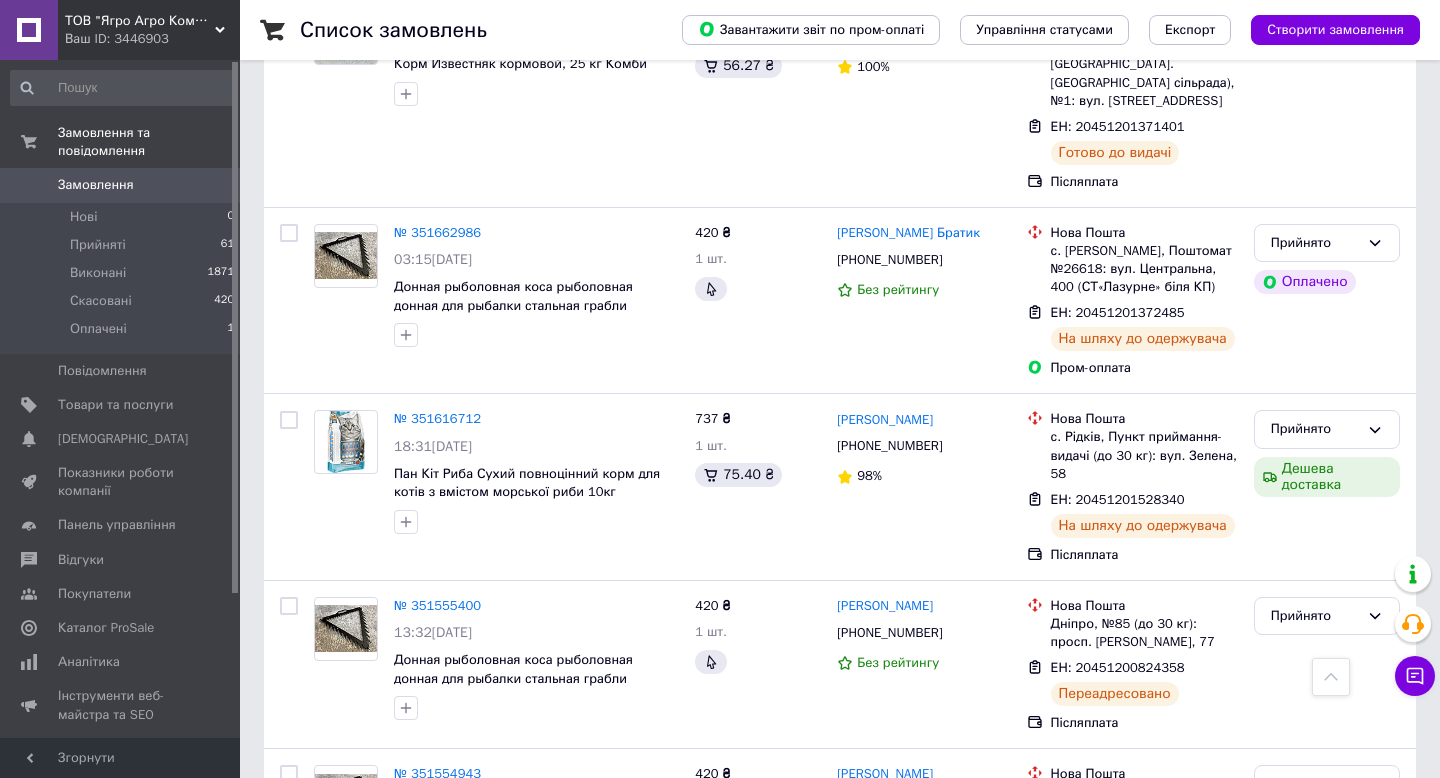 scroll, scrollTop: 3213, scrollLeft: 0, axis: vertical 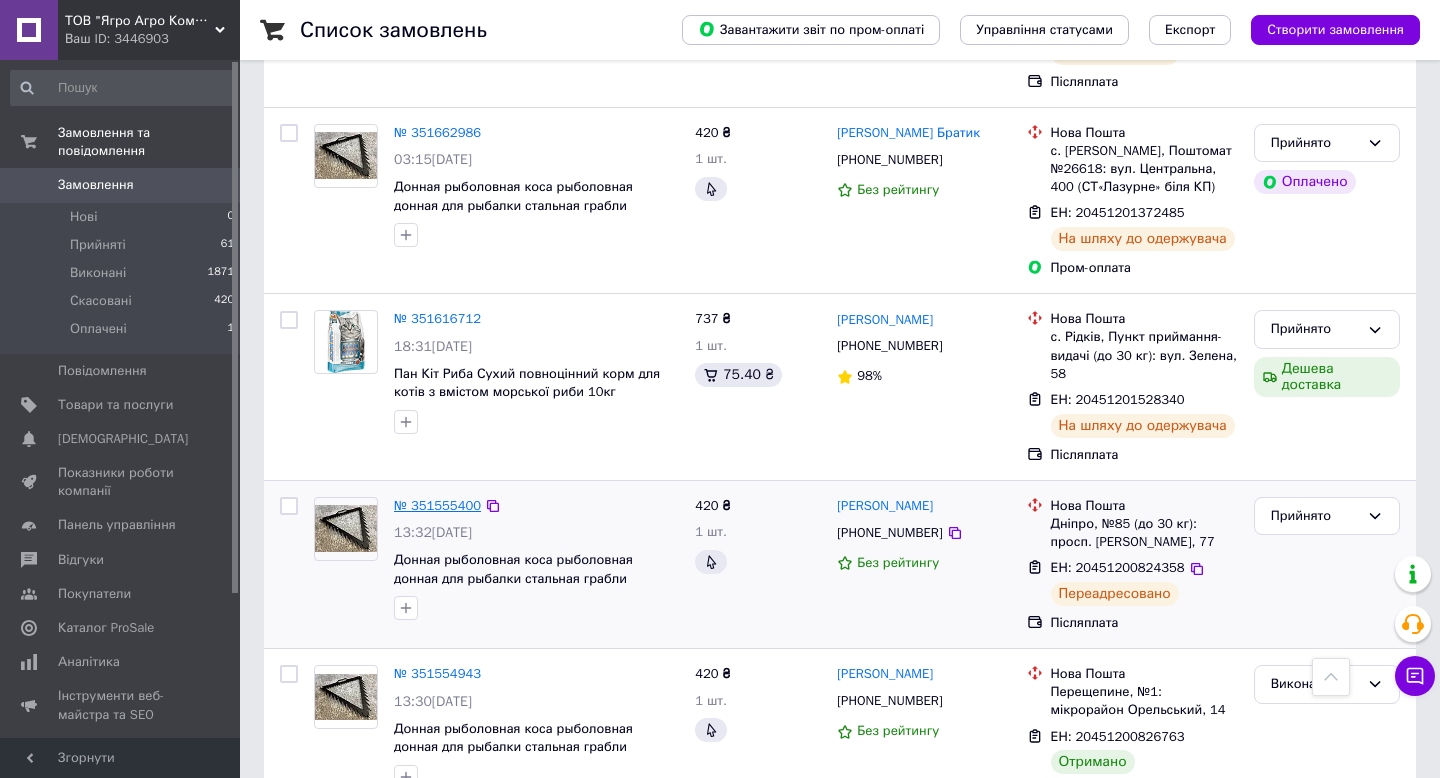 click on "№ 351555400" at bounding box center [437, 505] 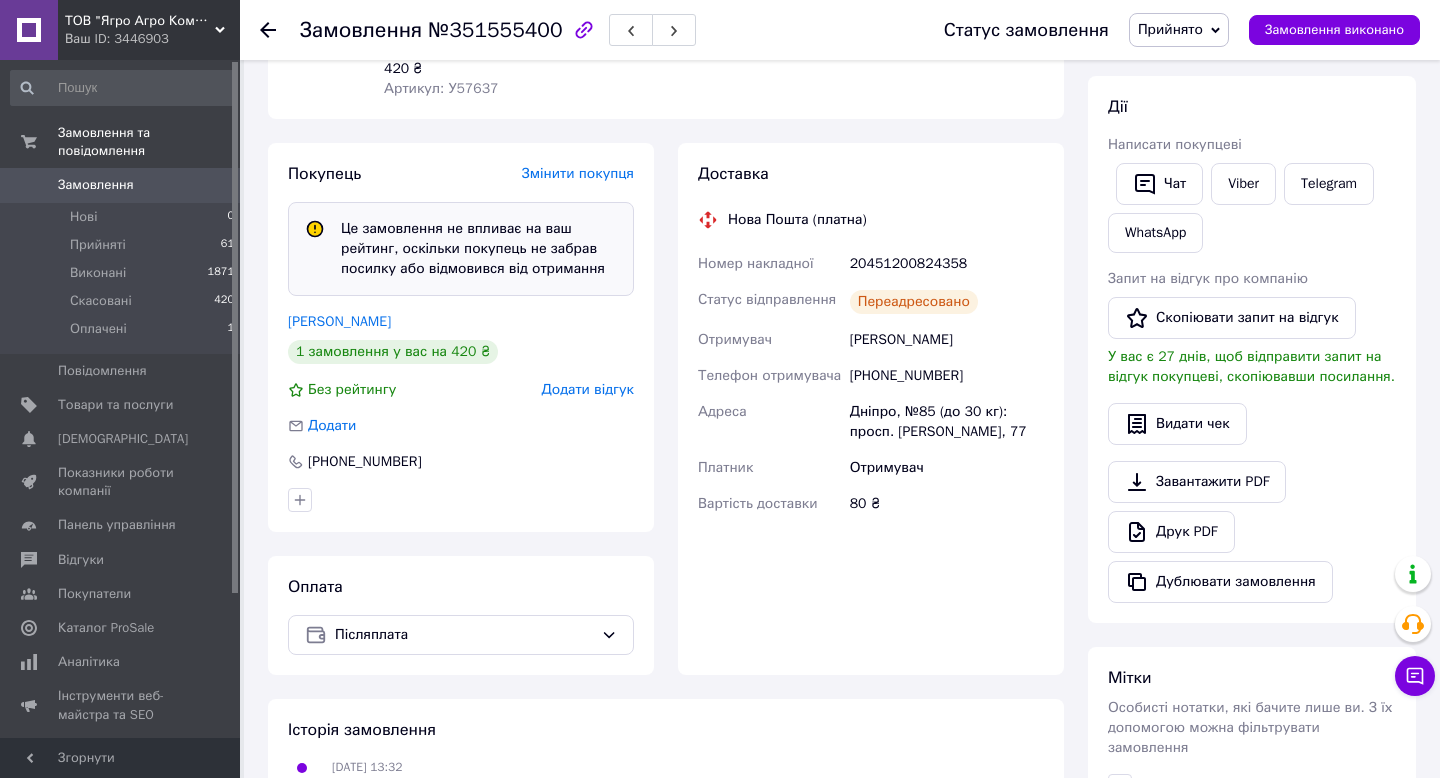 scroll, scrollTop: 0, scrollLeft: 0, axis: both 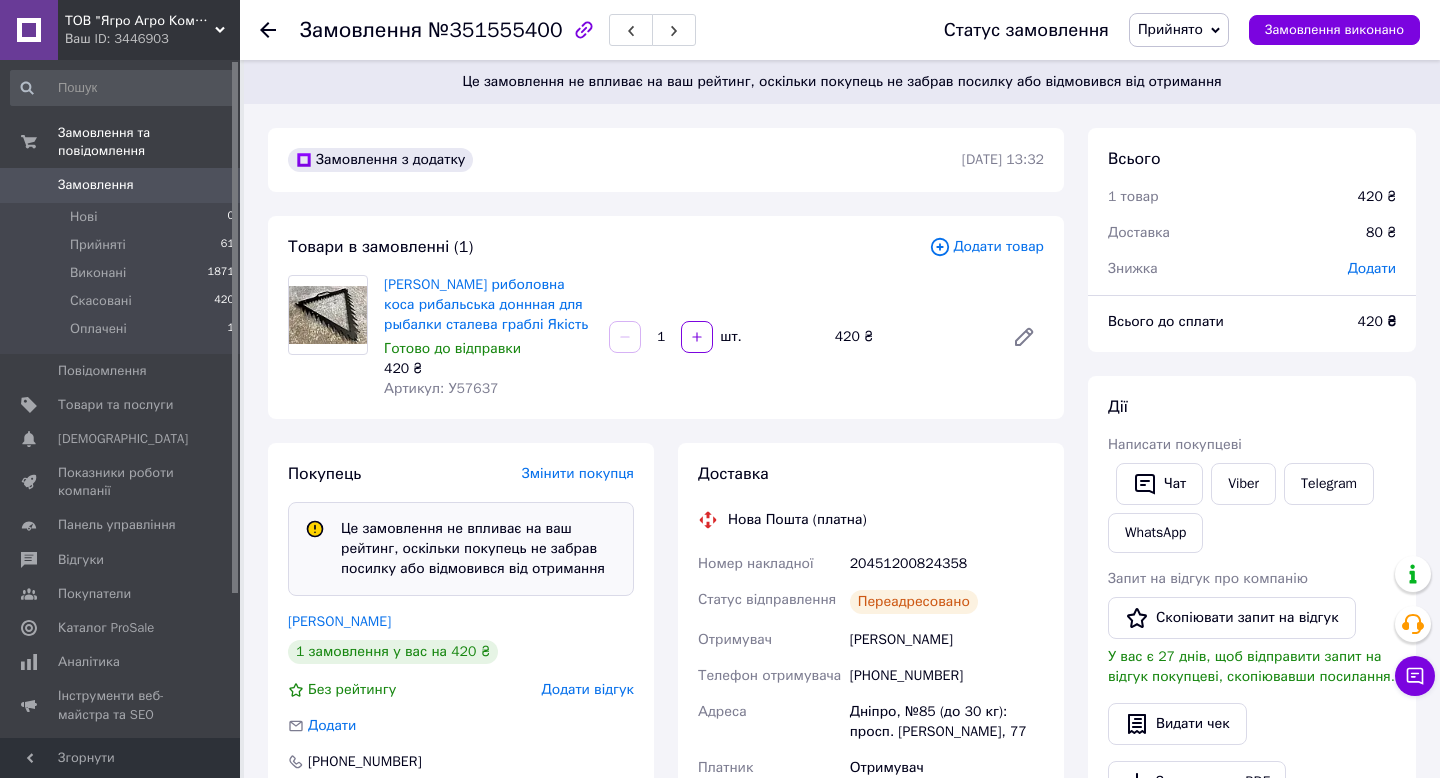 click on "Замовлення" at bounding box center (96, 185) 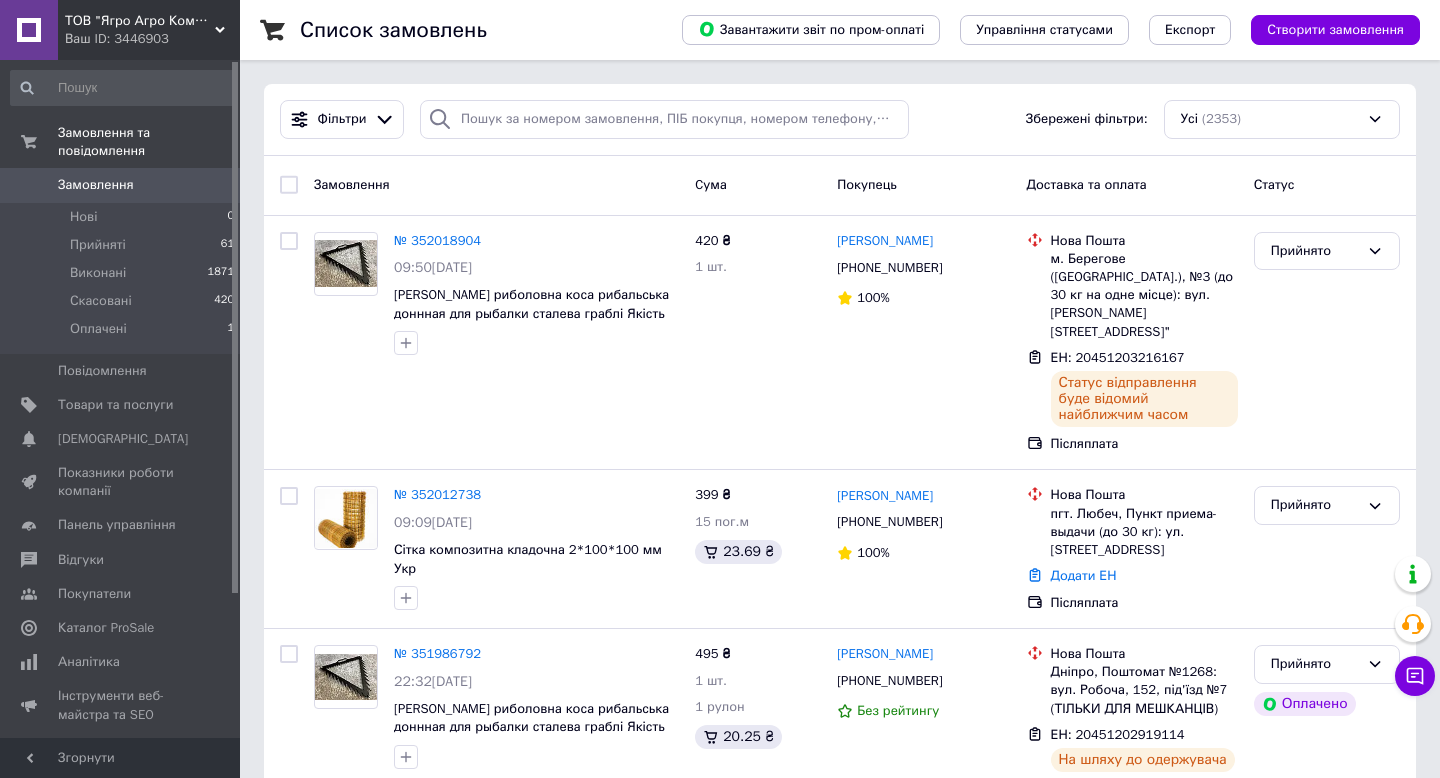 click on "ТОВ "Ягро Агро Компанія"" at bounding box center (140, 21) 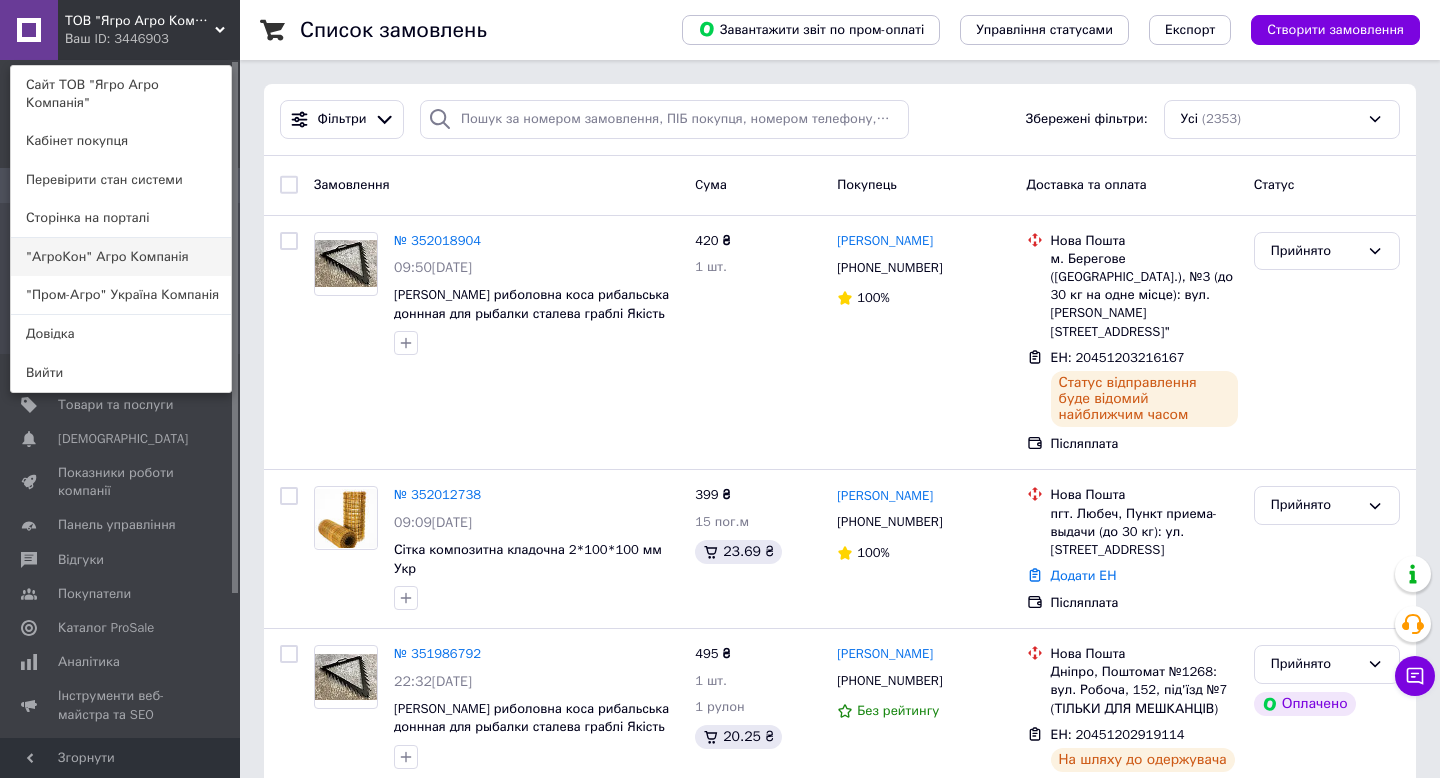 click on ""АгроКон" Агро Компанія" at bounding box center [121, 257] 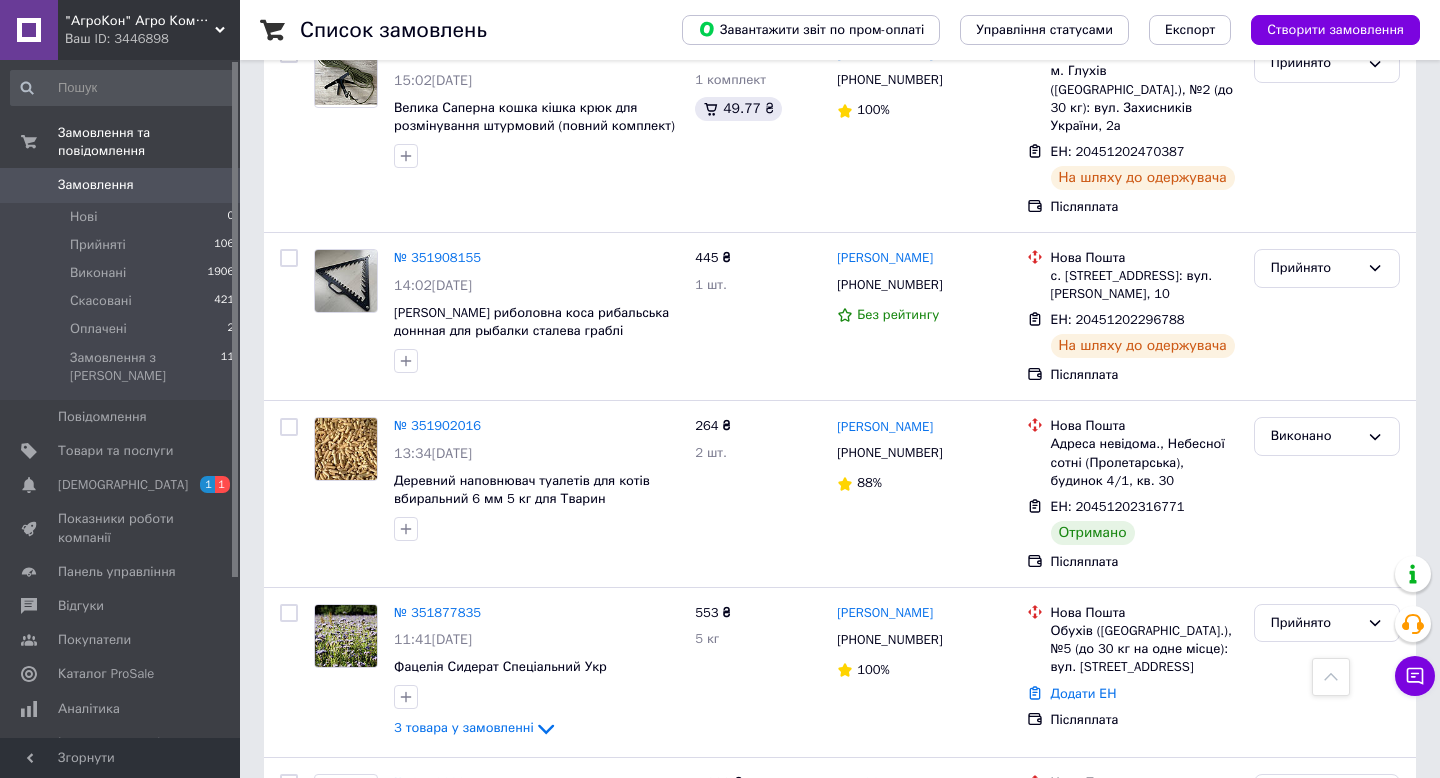 scroll, scrollTop: 3366, scrollLeft: 0, axis: vertical 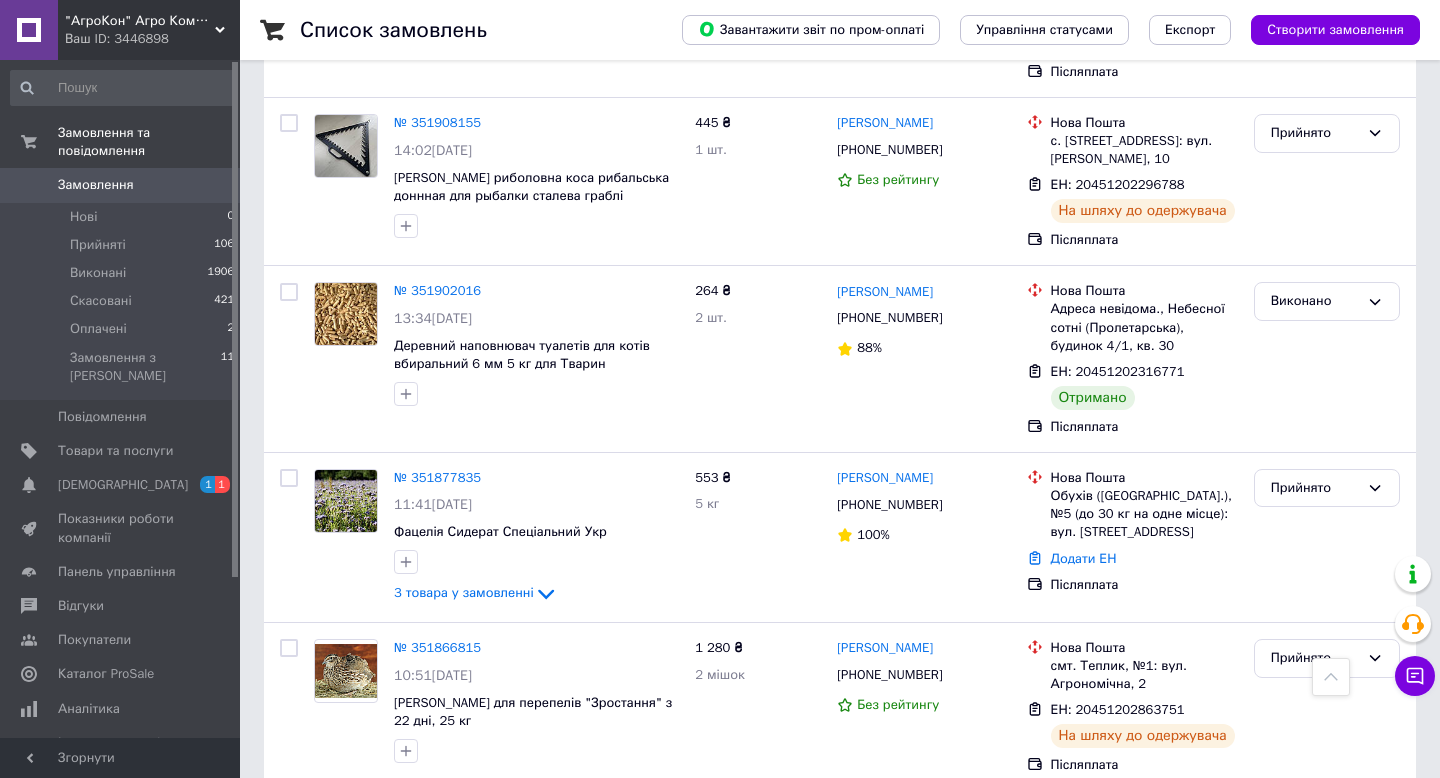 click on "2" at bounding box center (327, 835) 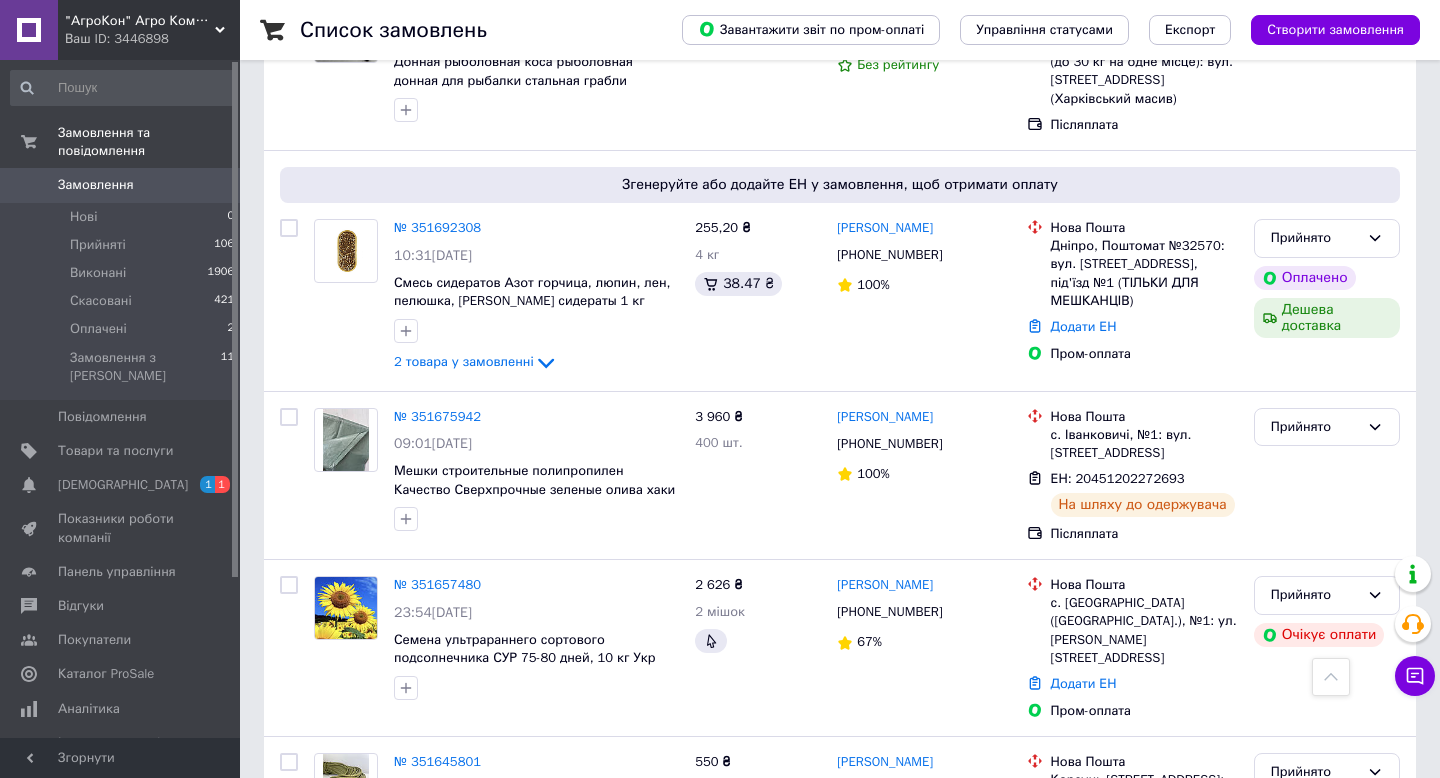 scroll, scrollTop: 2557, scrollLeft: 0, axis: vertical 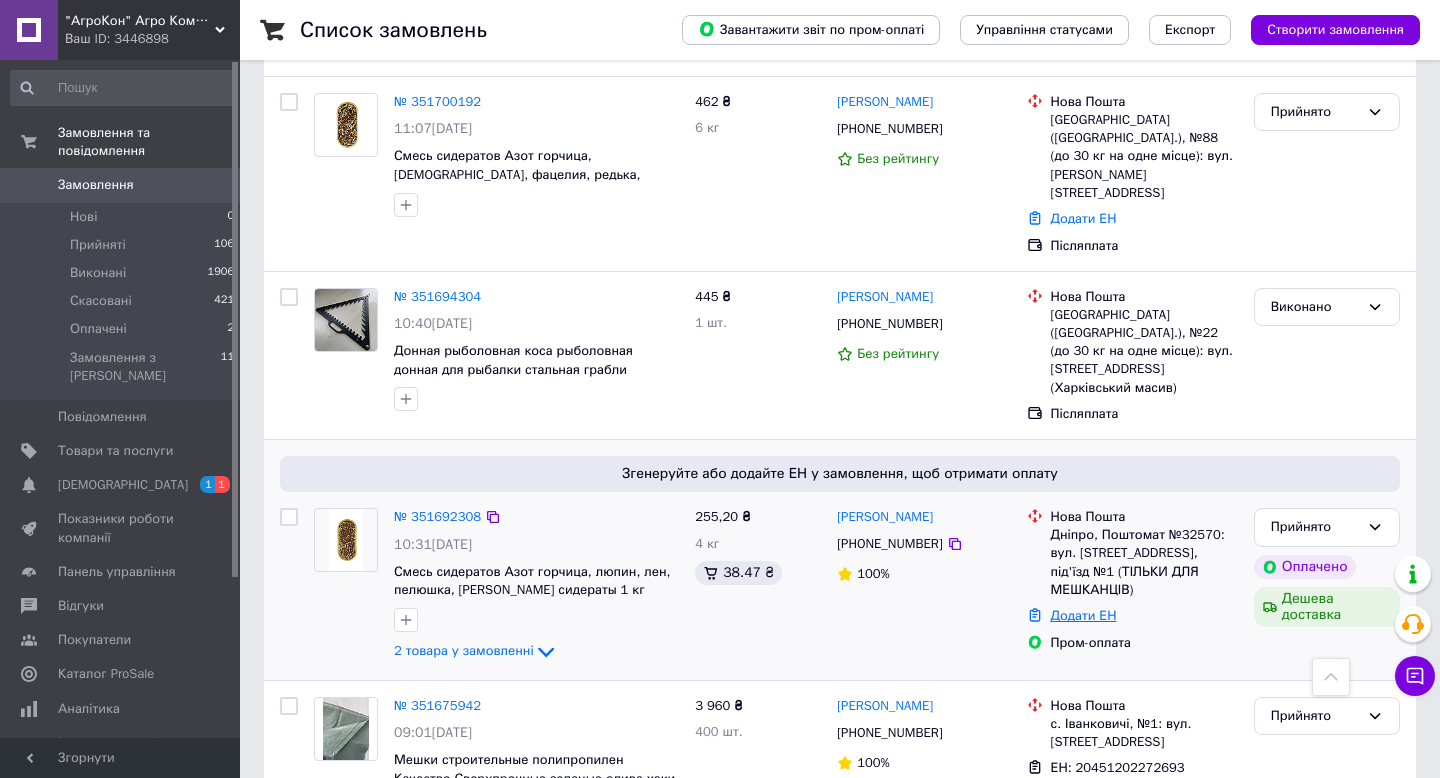 click on "Додати ЕН" at bounding box center [1084, 615] 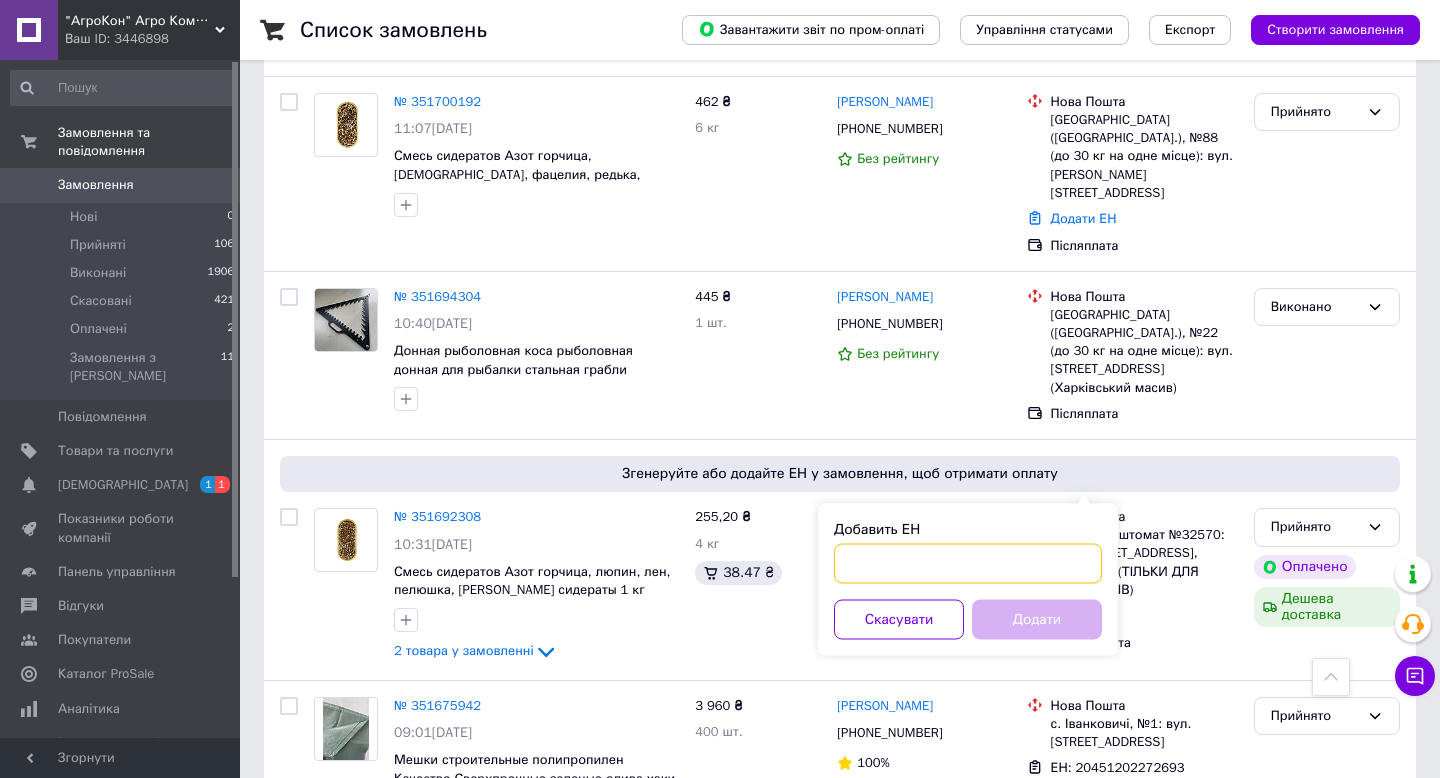 click on "Добавить ЕН" at bounding box center (968, 564) 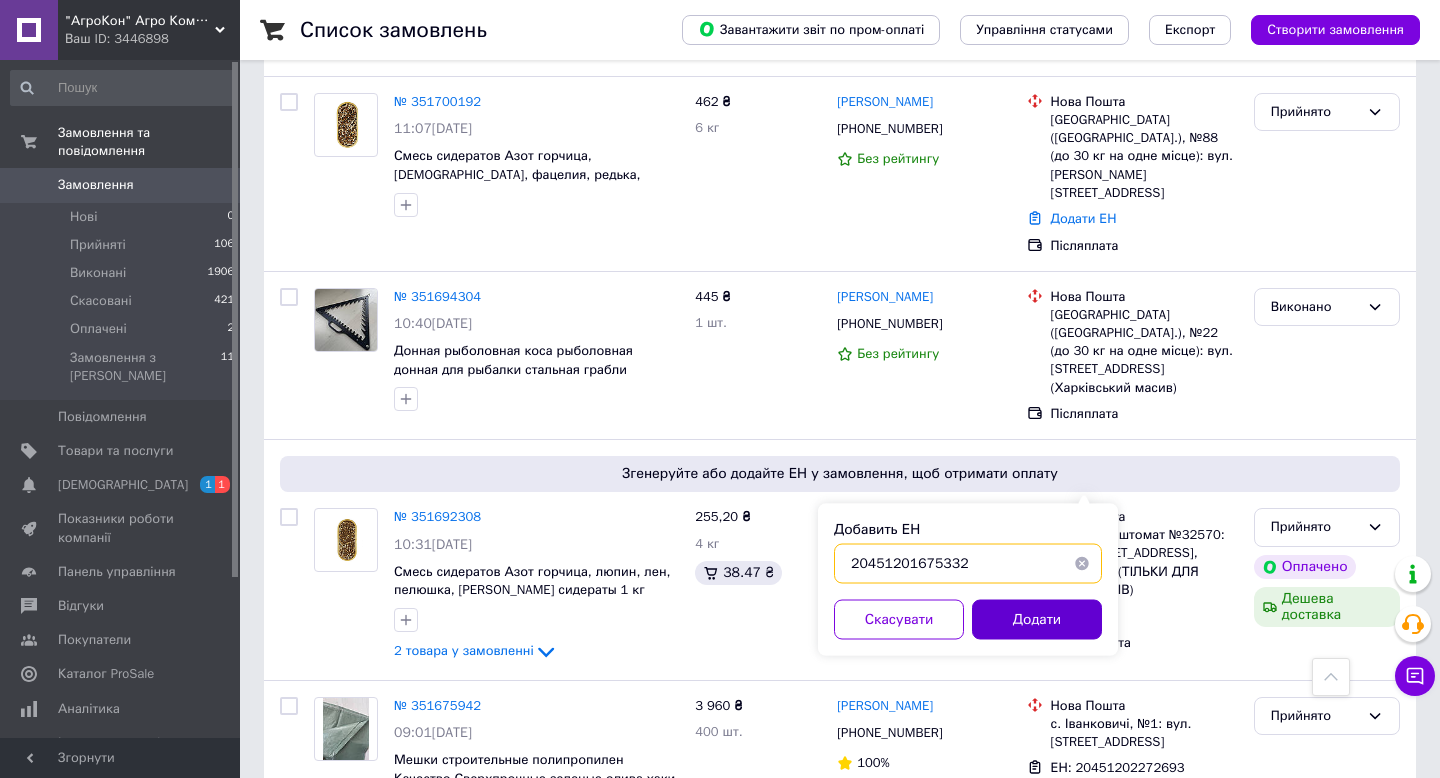 type on "20451201675332" 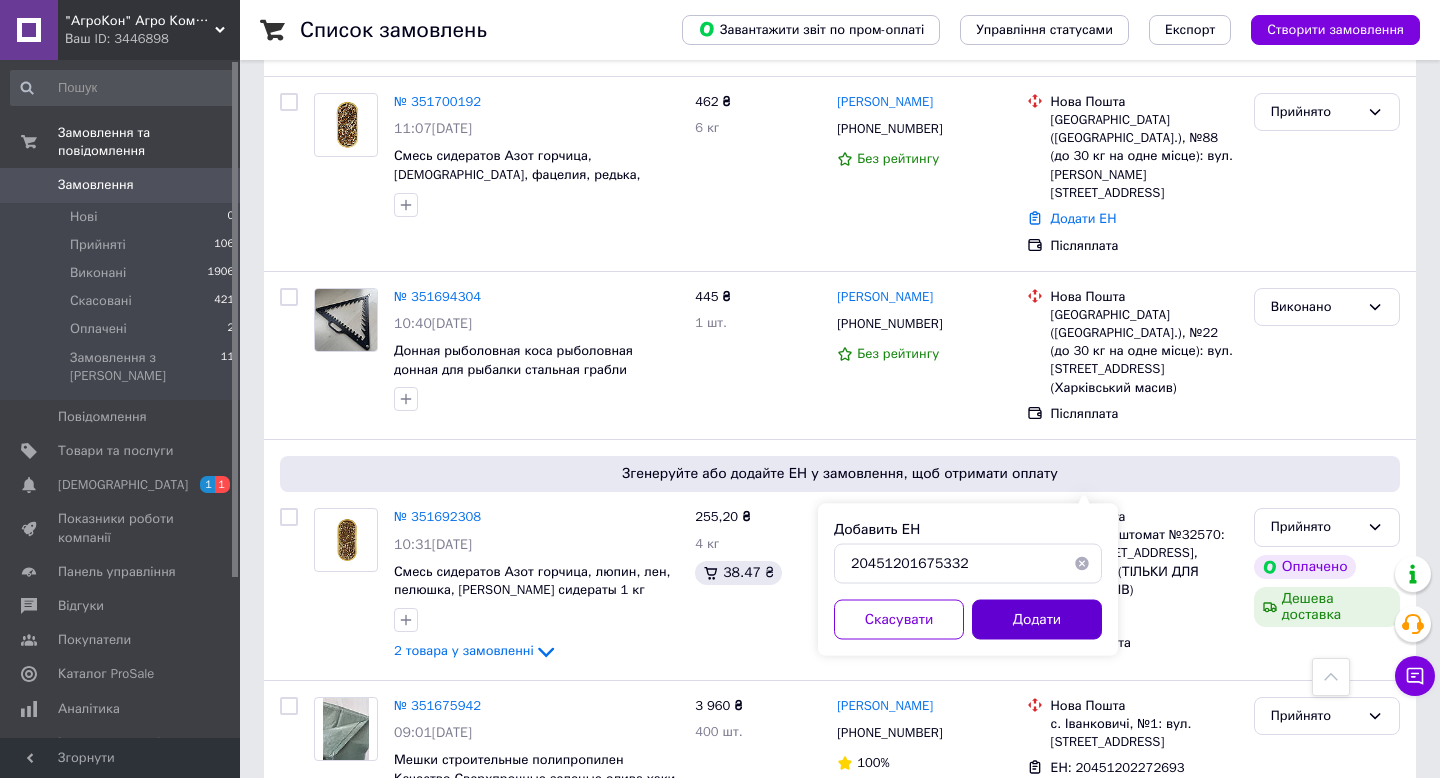 click on "Додати" at bounding box center (1037, 620) 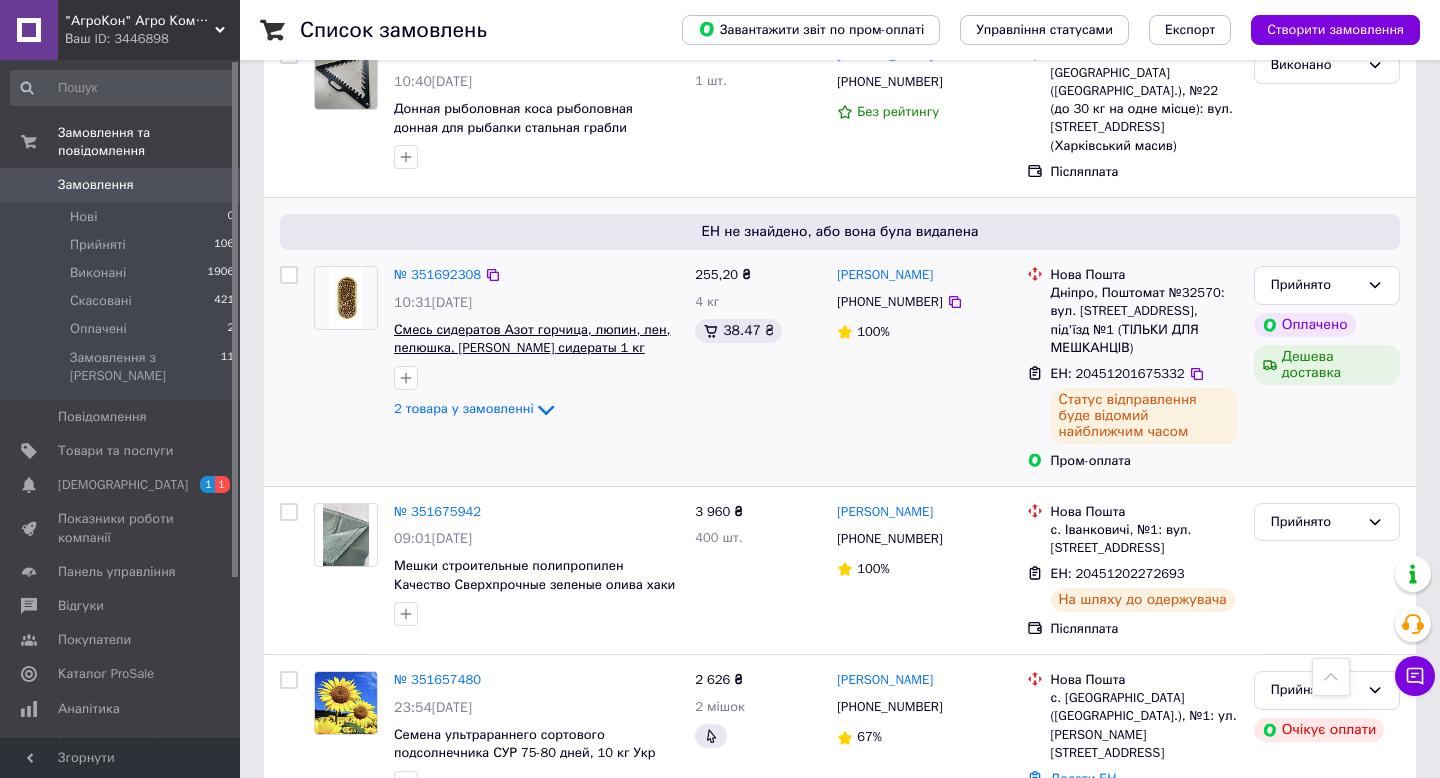 scroll, scrollTop: 3300, scrollLeft: 0, axis: vertical 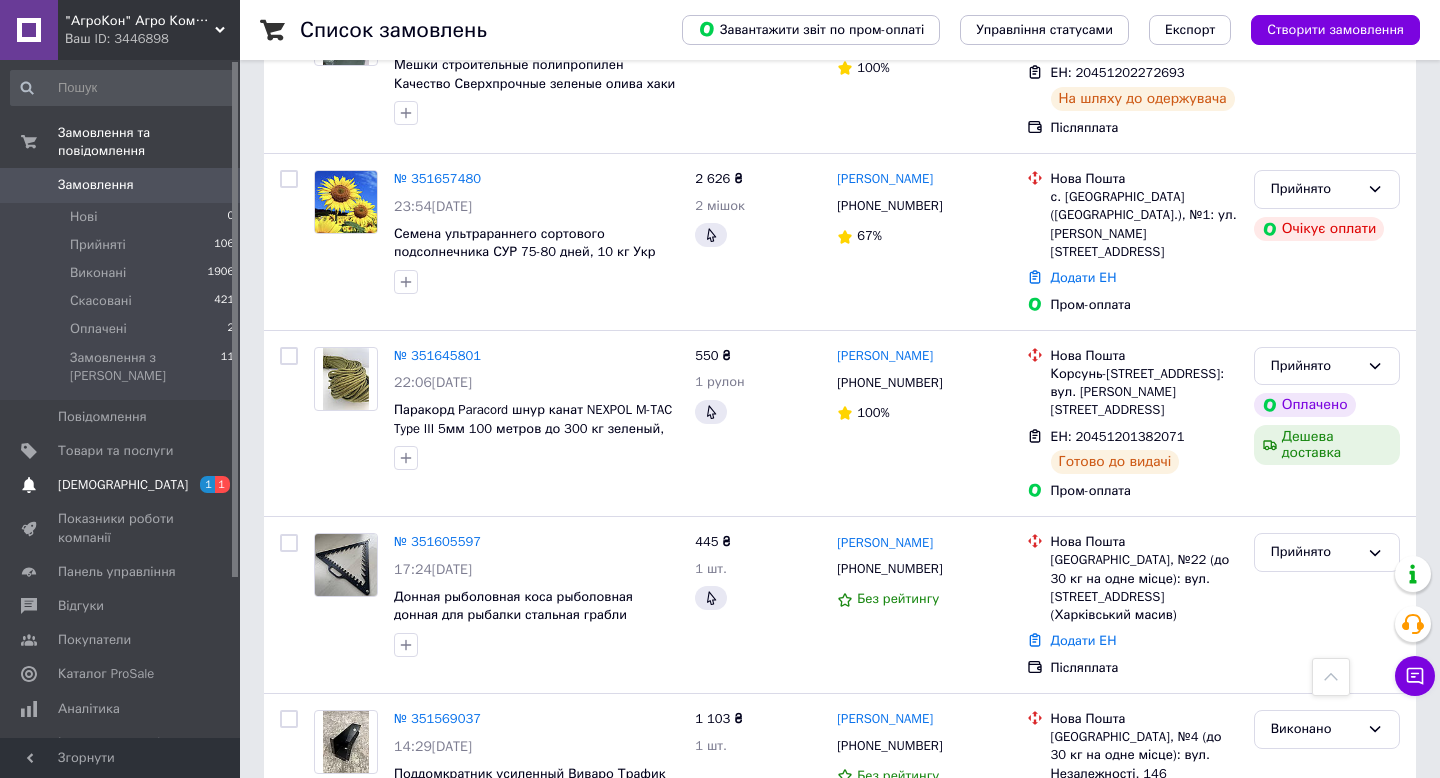 click on "[DEMOGRAPHIC_DATA]" at bounding box center [121, 485] 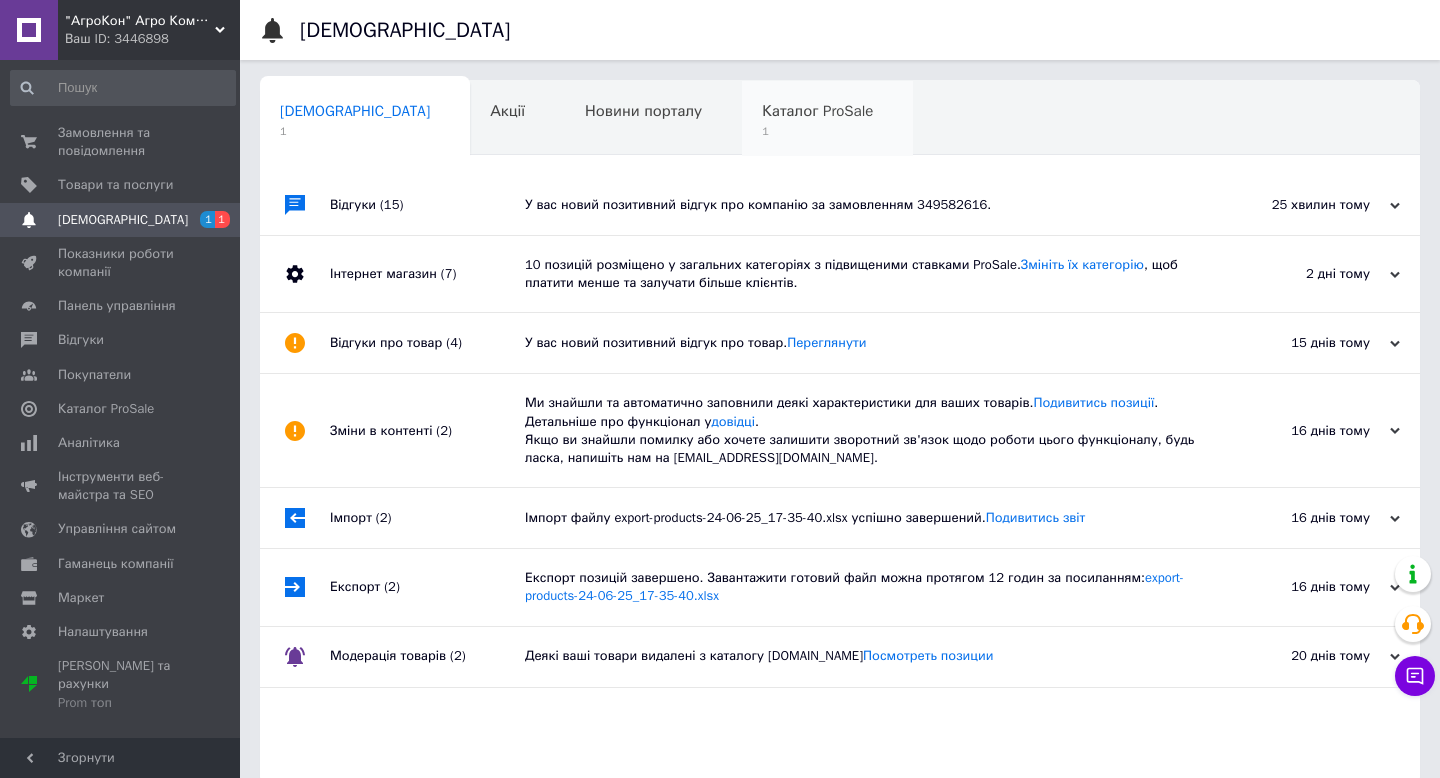 click on "1" at bounding box center (817, 131) 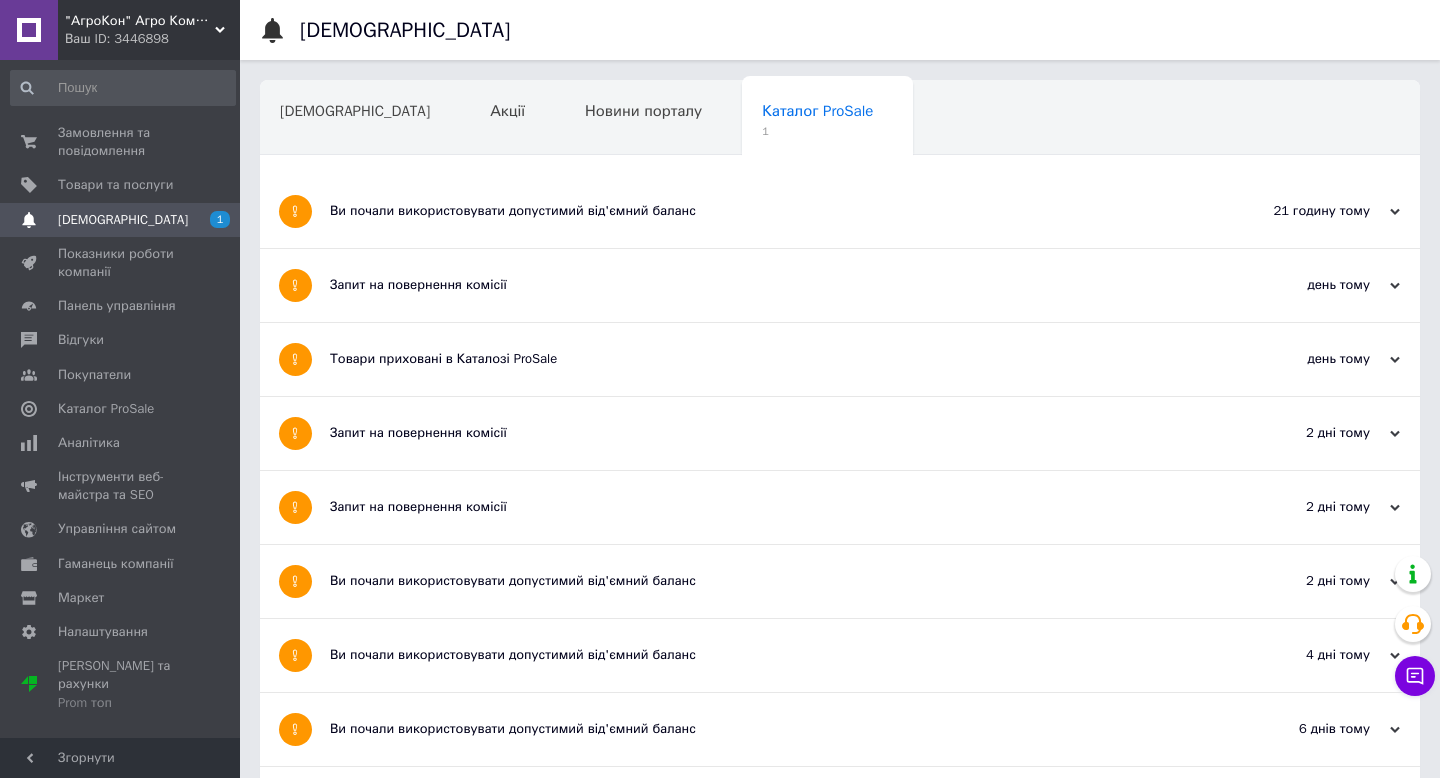 click on "Ваш ID: 3446898" at bounding box center (152, 39) 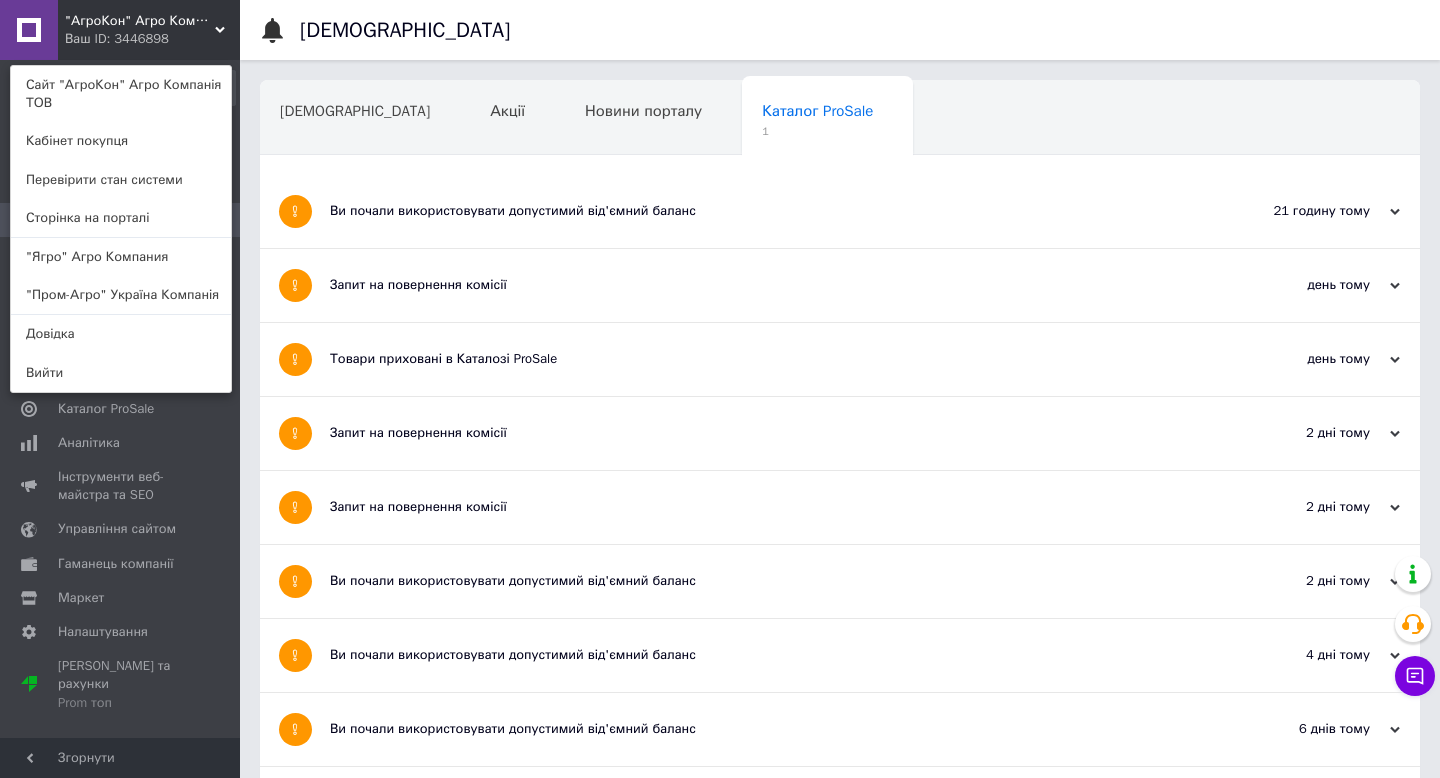 click on ""Пром-Агро" Україна Компанія" at bounding box center (121, 295) 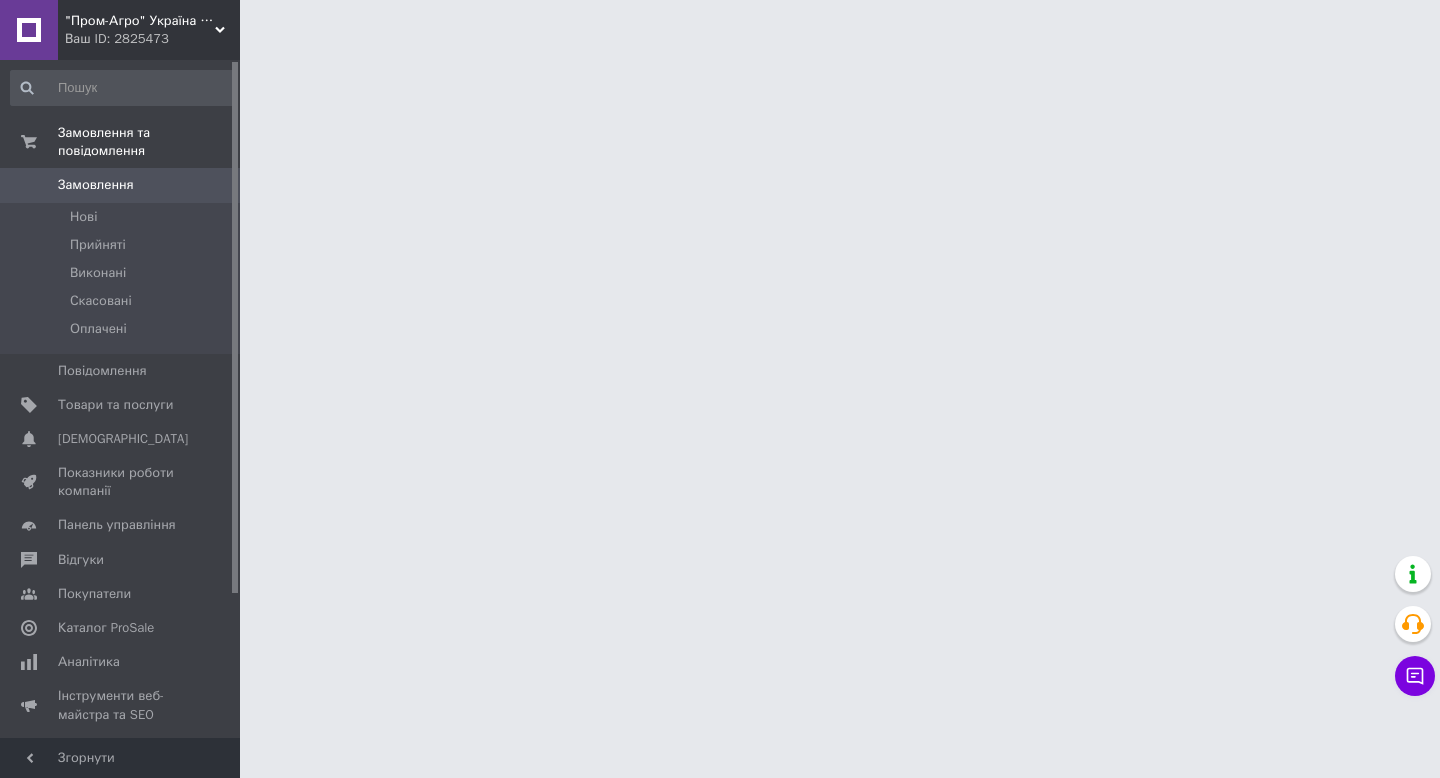 scroll, scrollTop: 0, scrollLeft: 0, axis: both 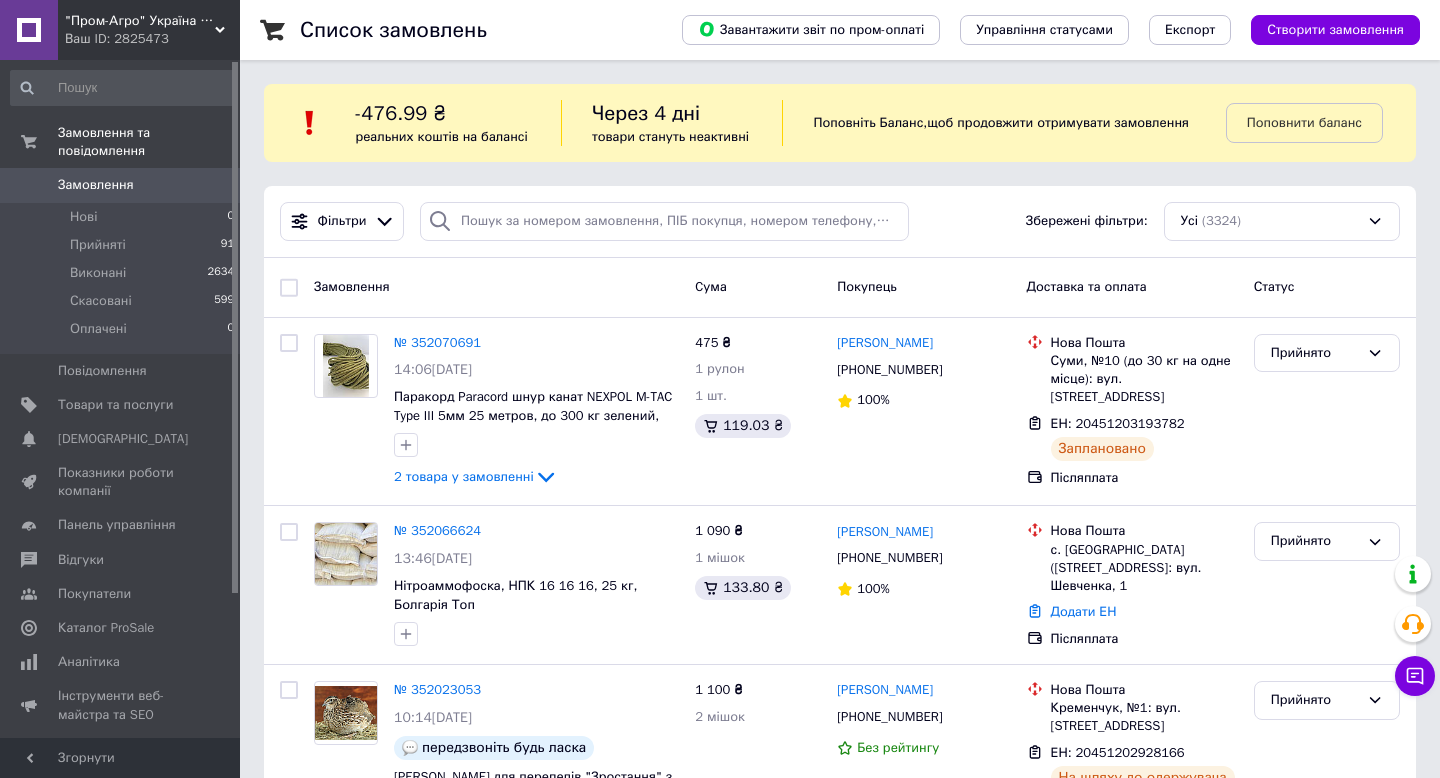 click on ""Пром-Агро" Україна Компанія" at bounding box center (140, 21) 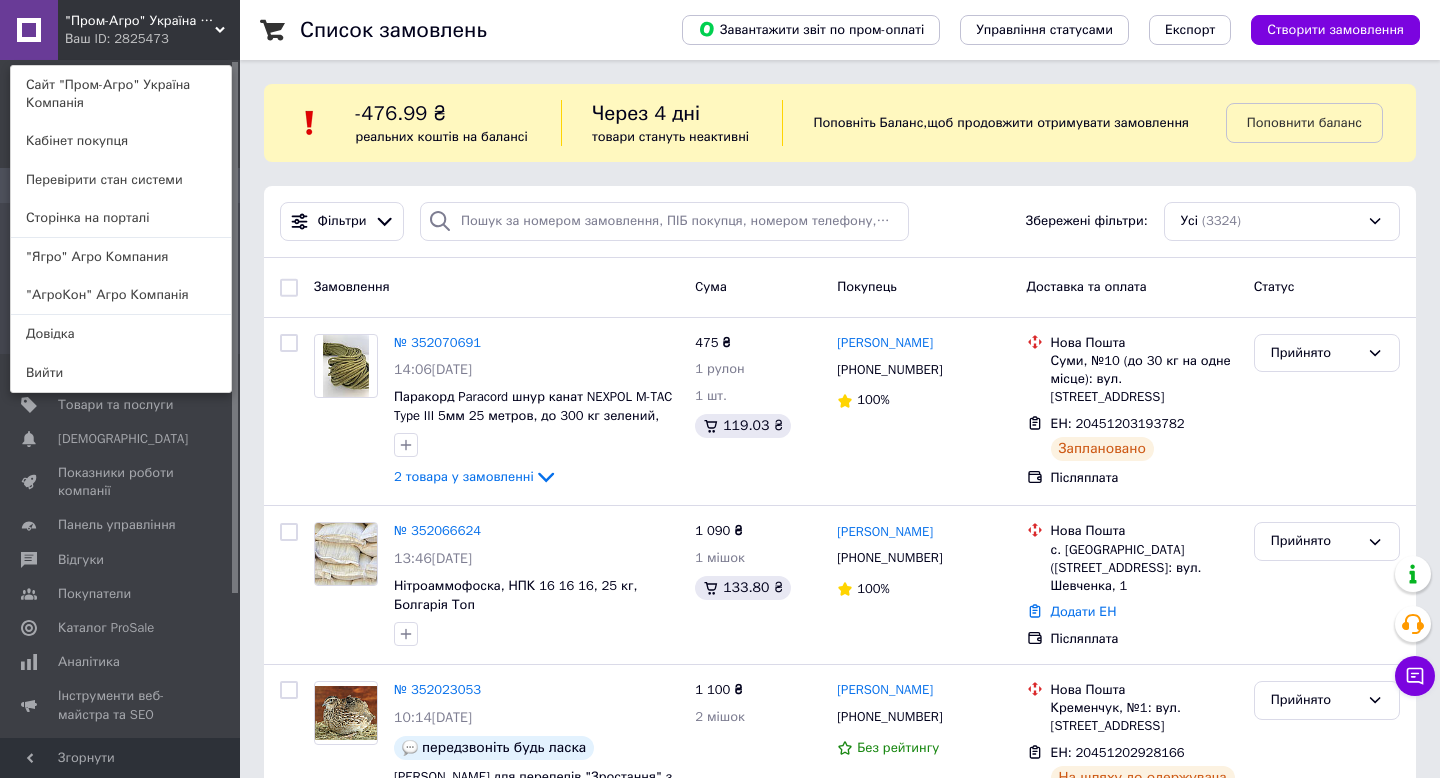 click on ""Ягро" Агро Компания" at bounding box center (121, 257) 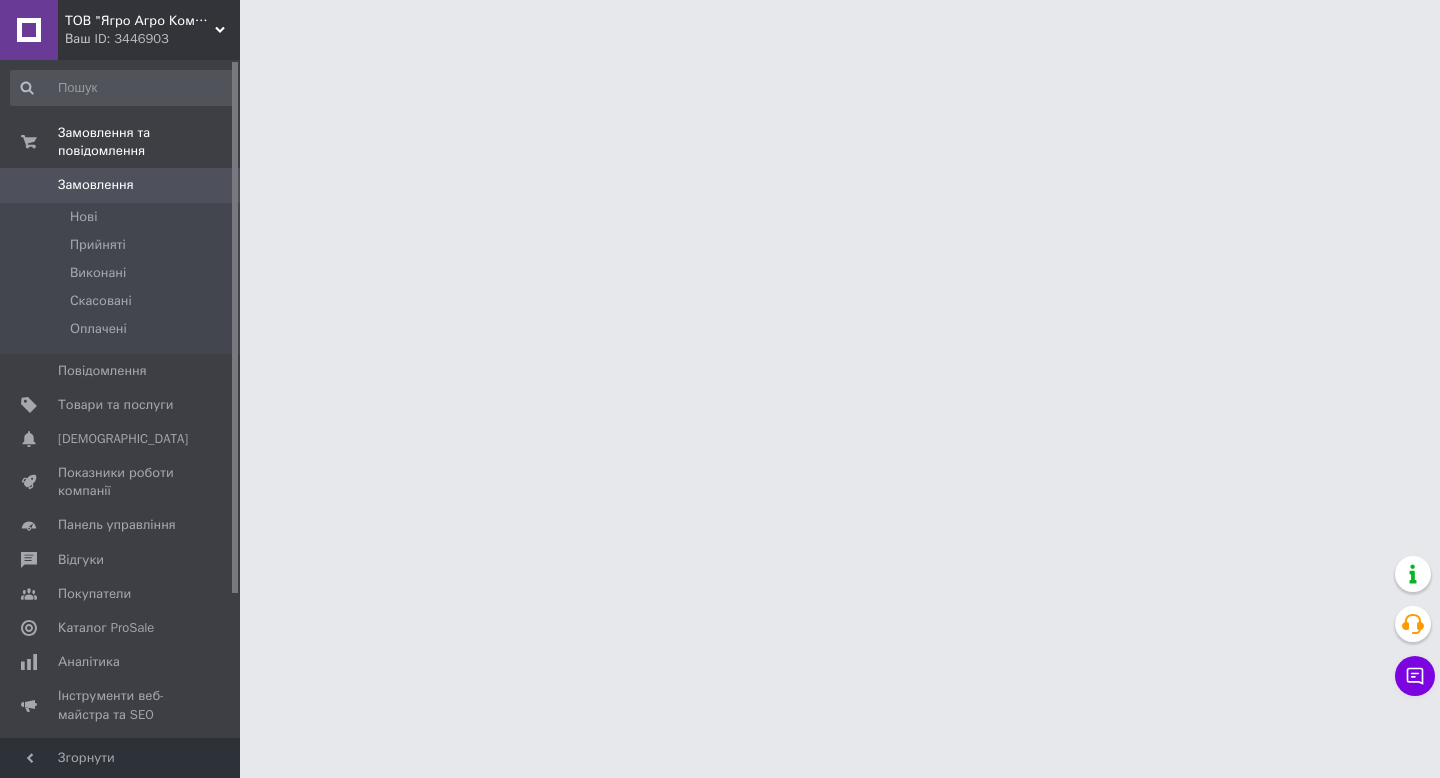 scroll, scrollTop: 0, scrollLeft: 0, axis: both 